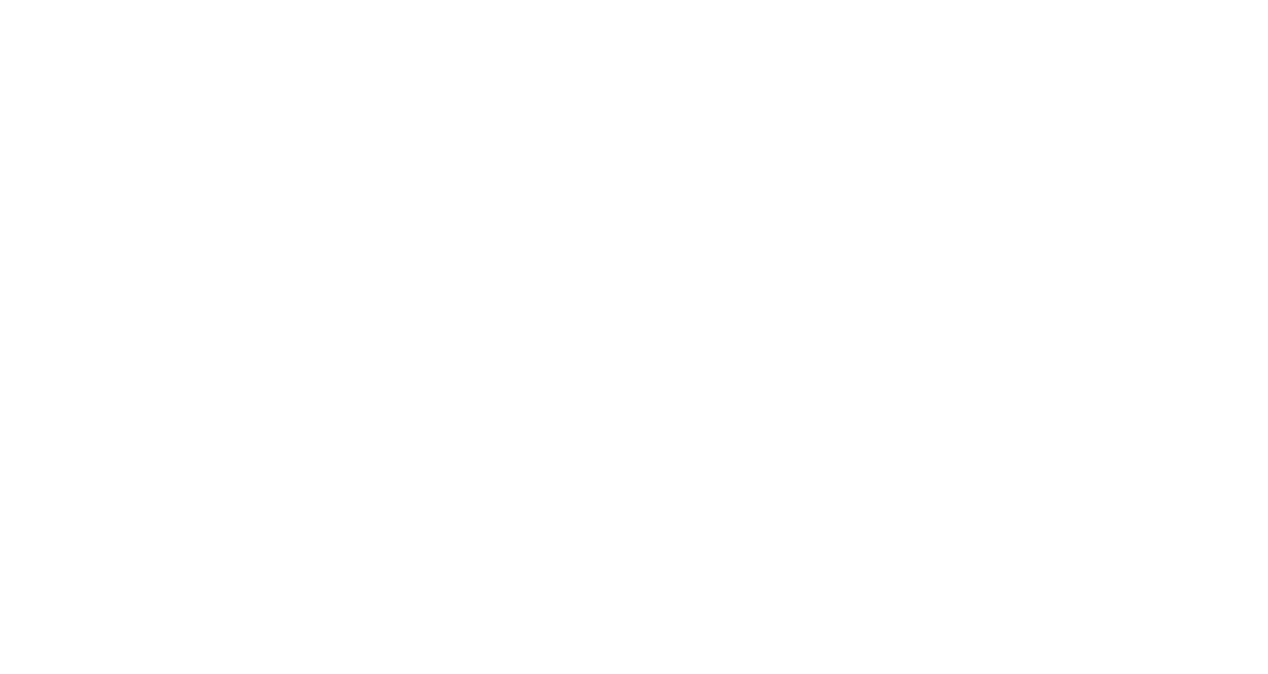 scroll, scrollTop: 0, scrollLeft: 0, axis: both 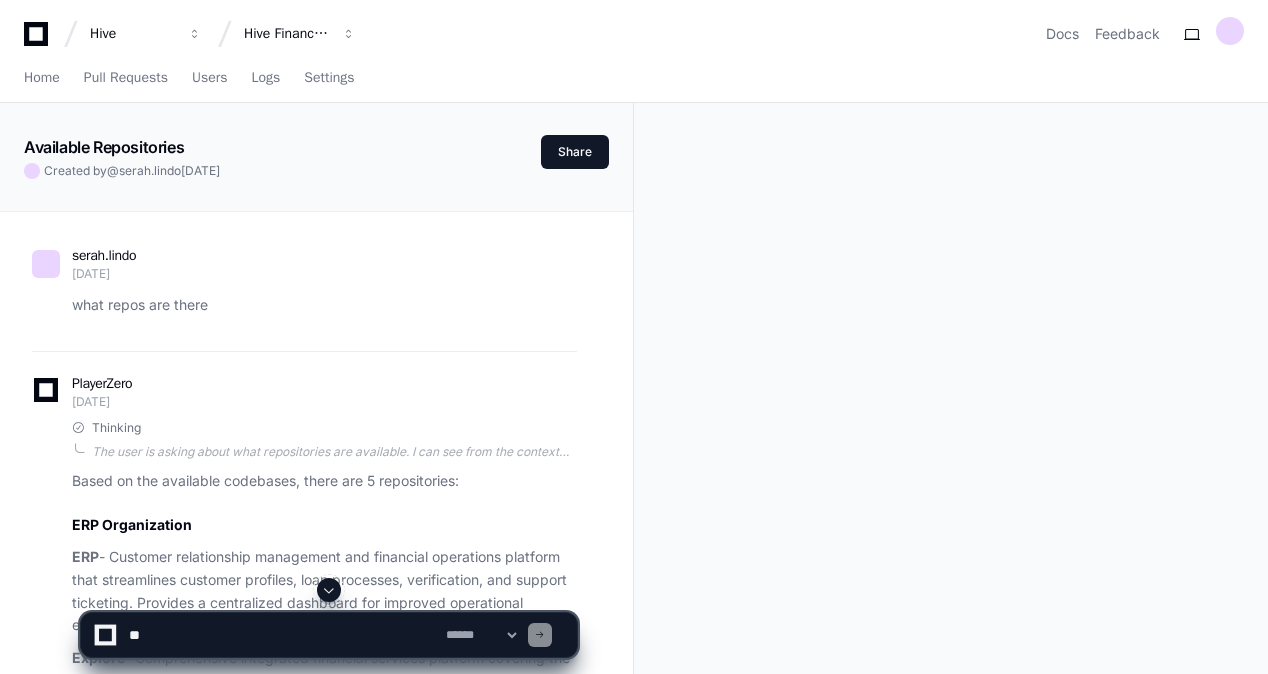 click 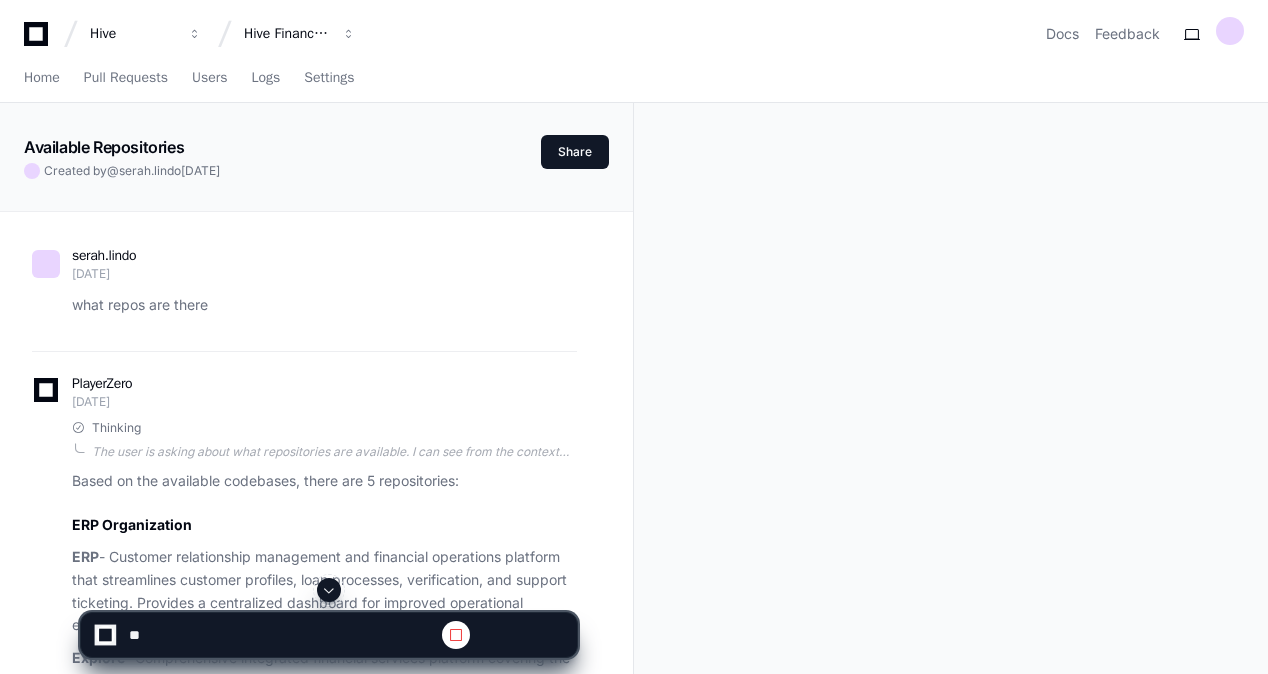 click 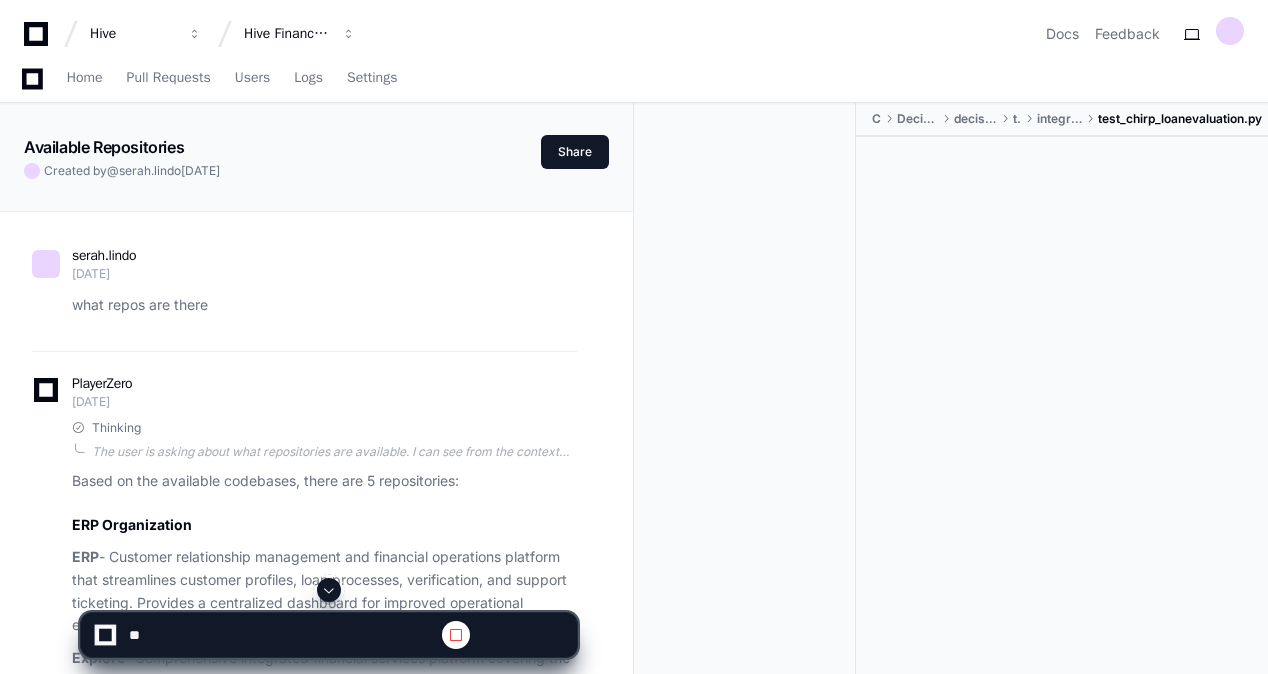 scroll, scrollTop: 36782, scrollLeft: 0, axis: vertical 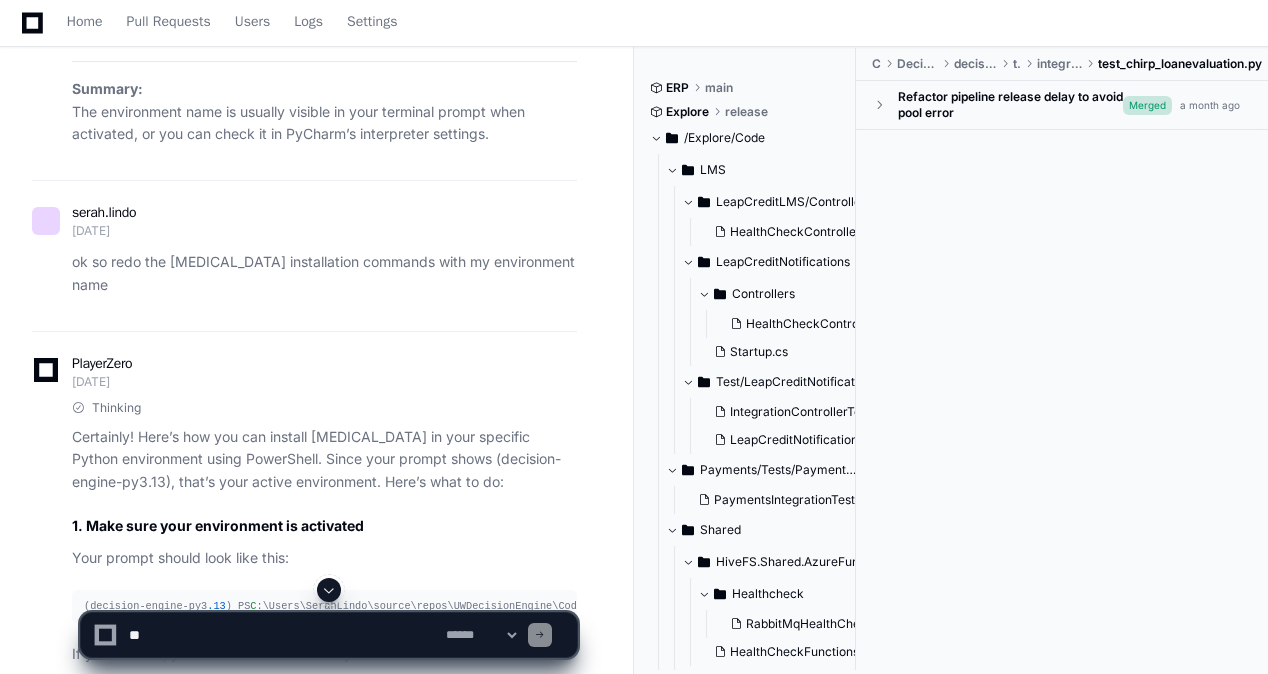 click 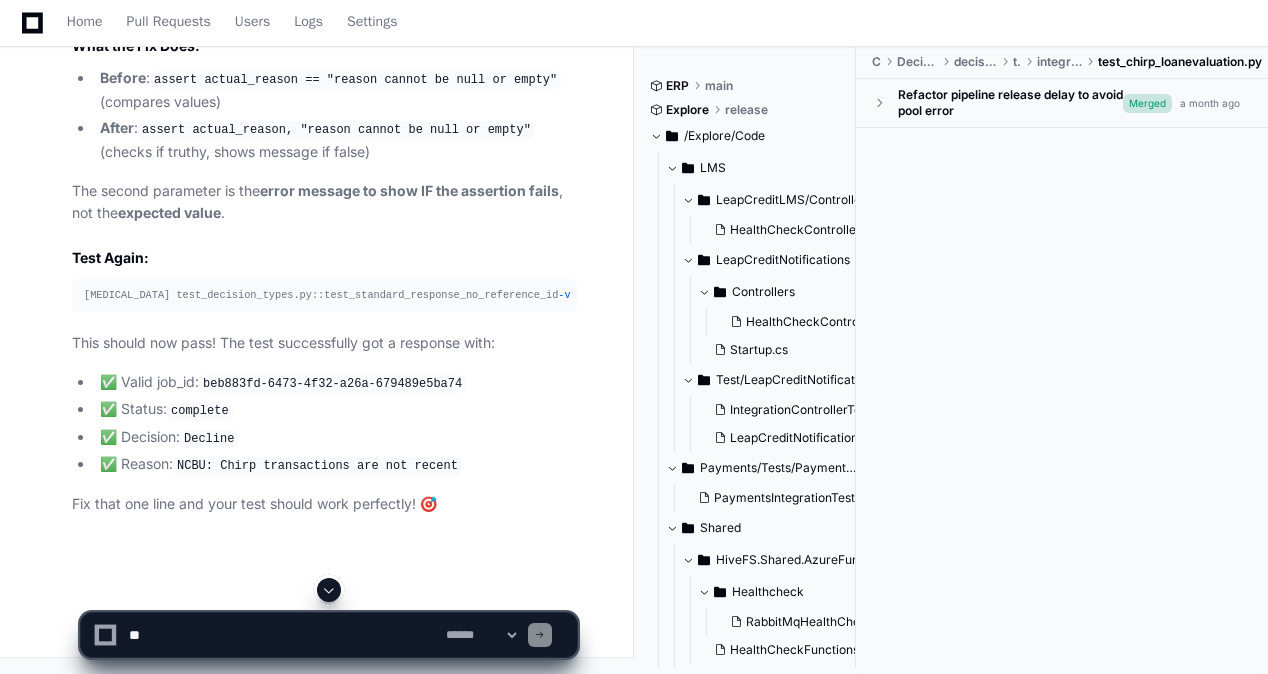 scroll, scrollTop: 238580, scrollLeft: 0, axis: vertical 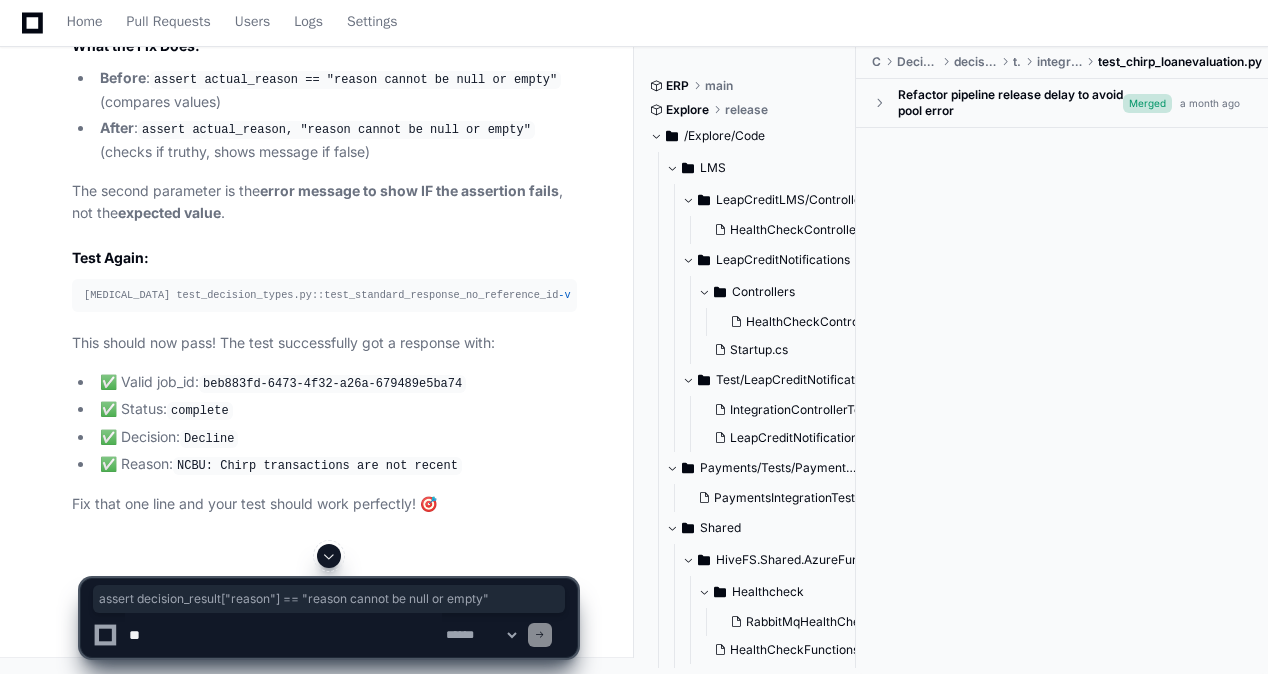 drag, startPoint x: 86, startPoint y: 210, endPoint x: 466, endPoint y: 218, distance: 380.0842 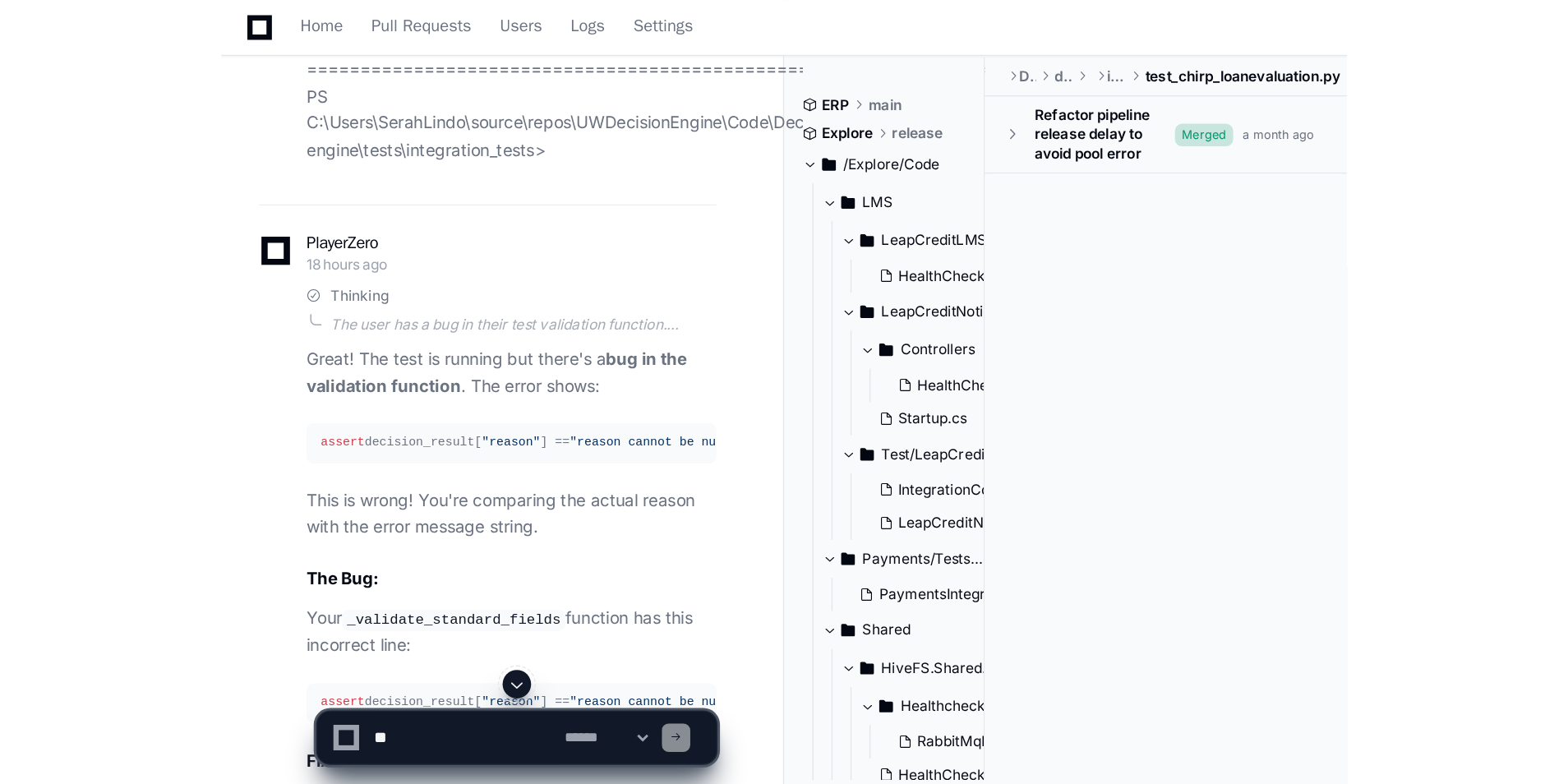 scroll, scrollTop: 182555, scrollLeft: 0, axis: vertical 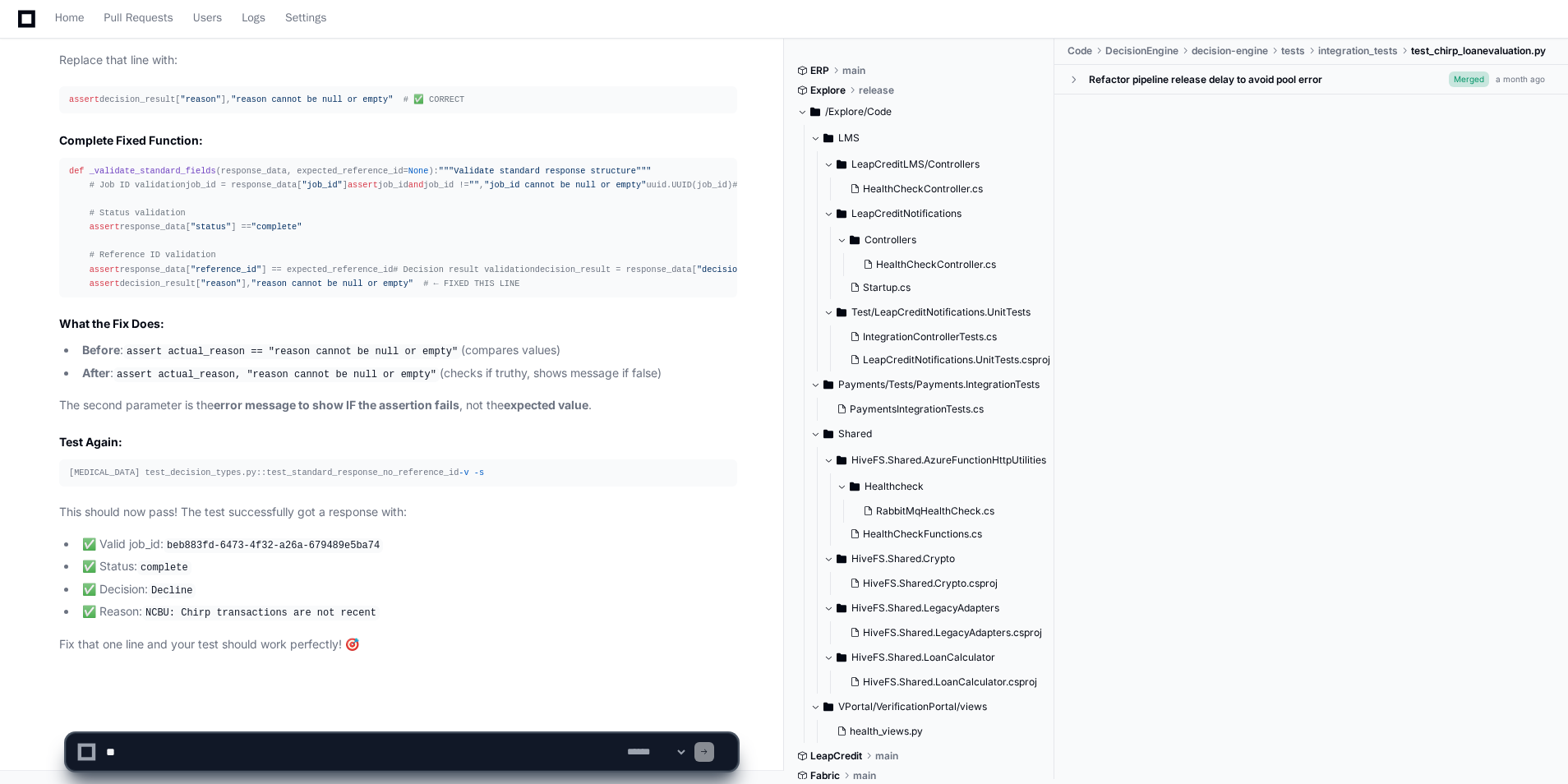 click 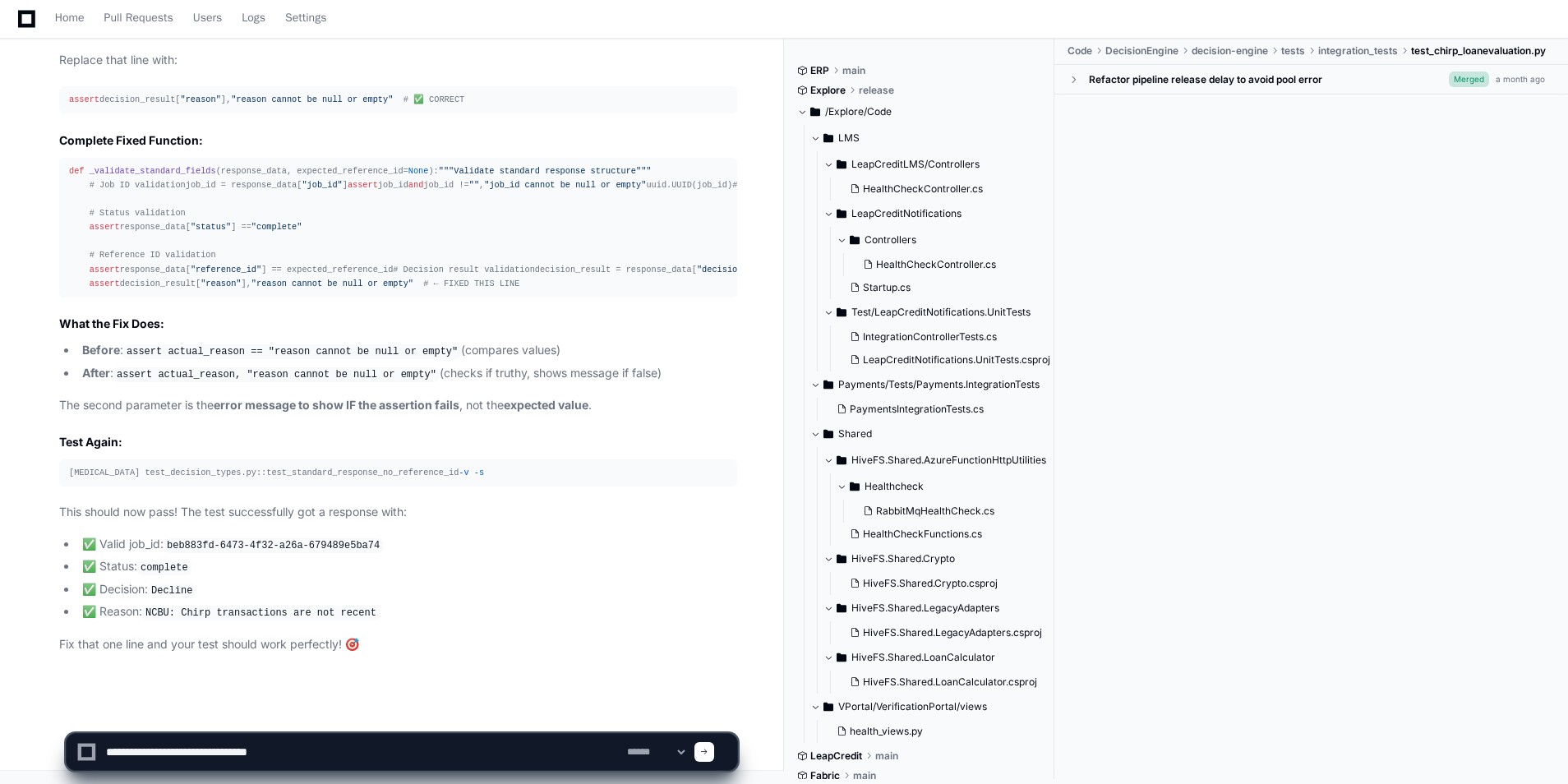 click 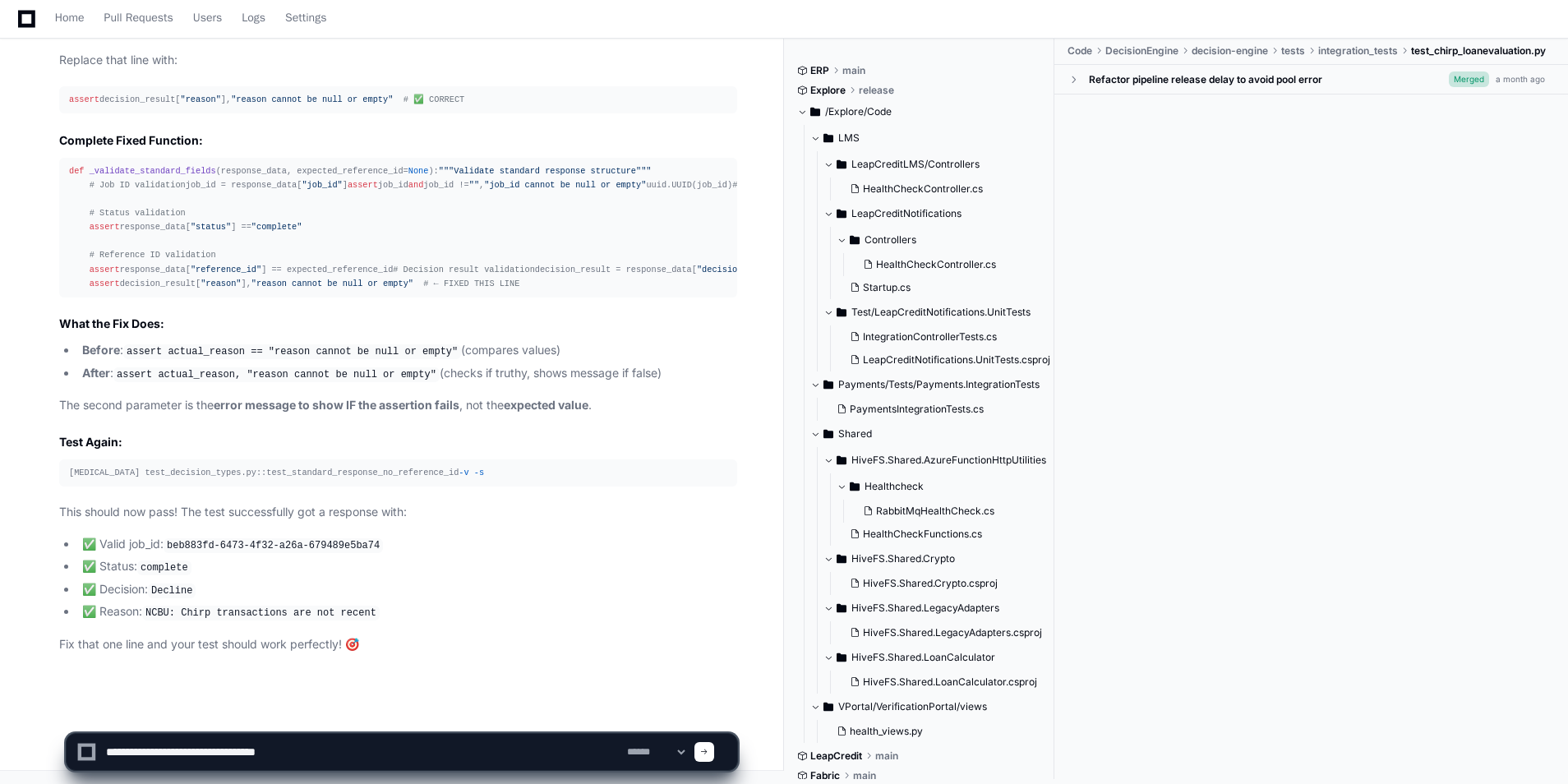 paste on "**********" 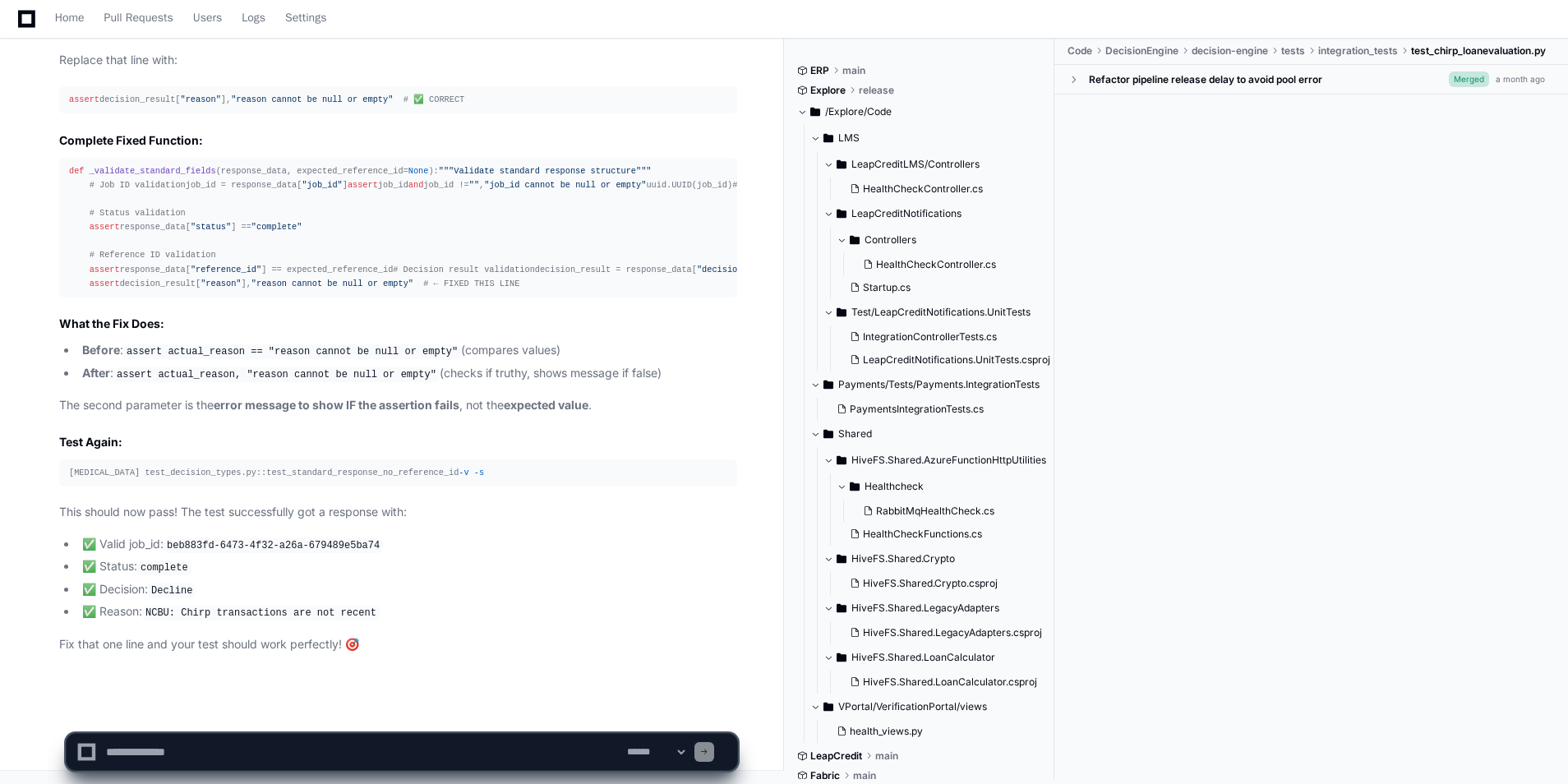 scroll, scrollTop: 0, scrollLeft: 0, axis: both 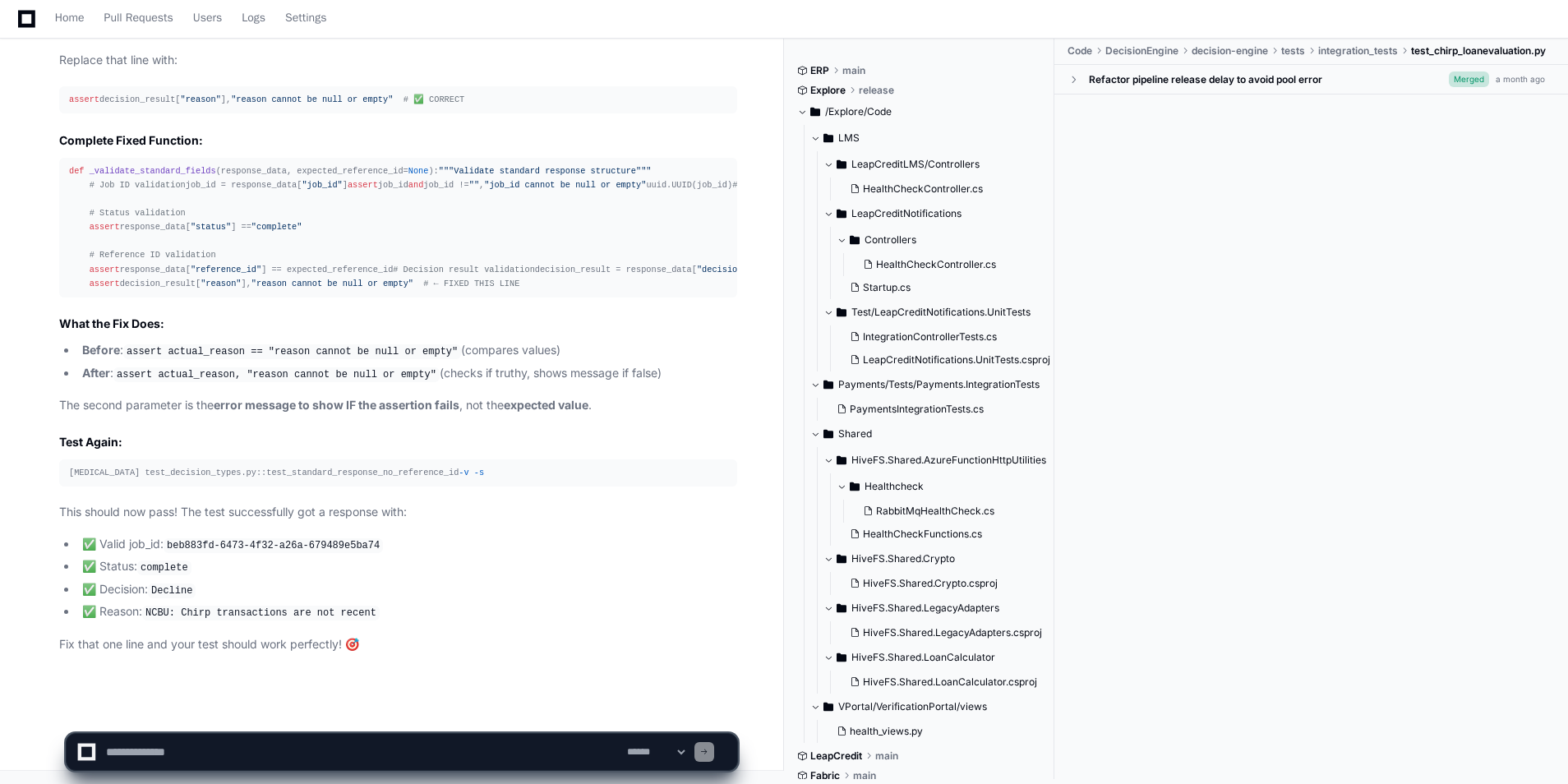 type 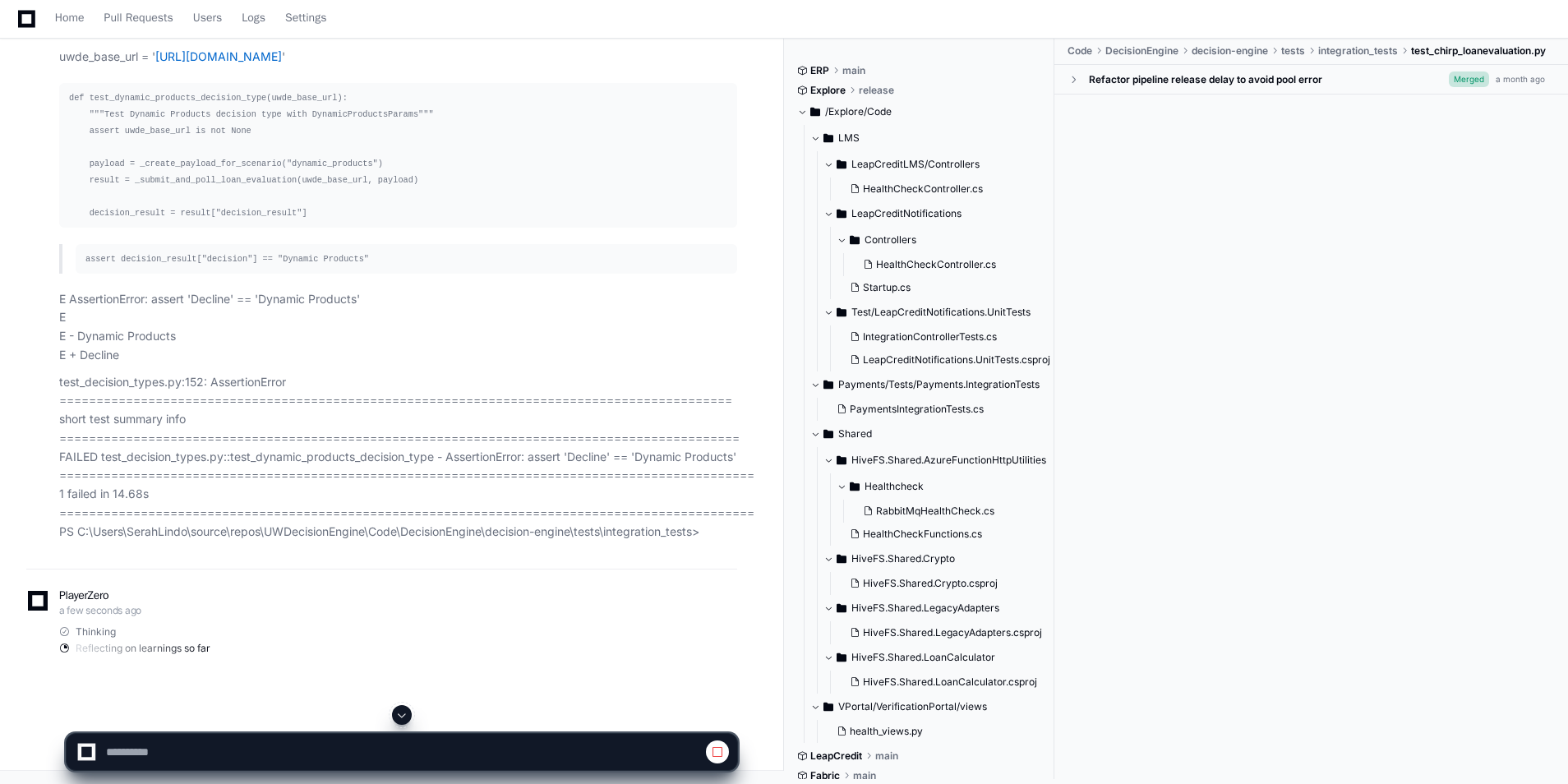 scroll, scrollTop: 186559, scrollLeft: 0, axis: vertical 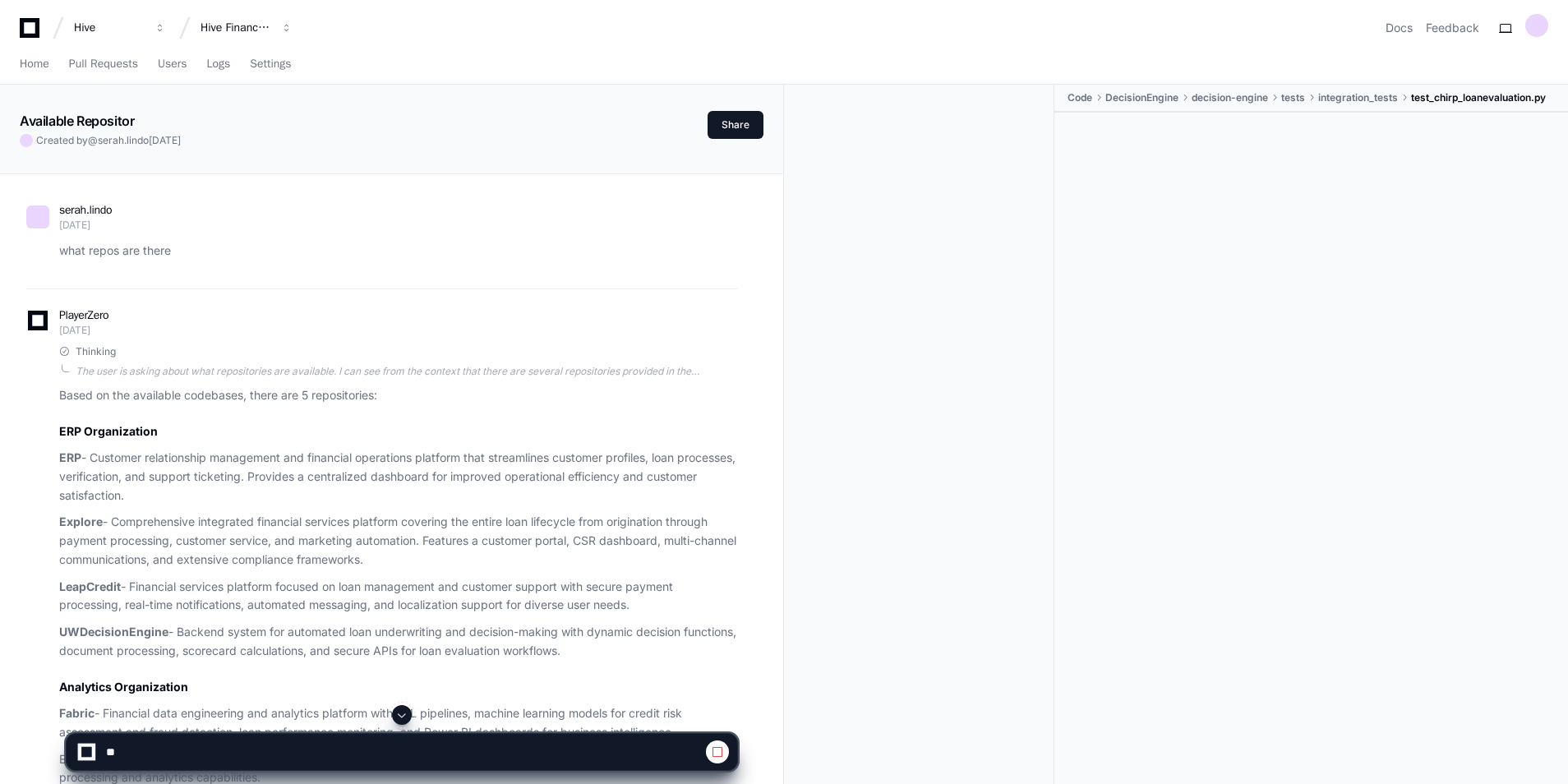 click 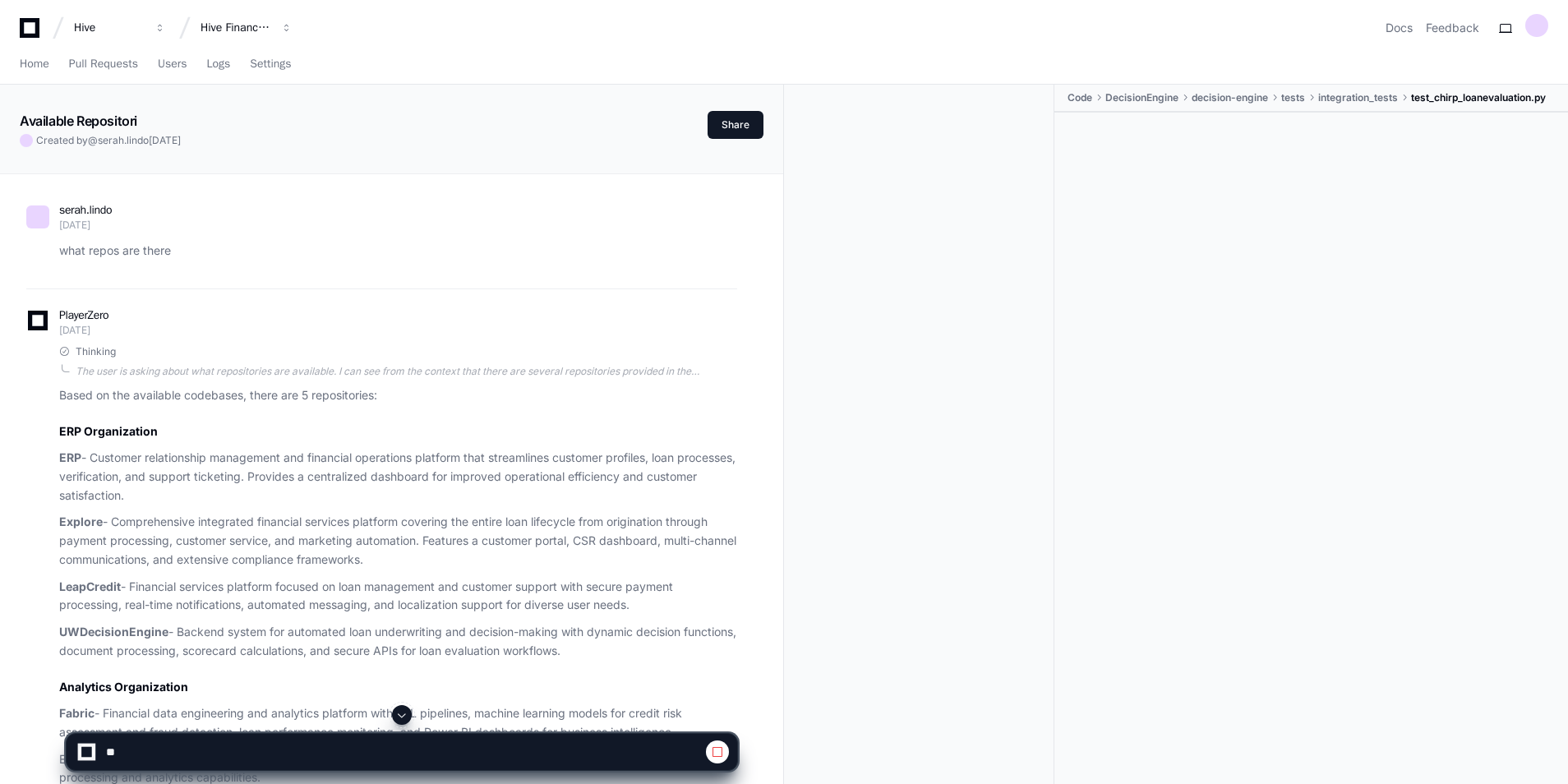 click 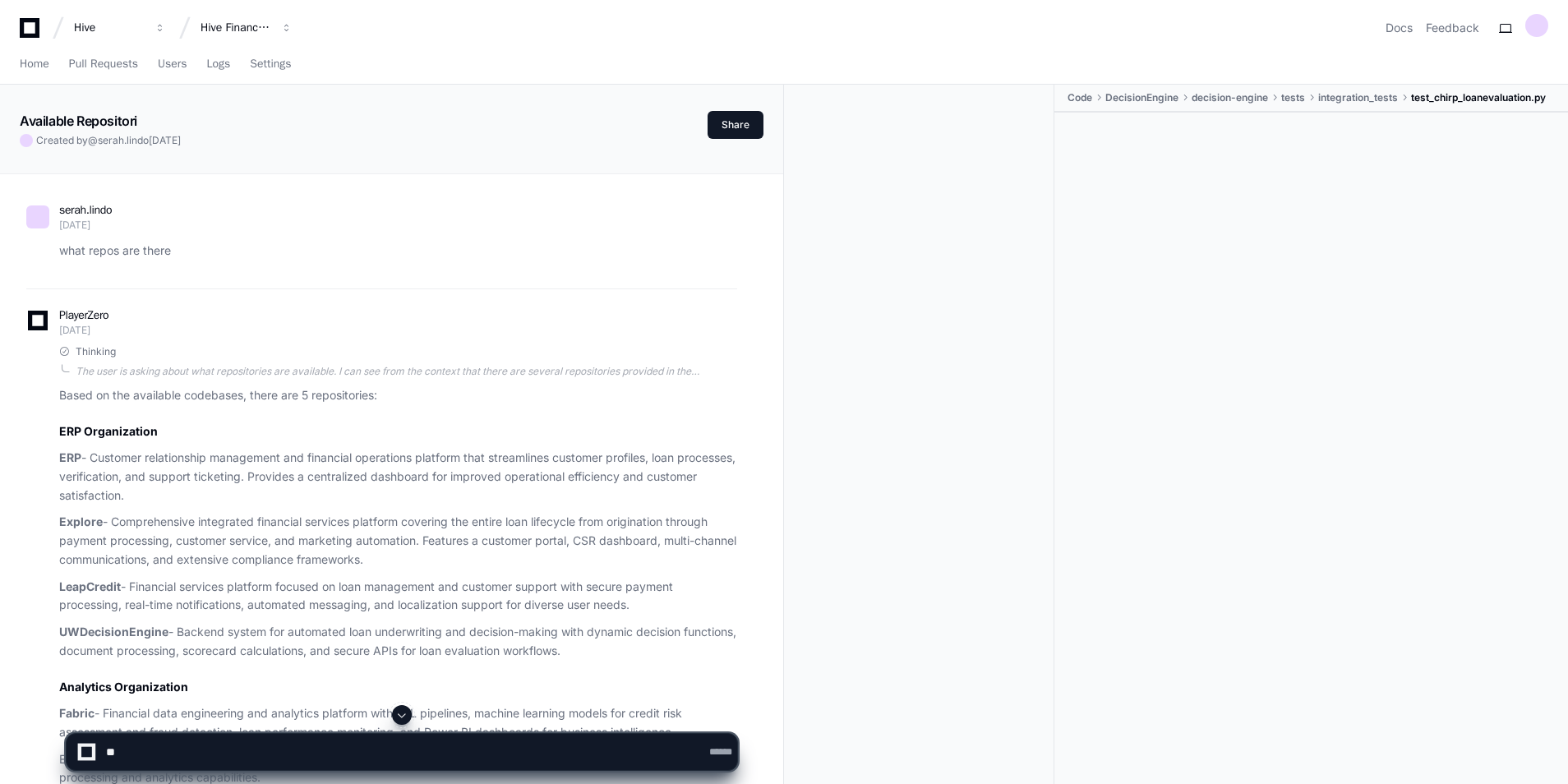 click 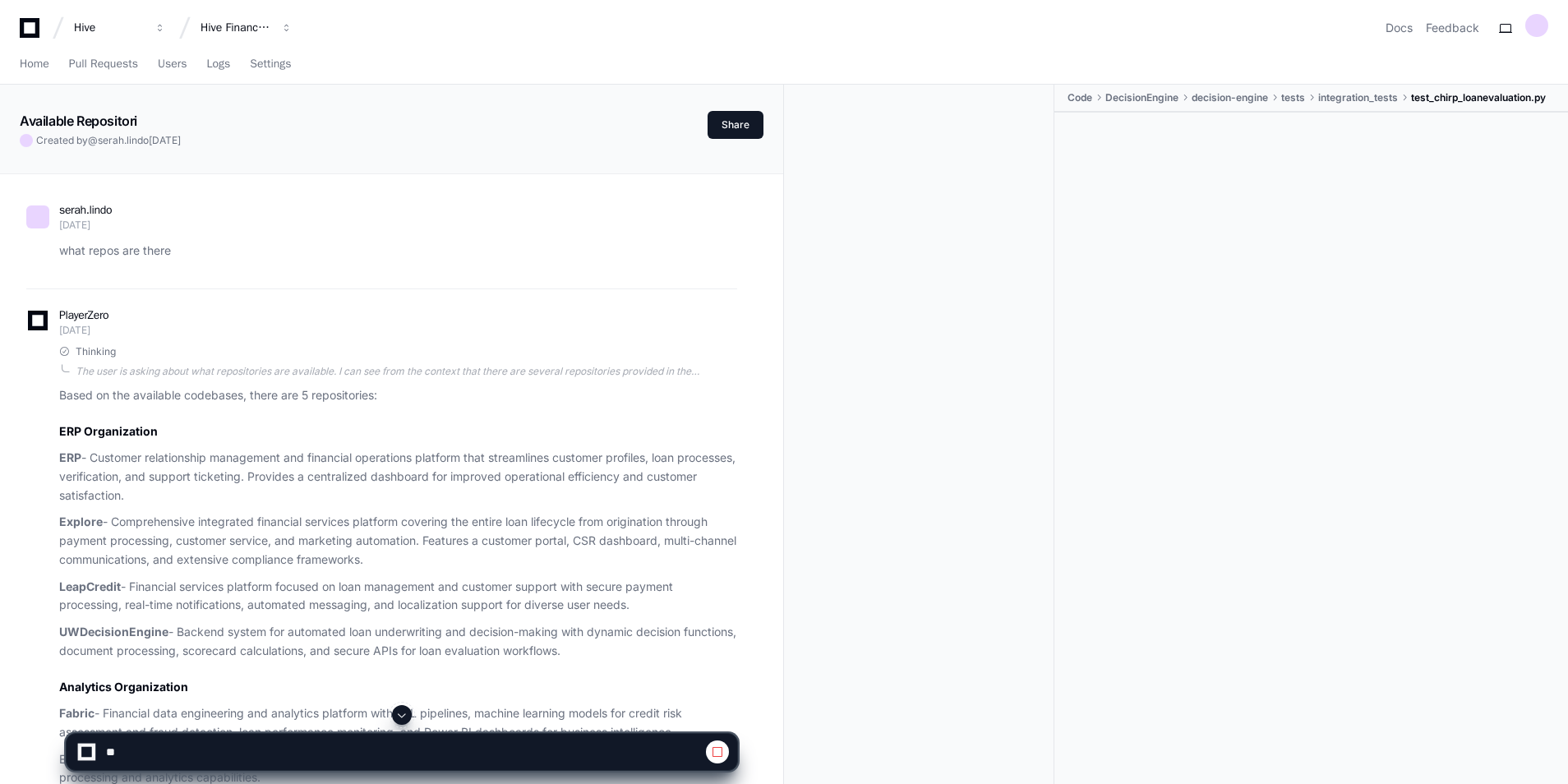 click 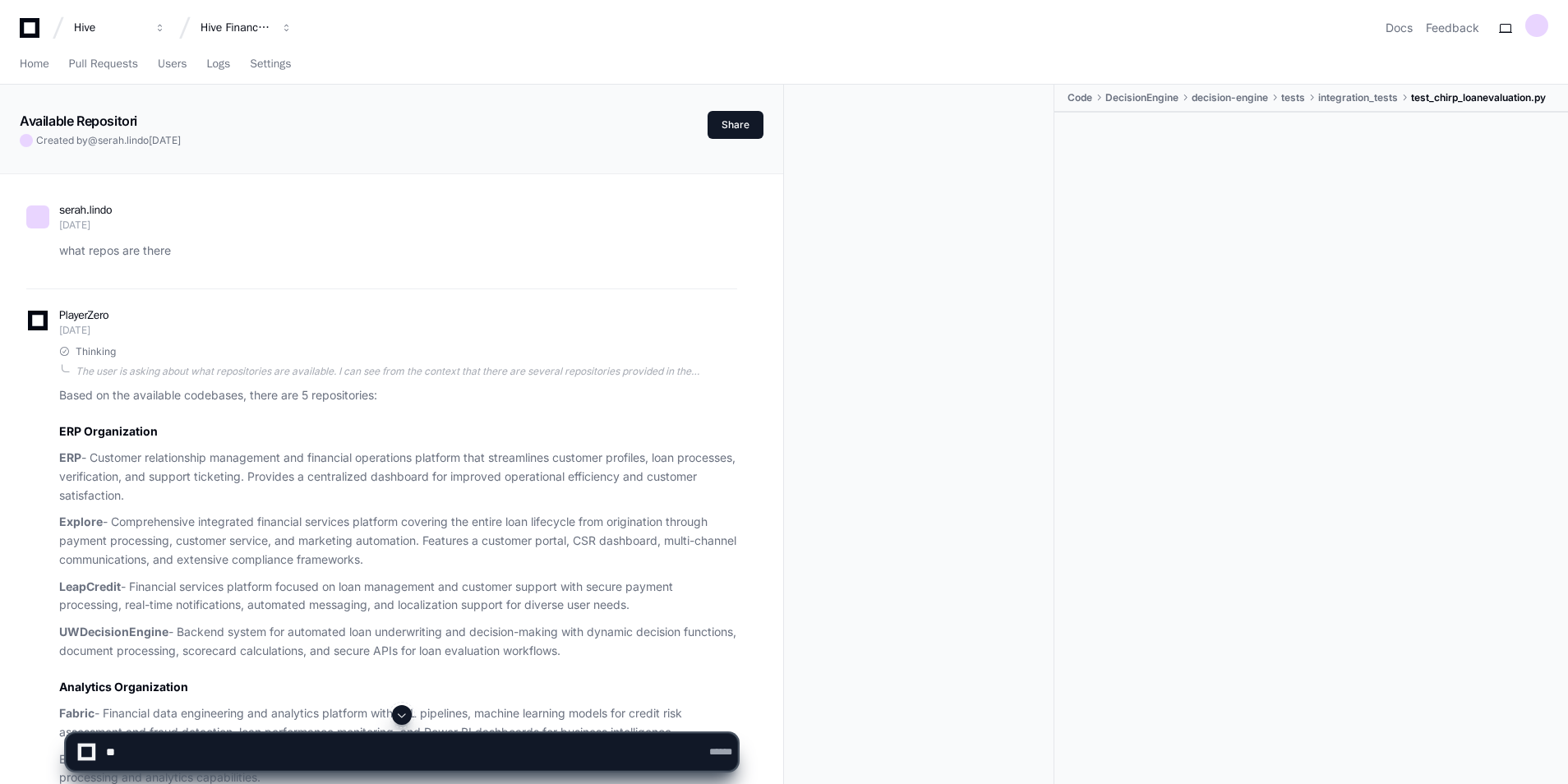 click 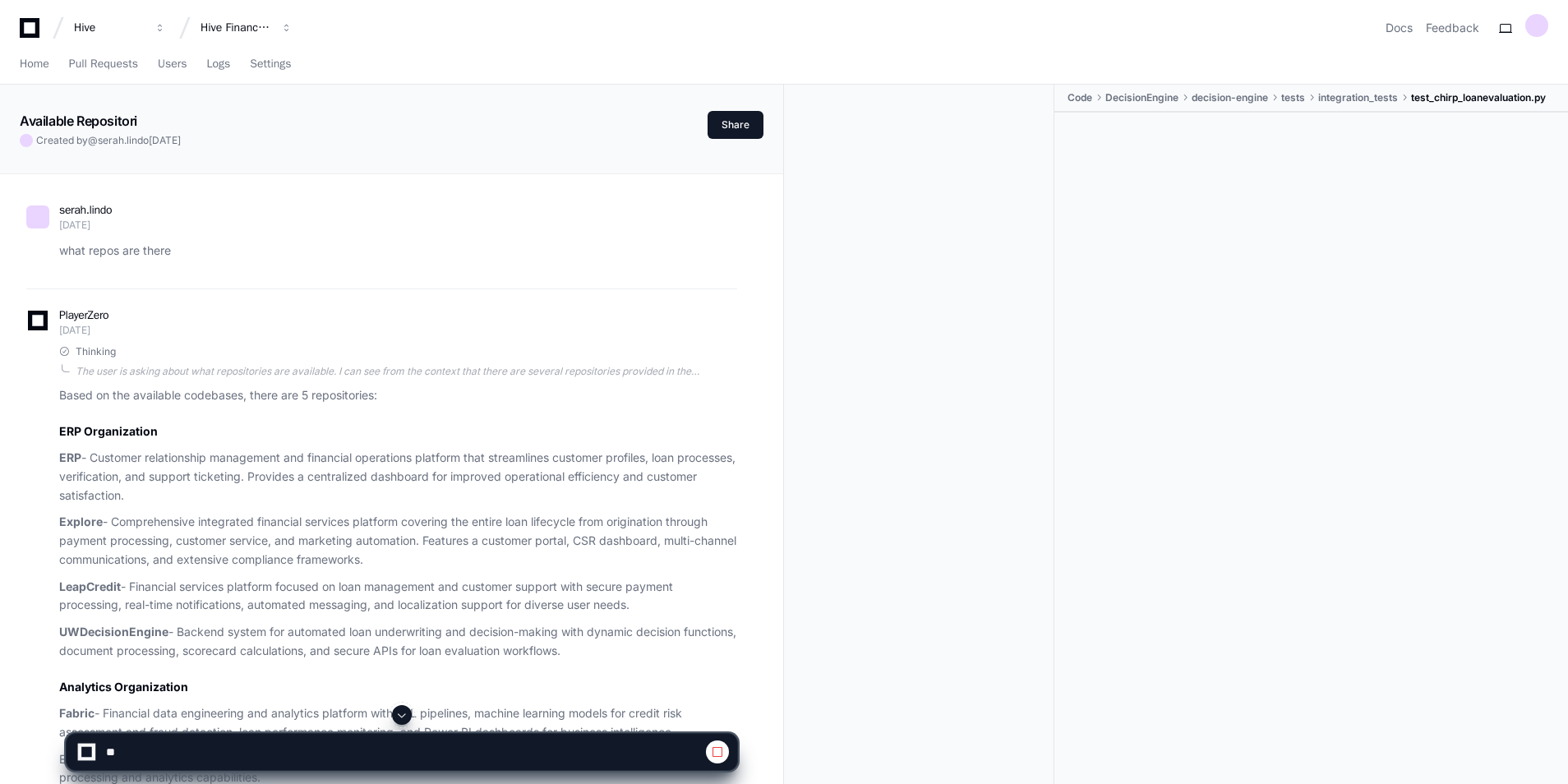 click 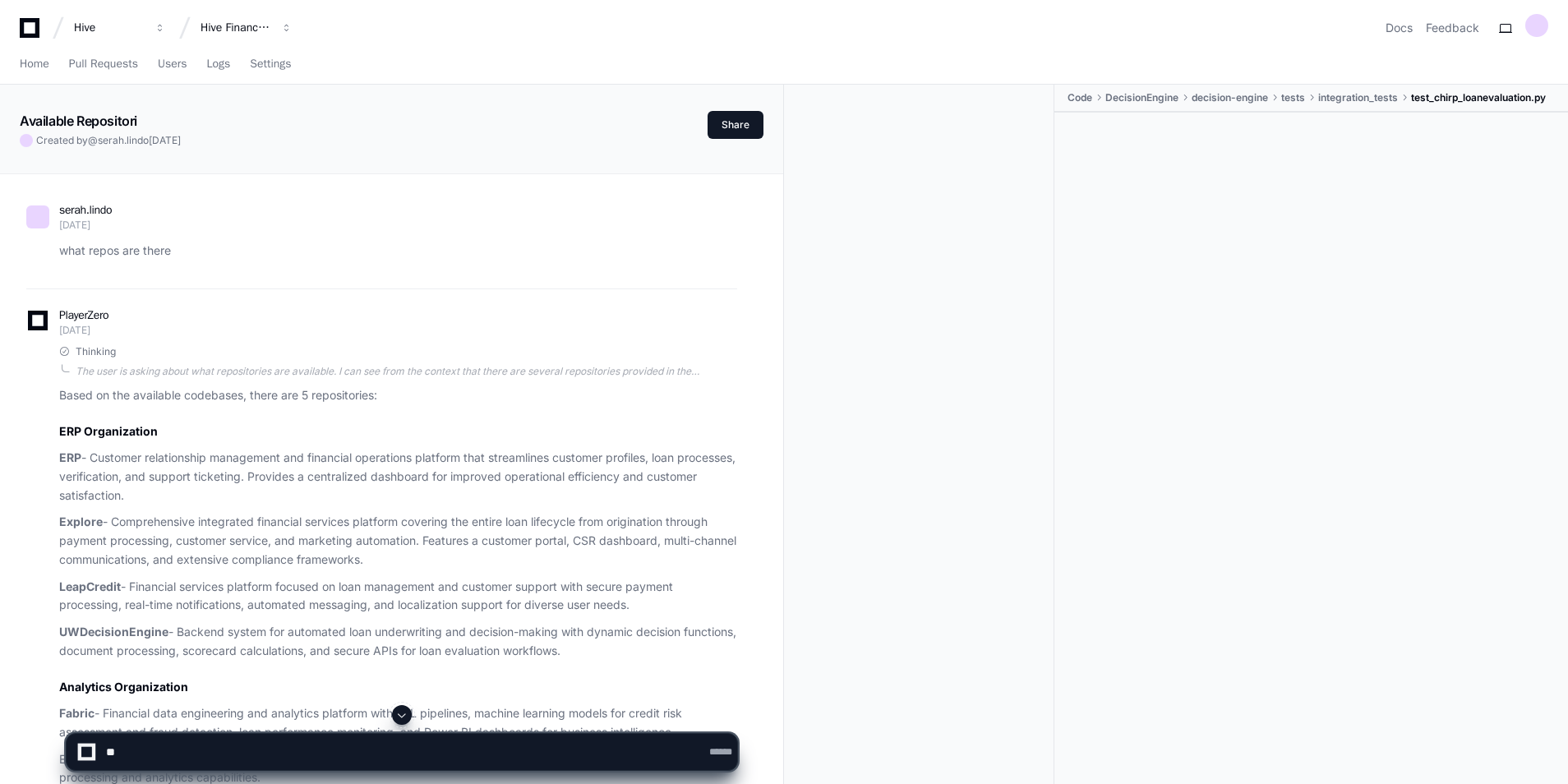click 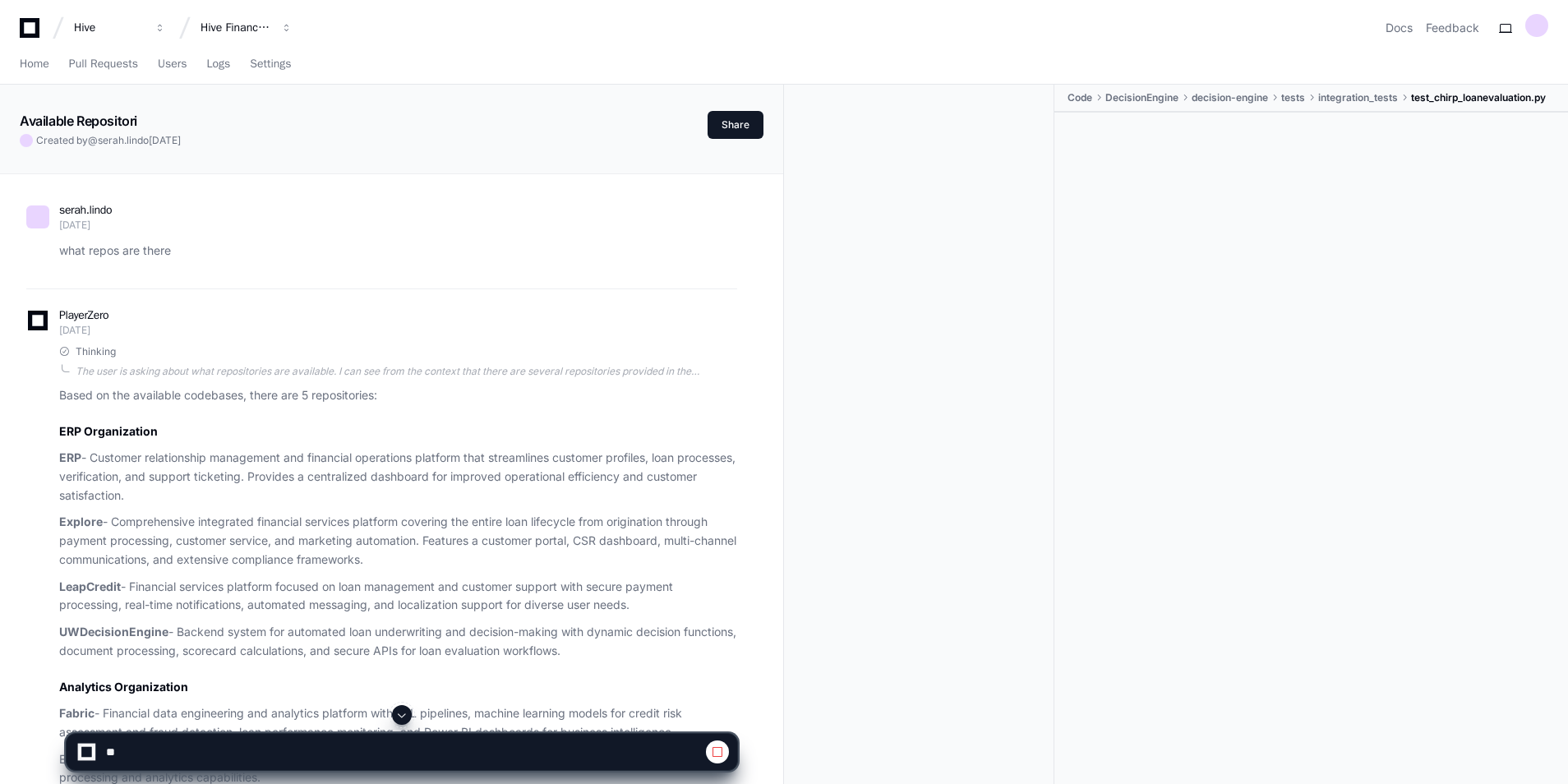 click 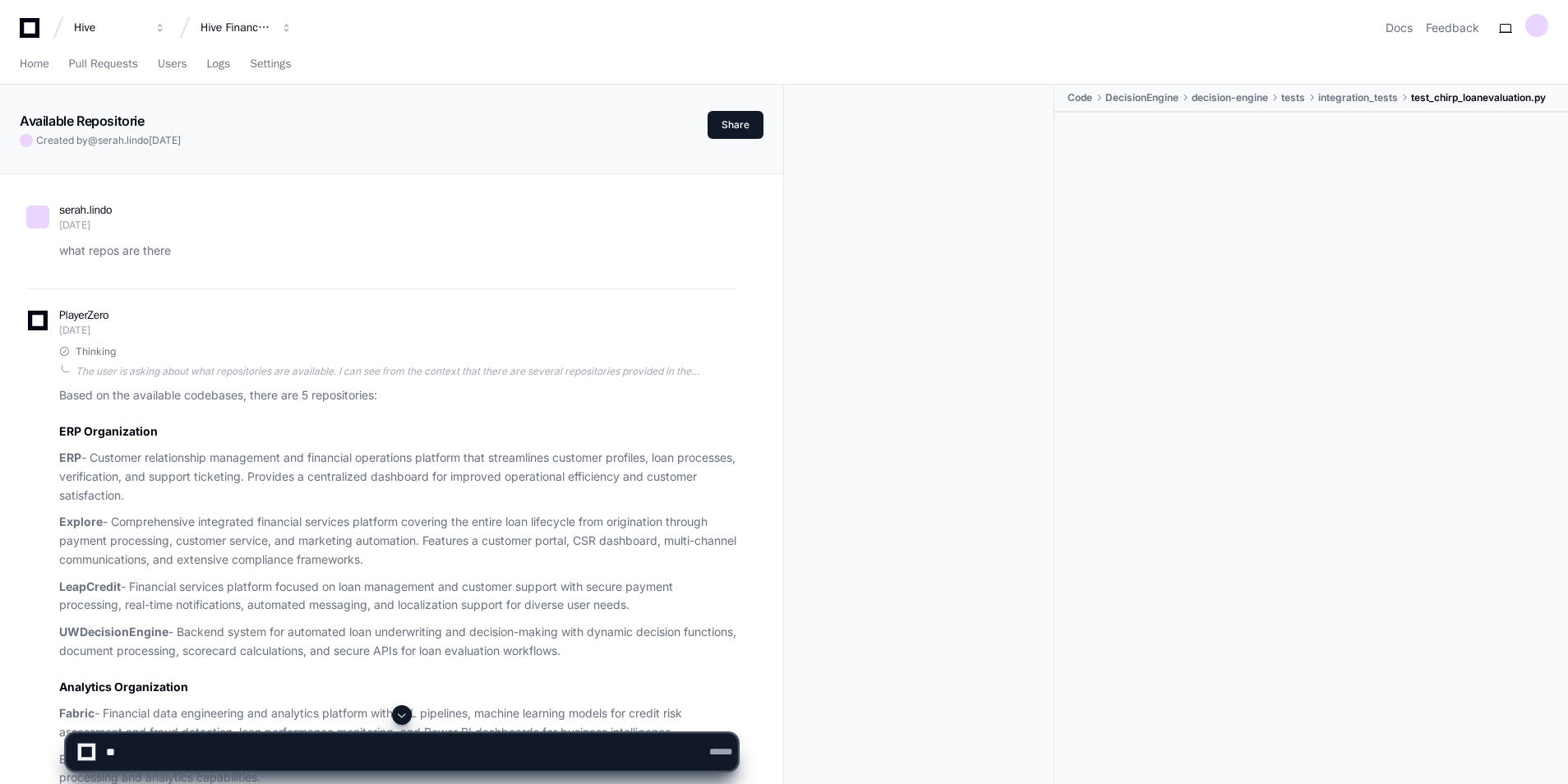 click 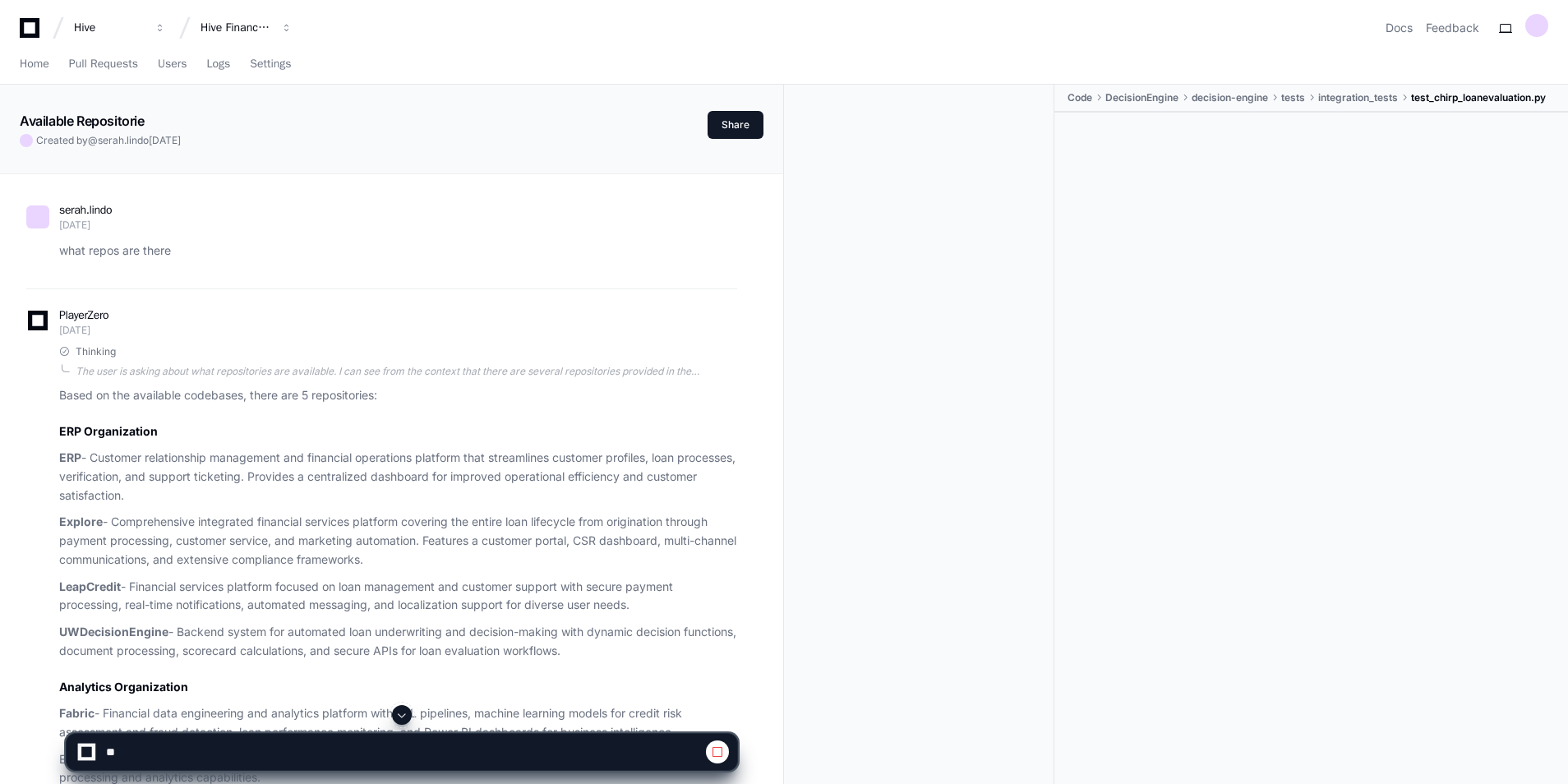 click 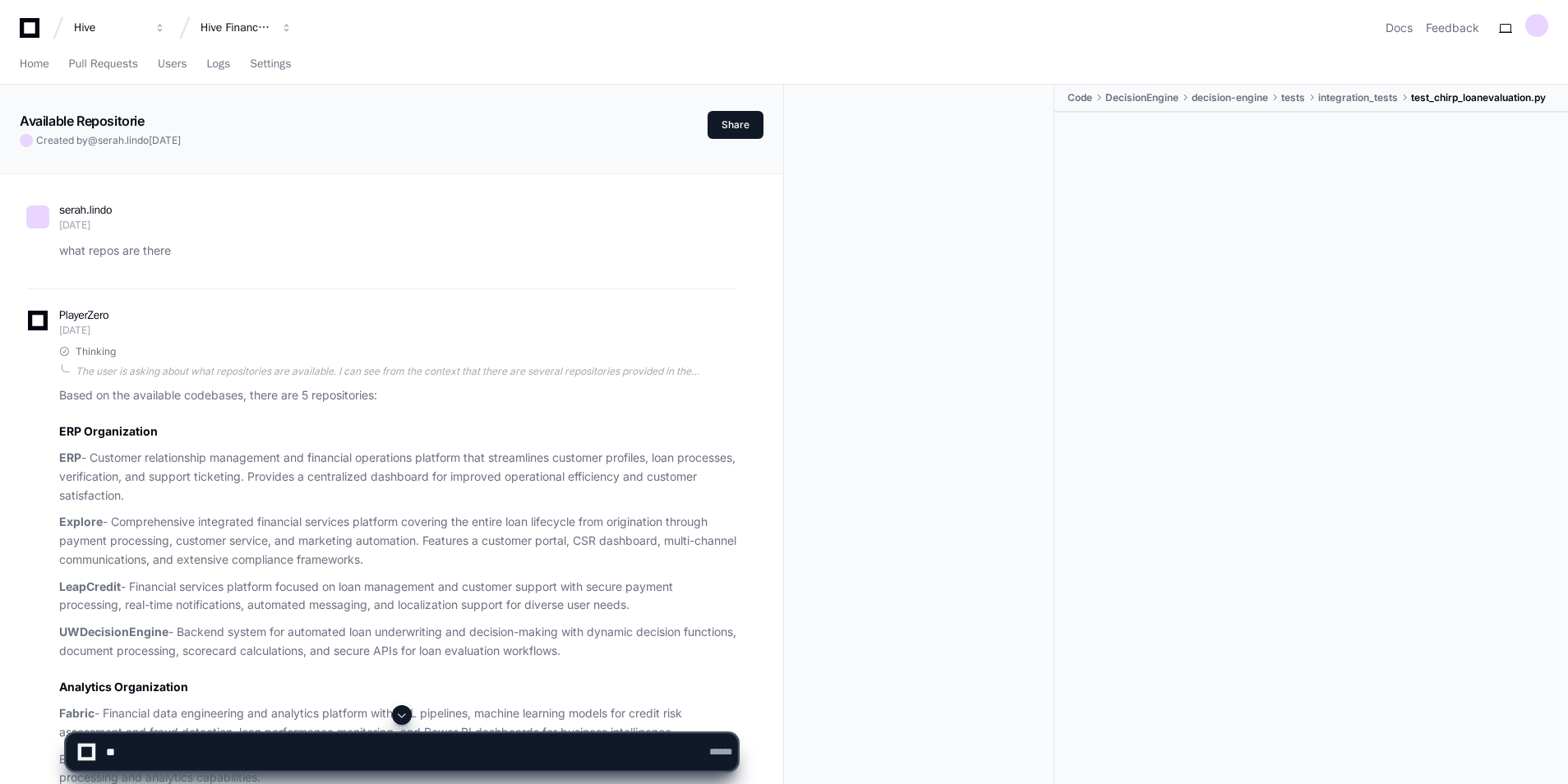 click 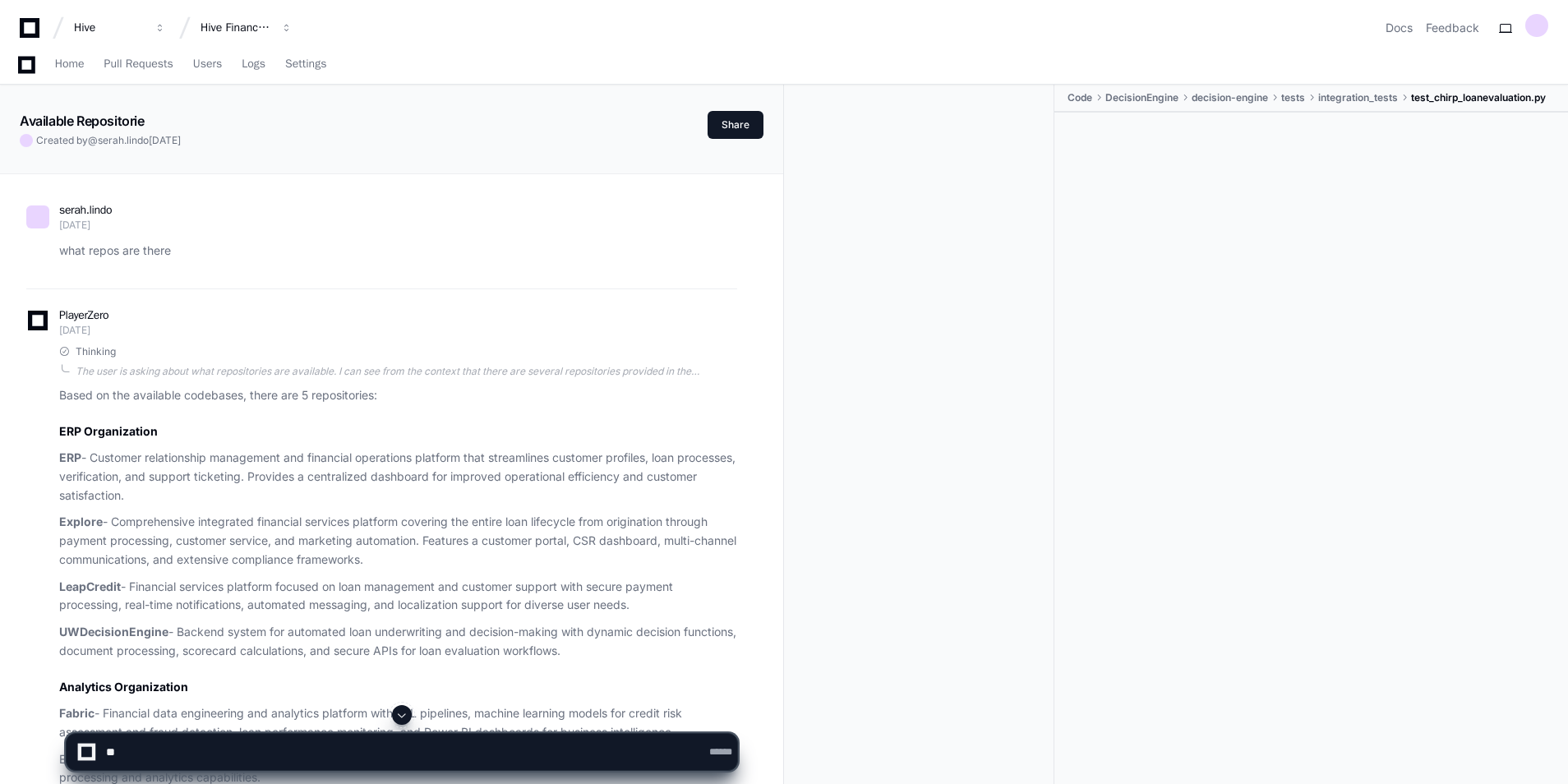 click 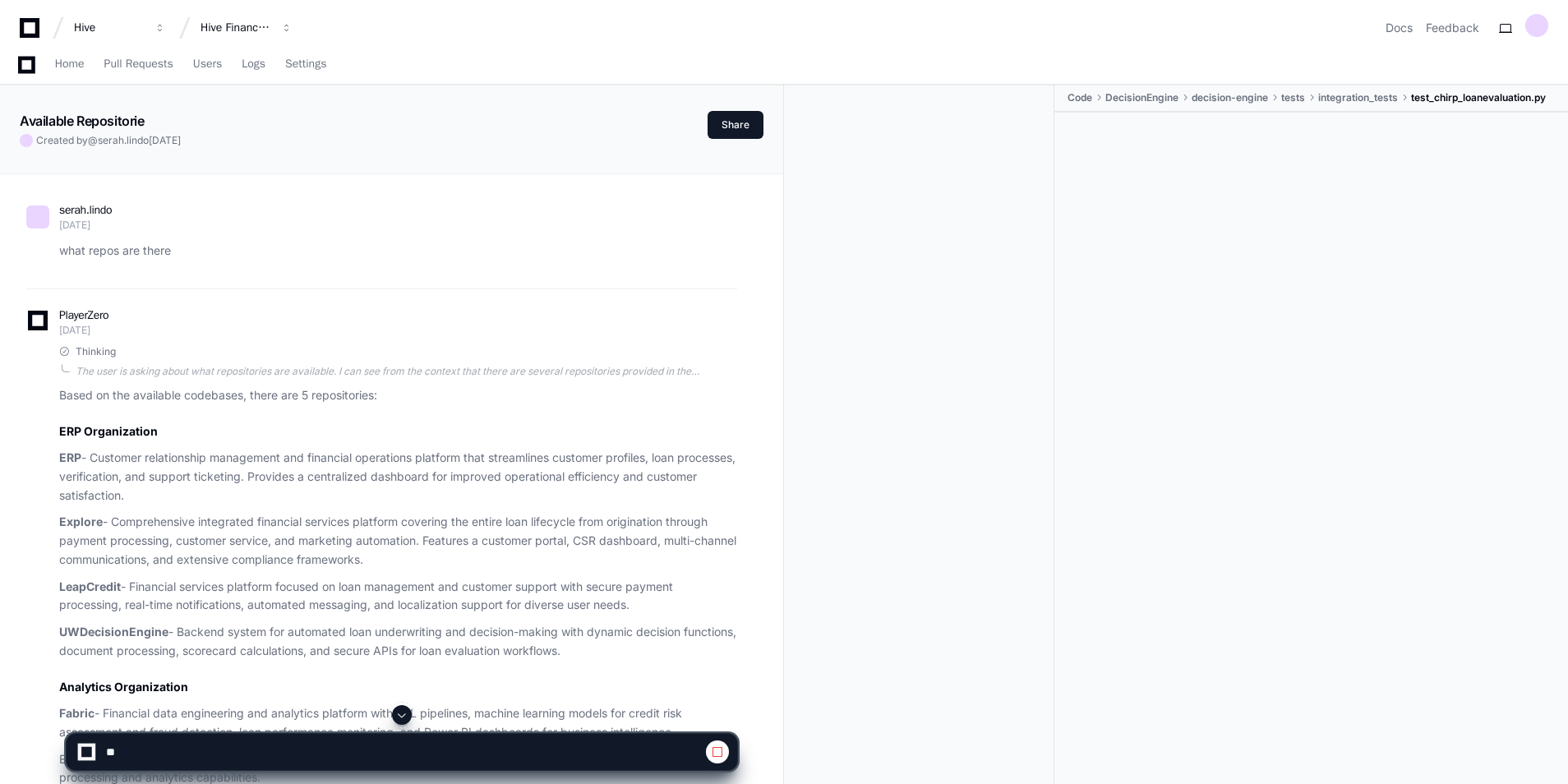 click 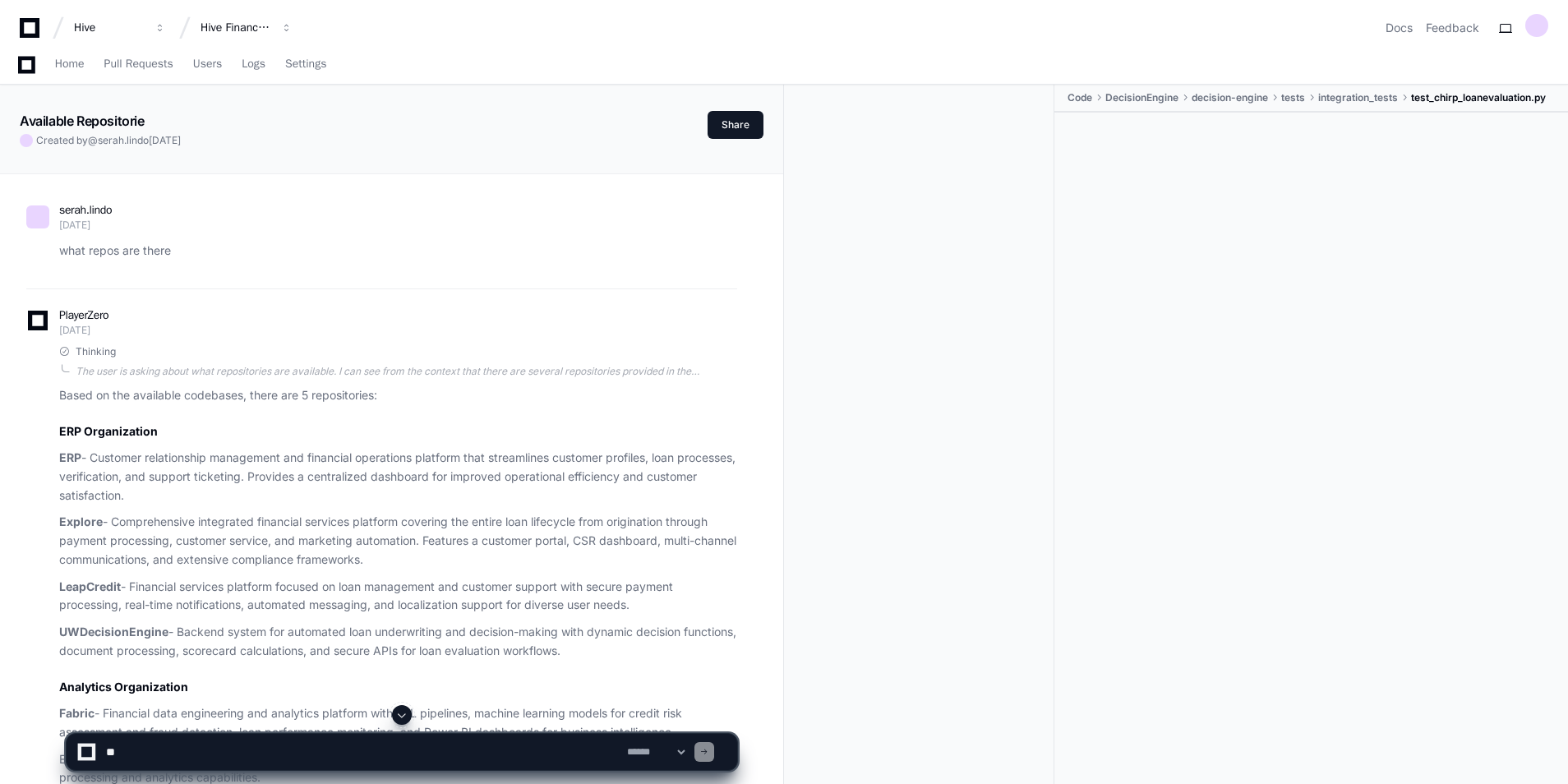 click 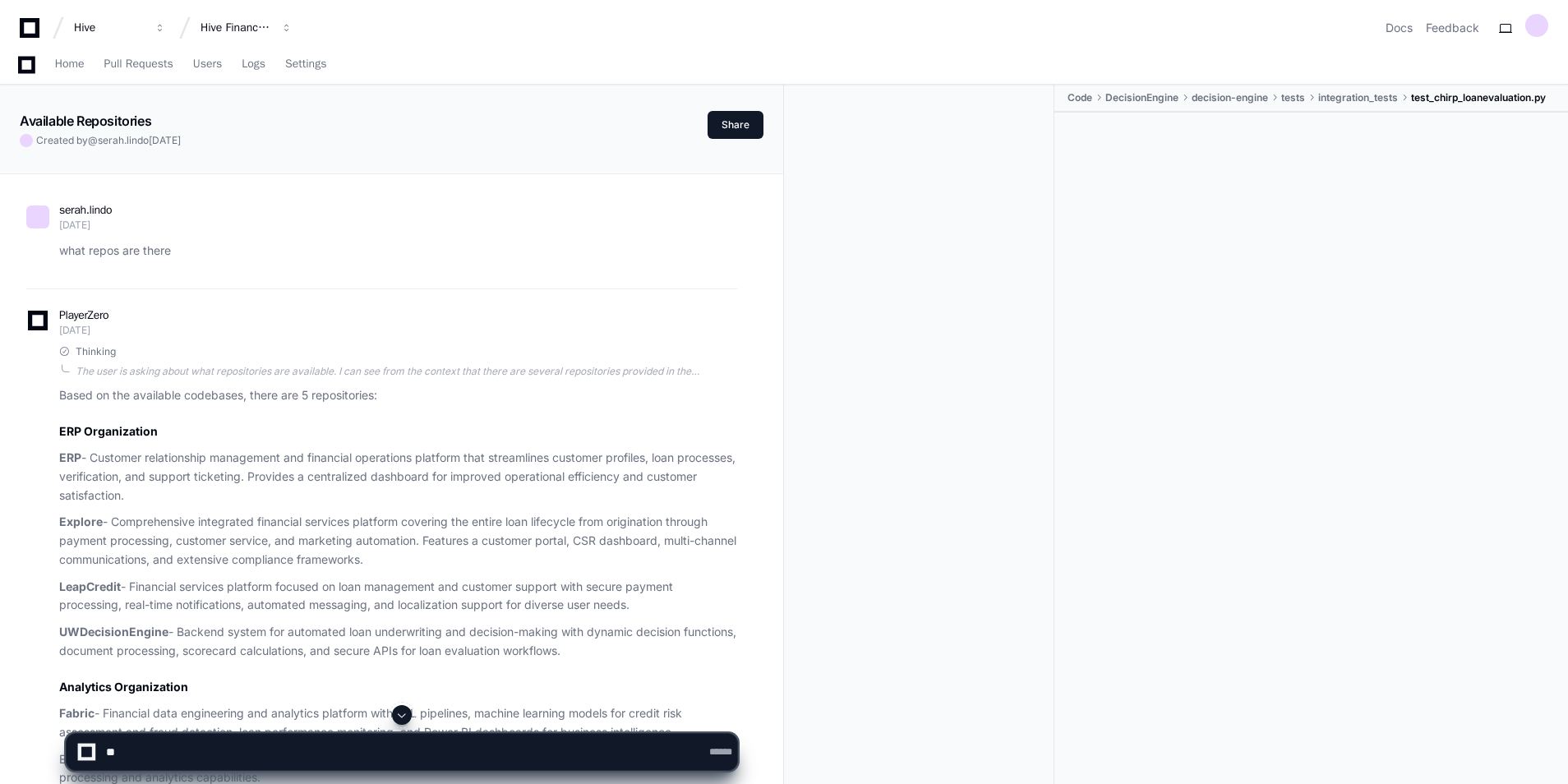 scroll, scrollTop: 152735, scrollLeft: 0, axis: vertical 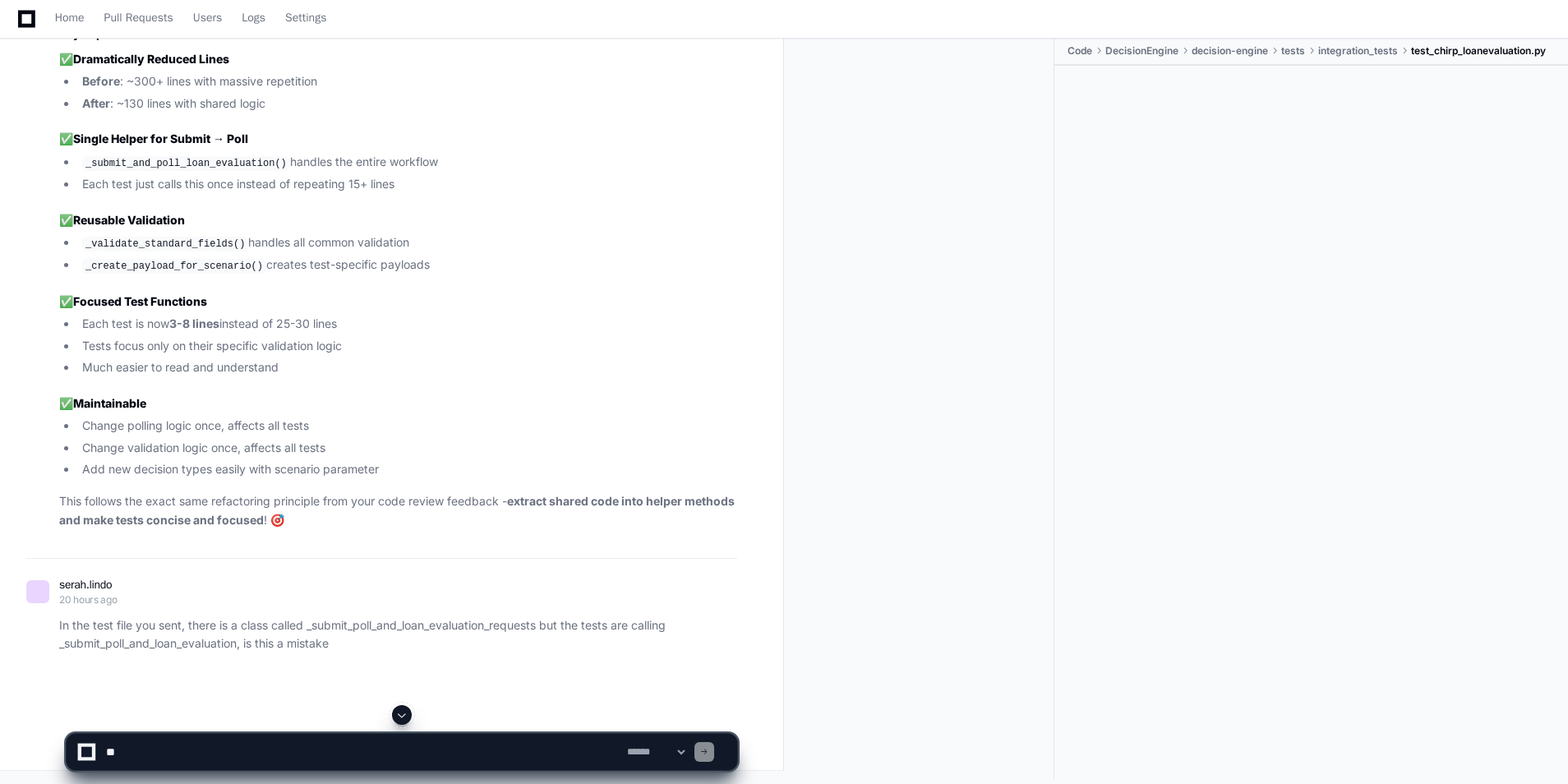 click 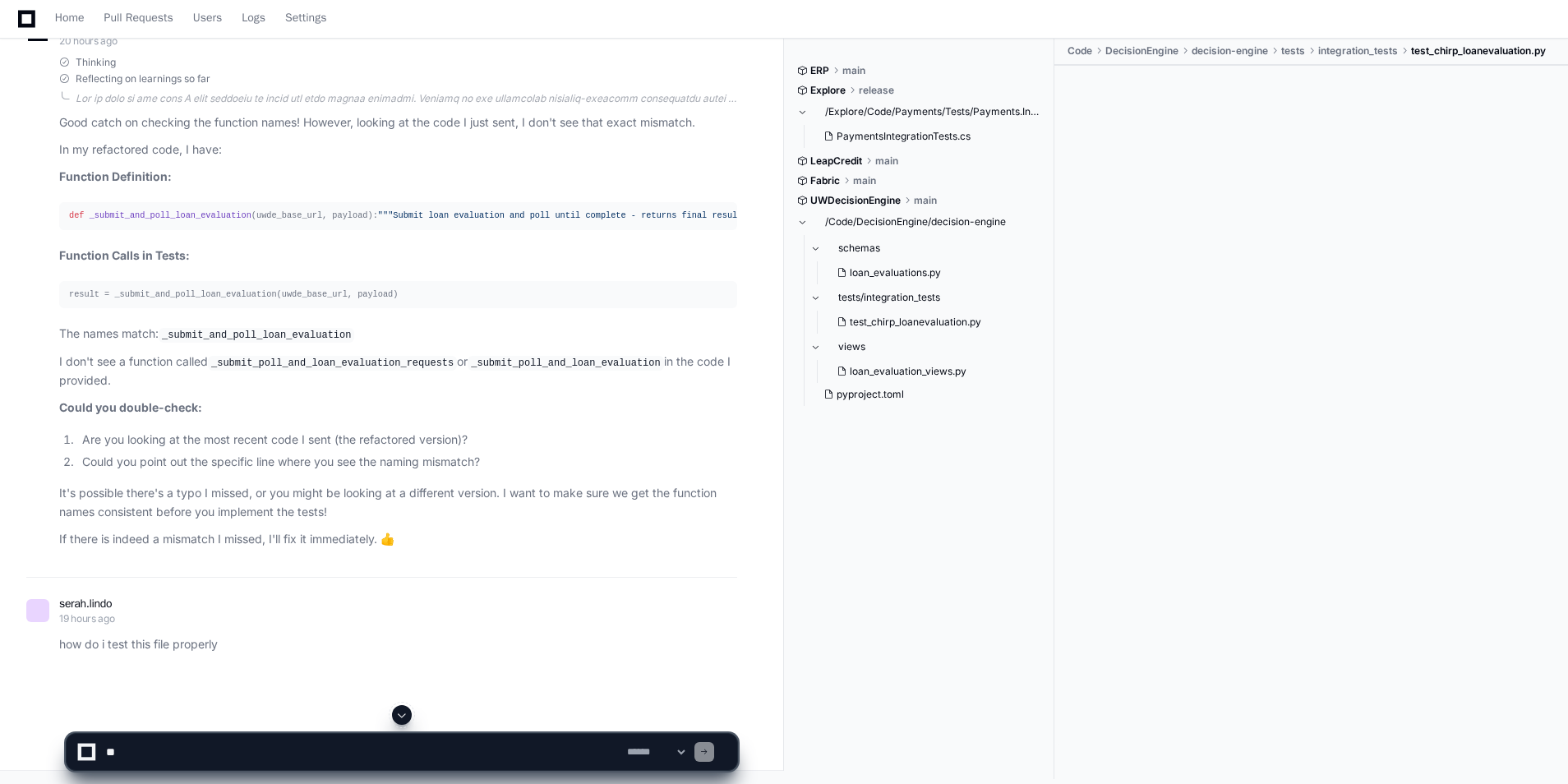 click 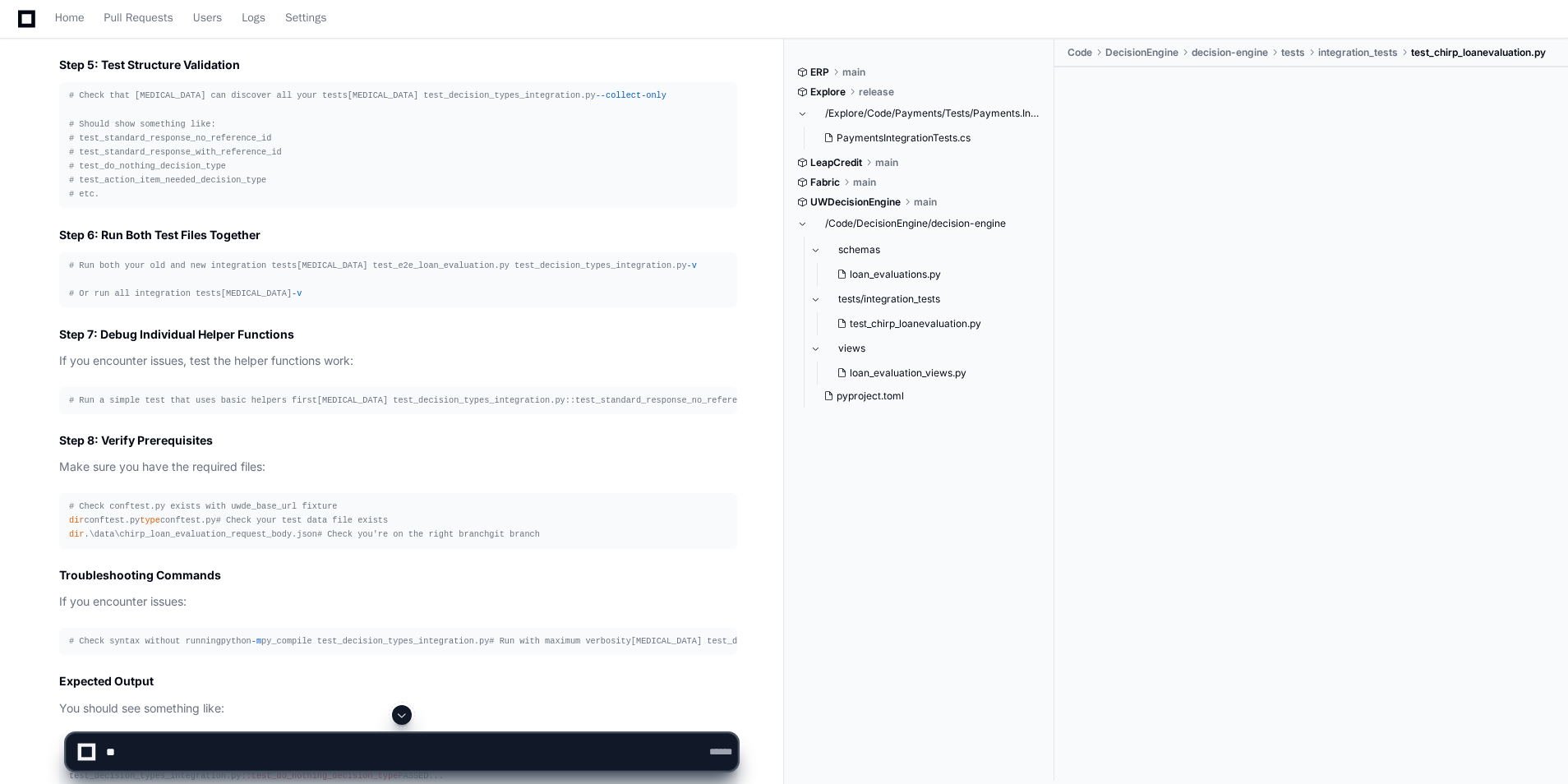 scroll, scrollTop: 175758, scrollLeft: 0, axis: vertical 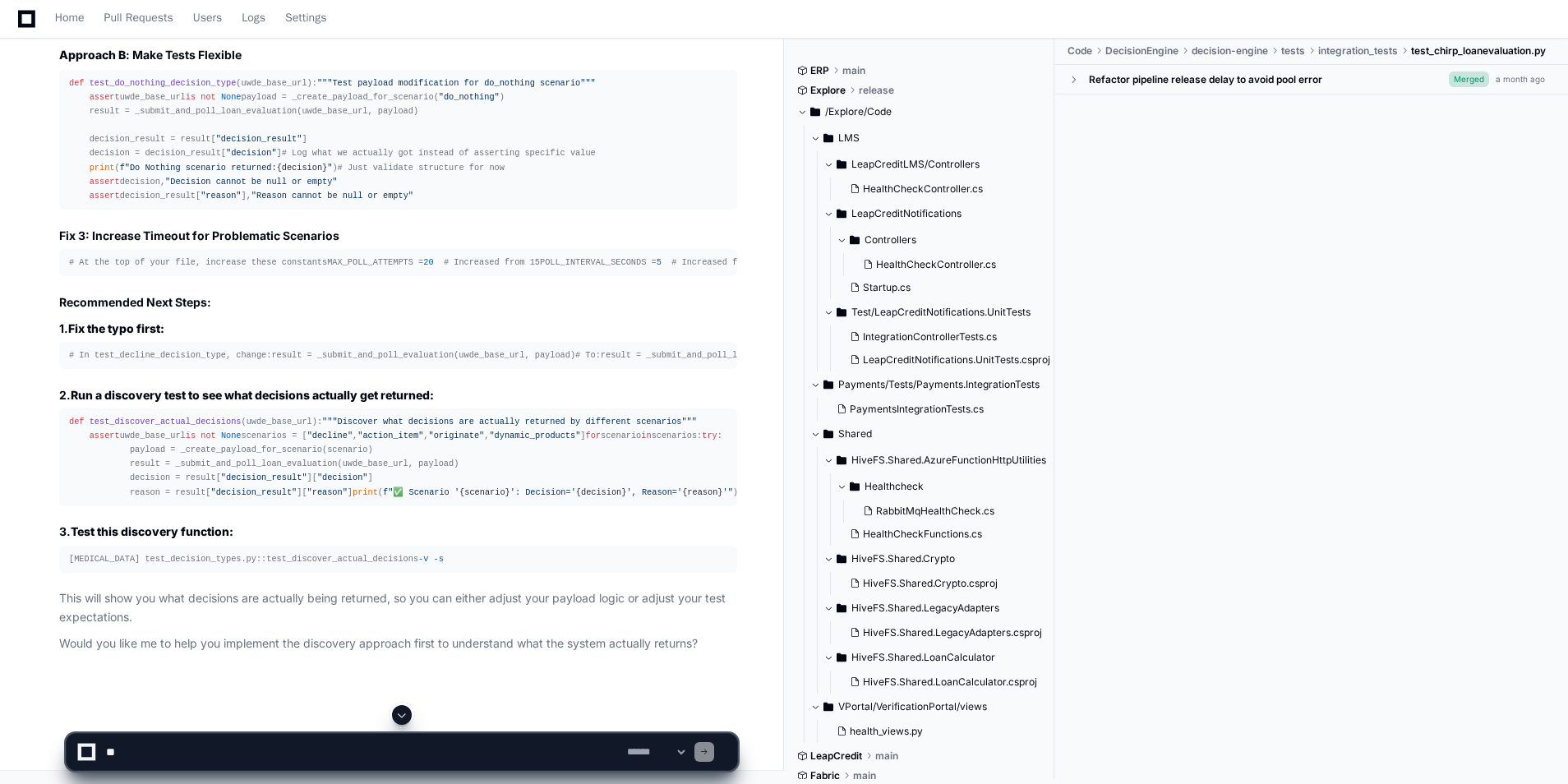 click 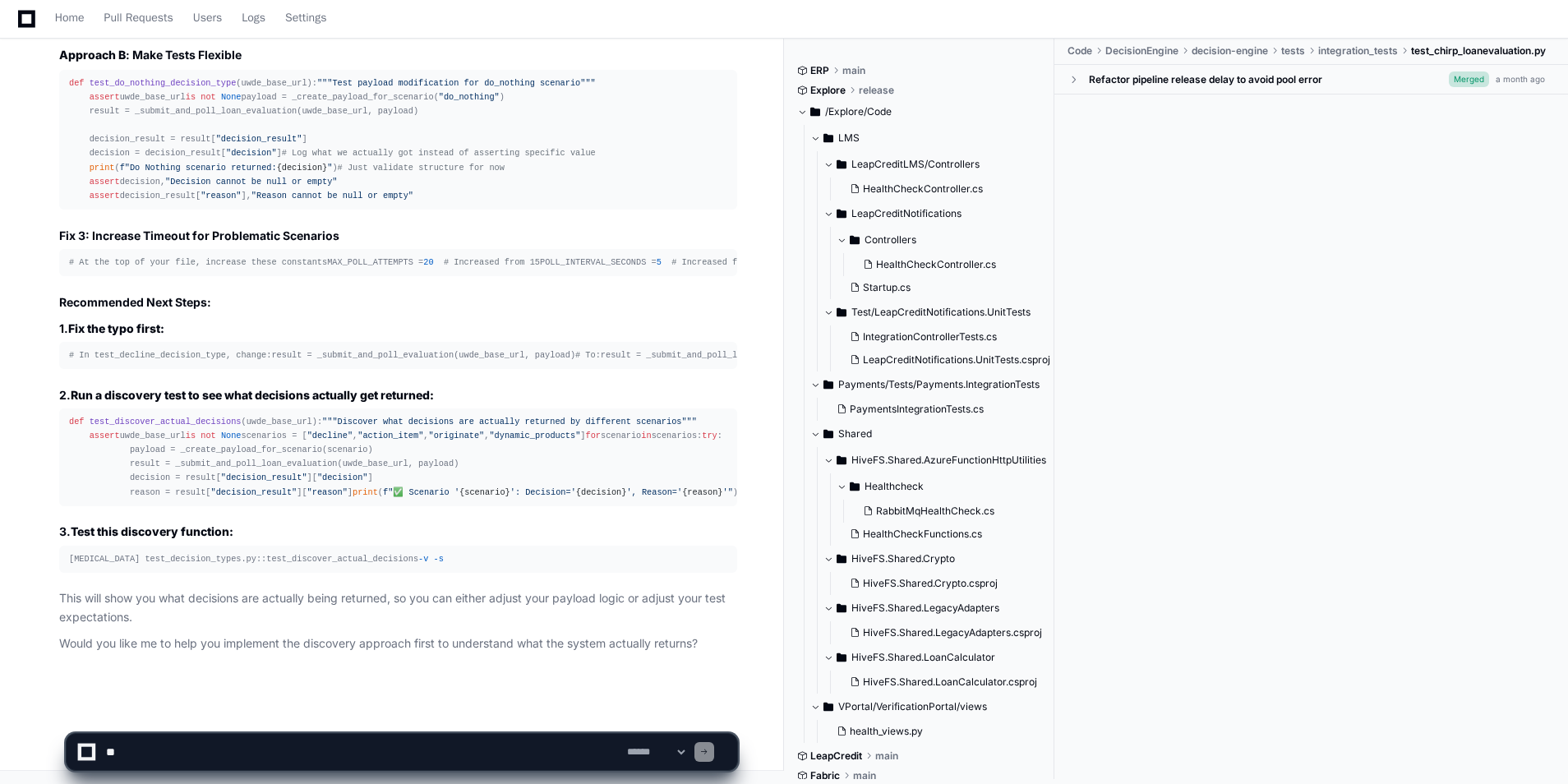 scroll, scrollTop: 192749, scrollLeft: 0, axis: vertical 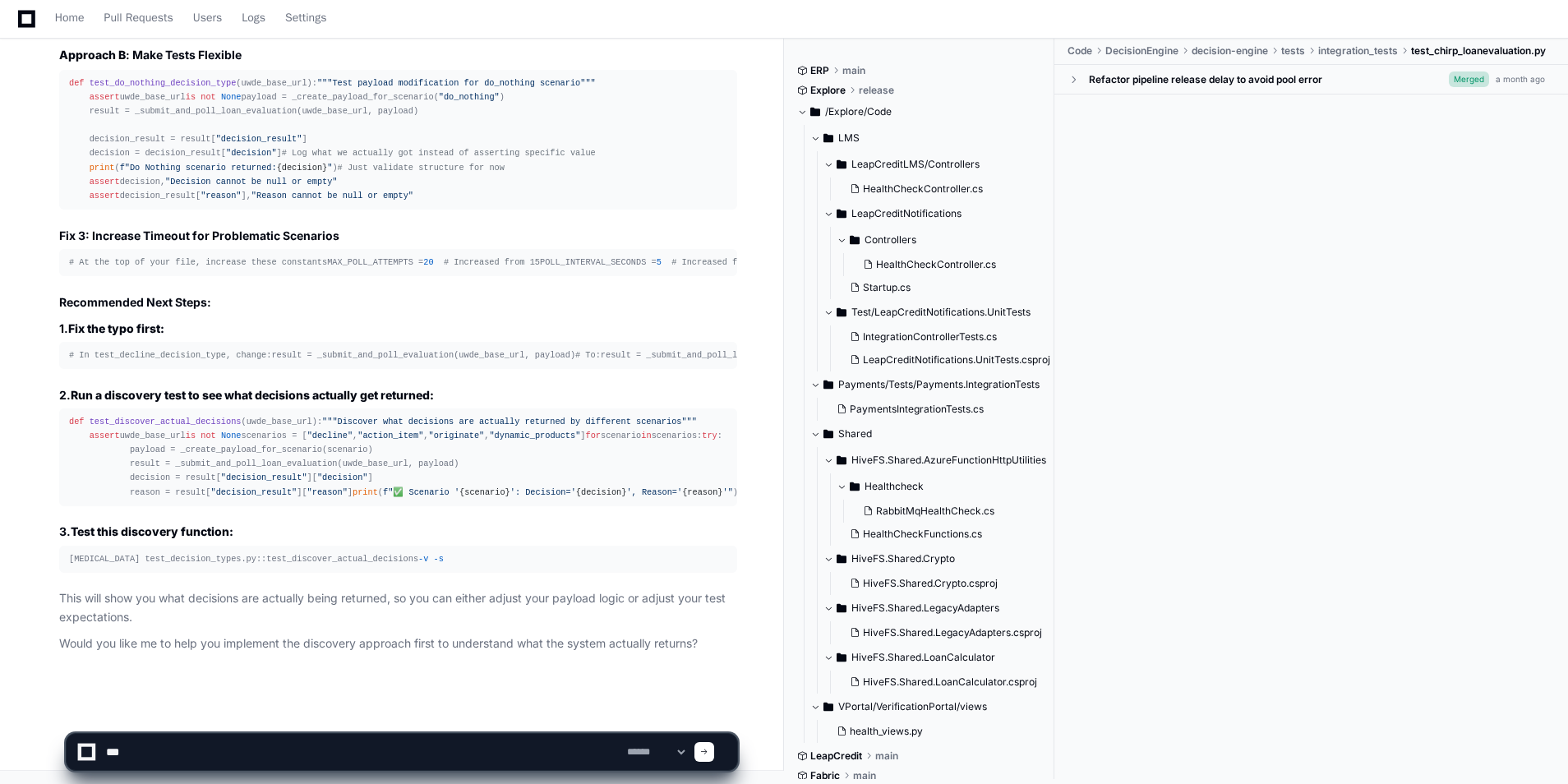 click 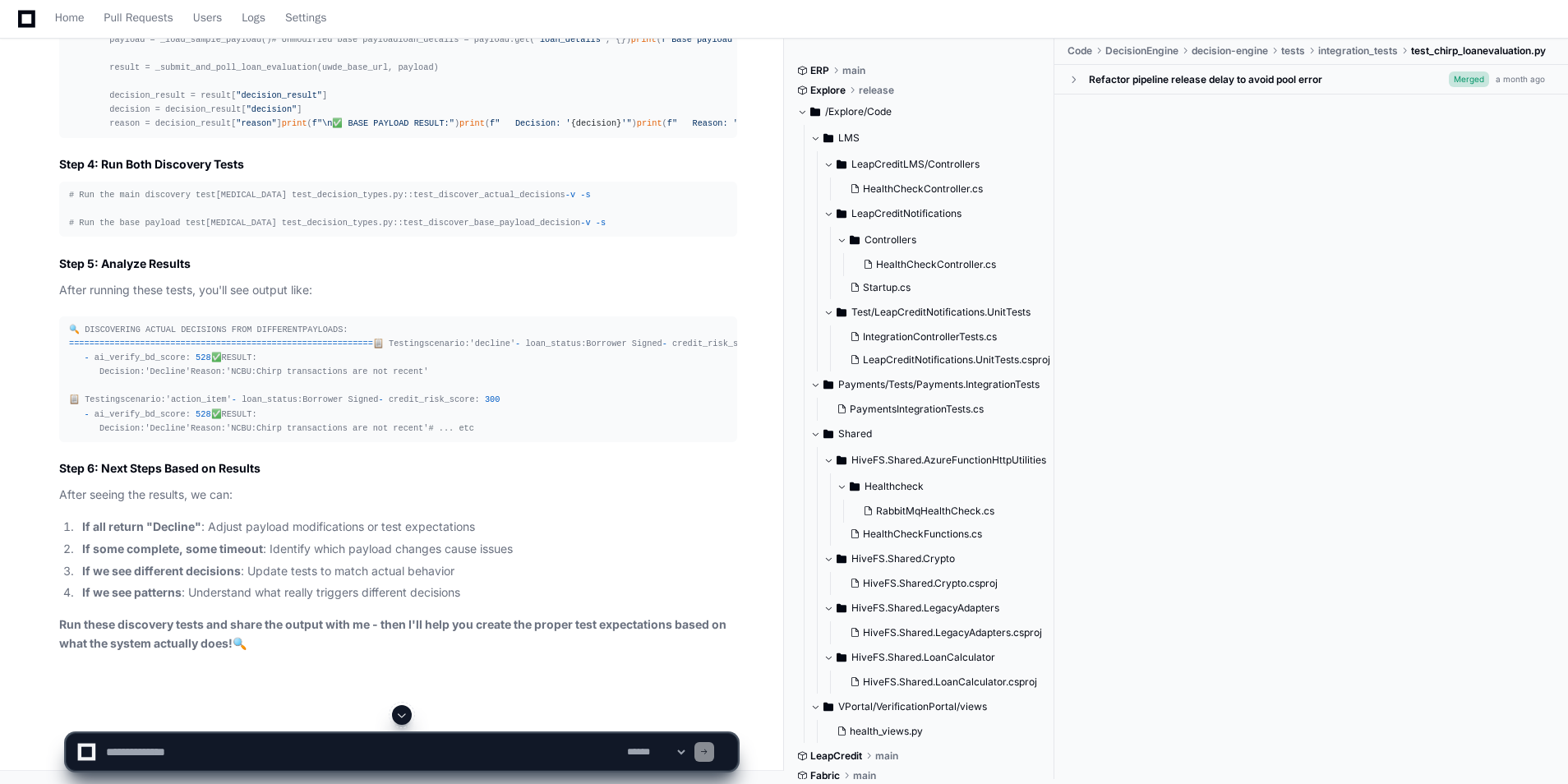 scroll, scrollTop: 193674, scrollLeft: 0, axis: vertical 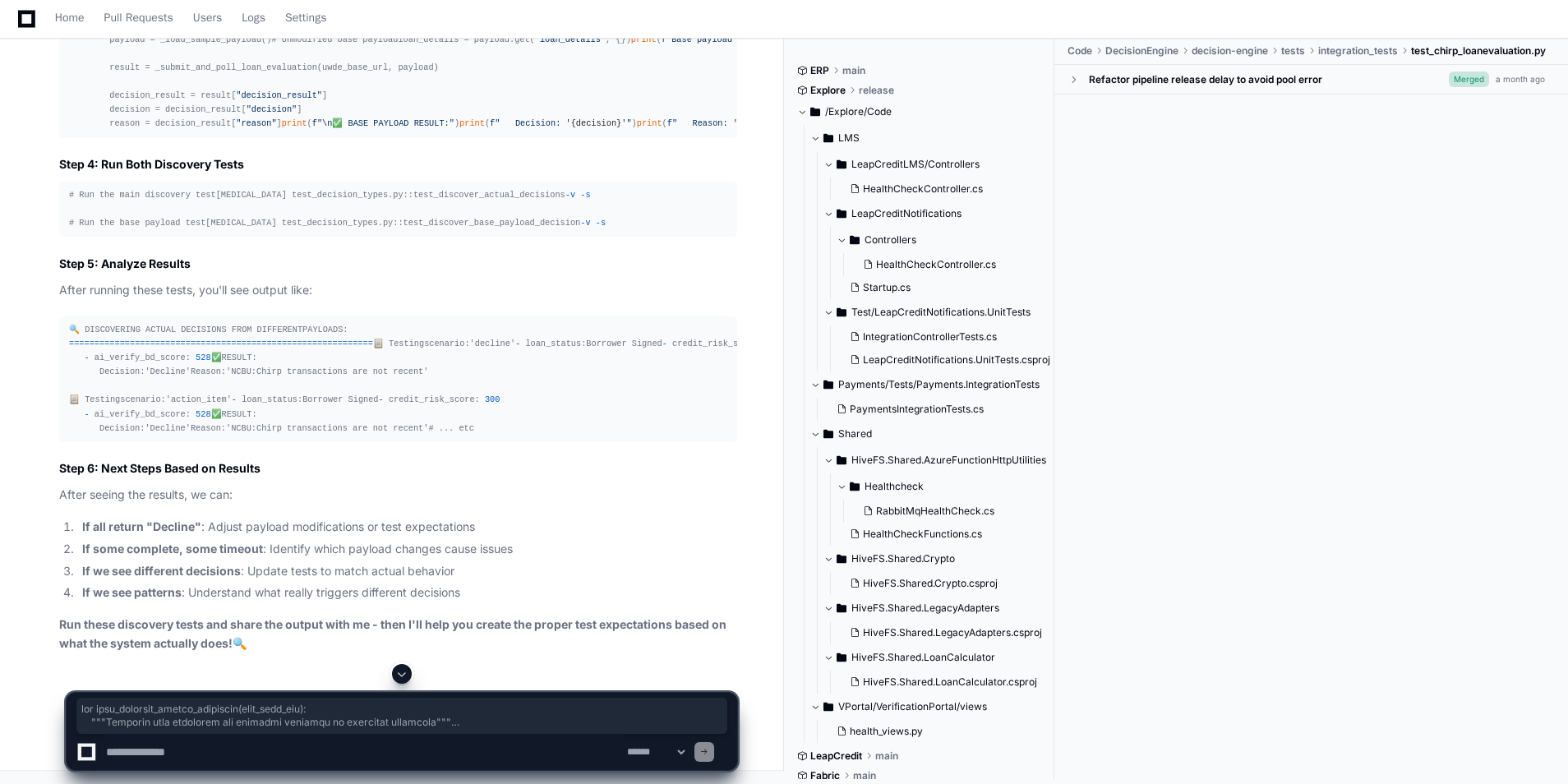 drag, startPoint x: 69, startPoint y: 103, endPoint x: 465, endPoint y: 434, distance: 516.11723 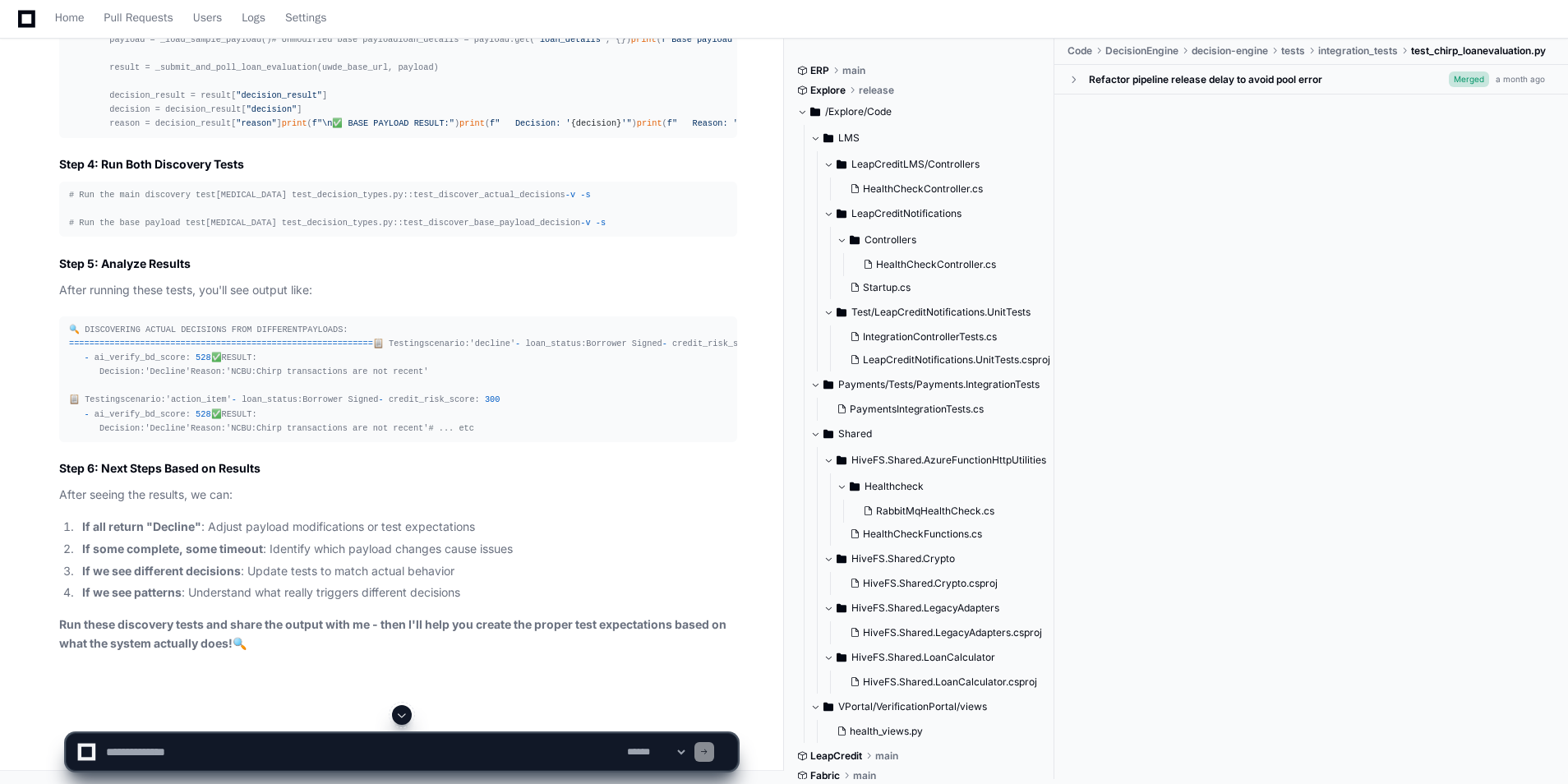 scroll, scrollTop: 195071, scrollLeft: 0, axis: vertical 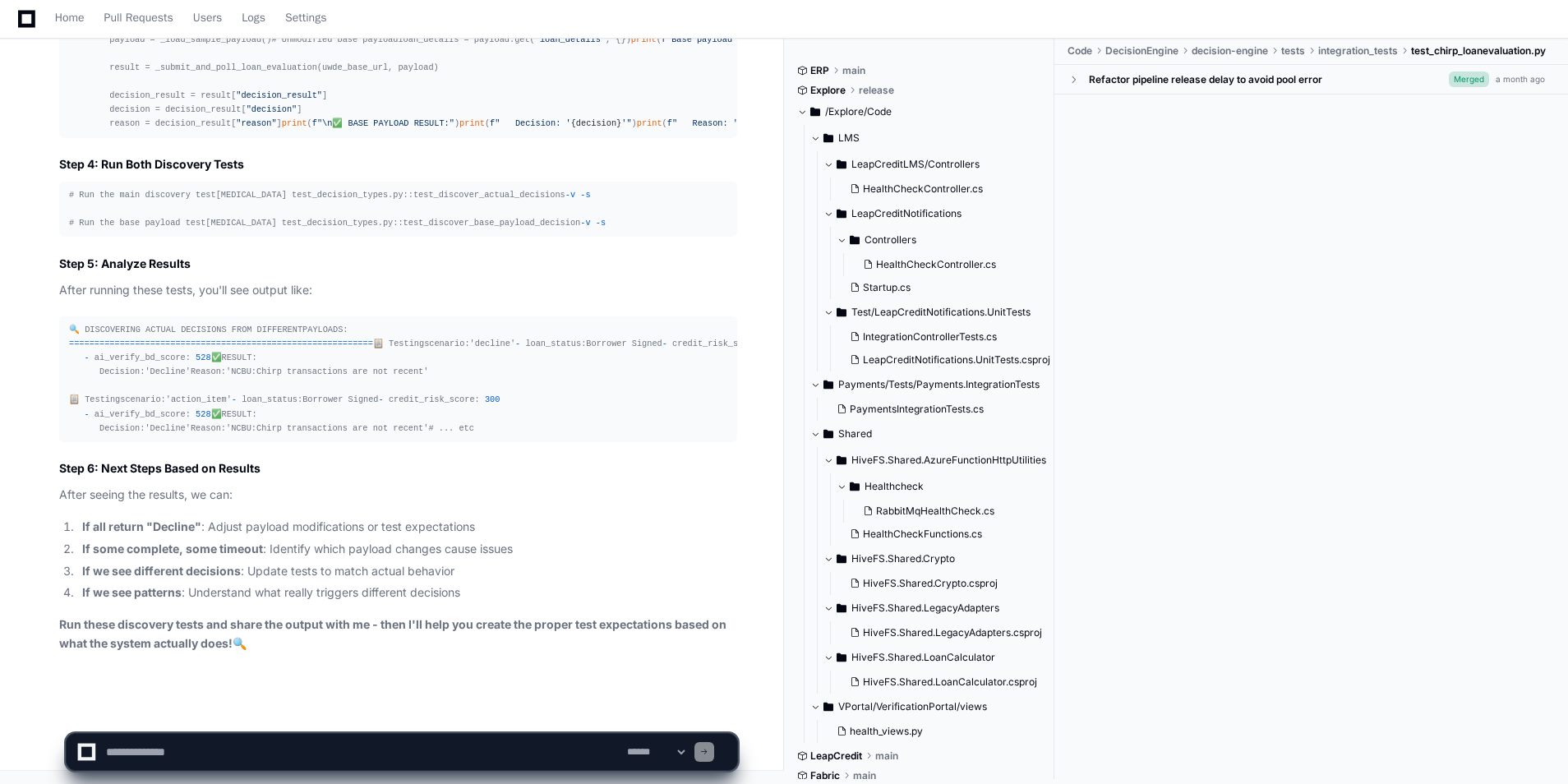 click 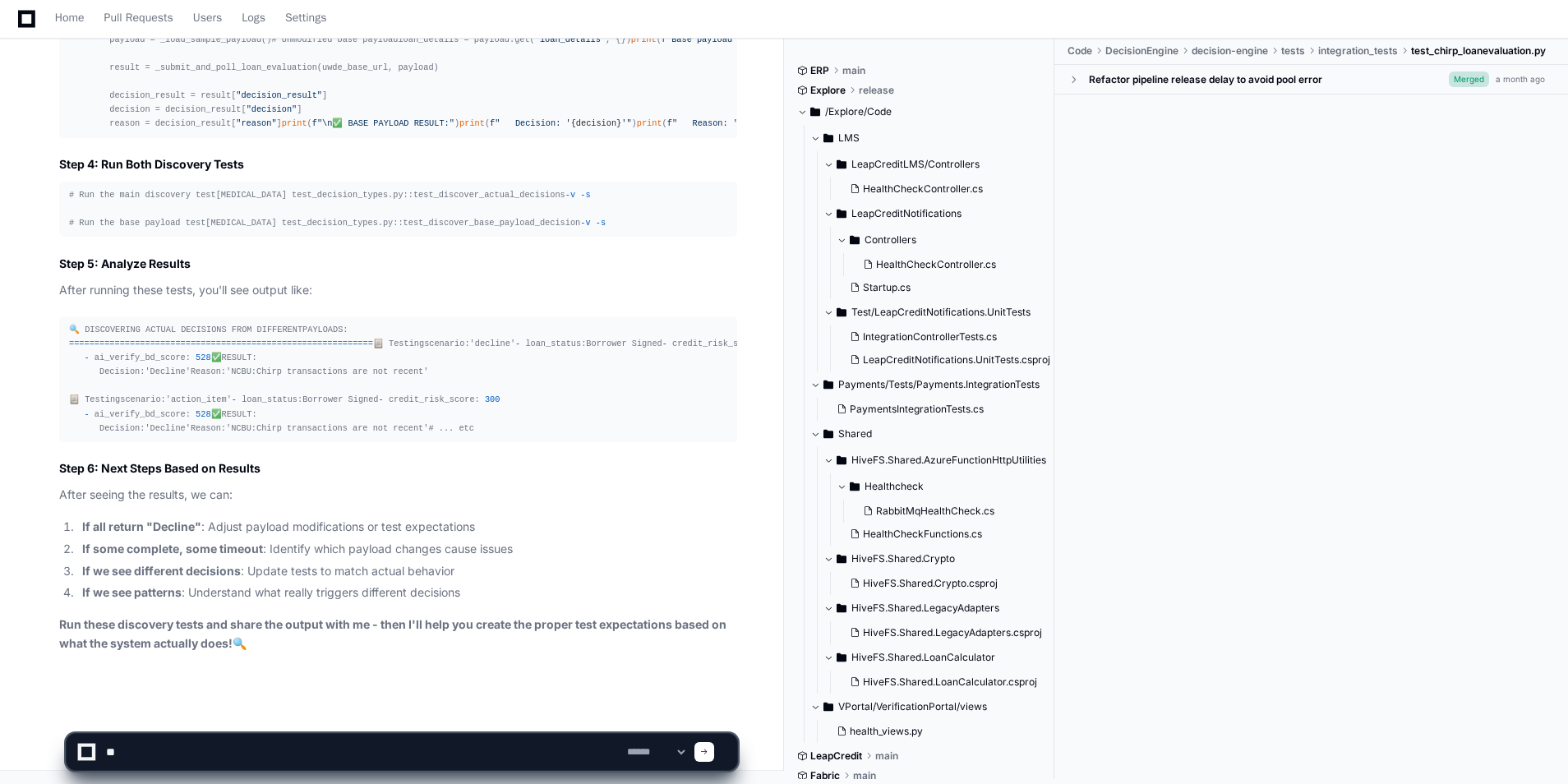 type on "*" 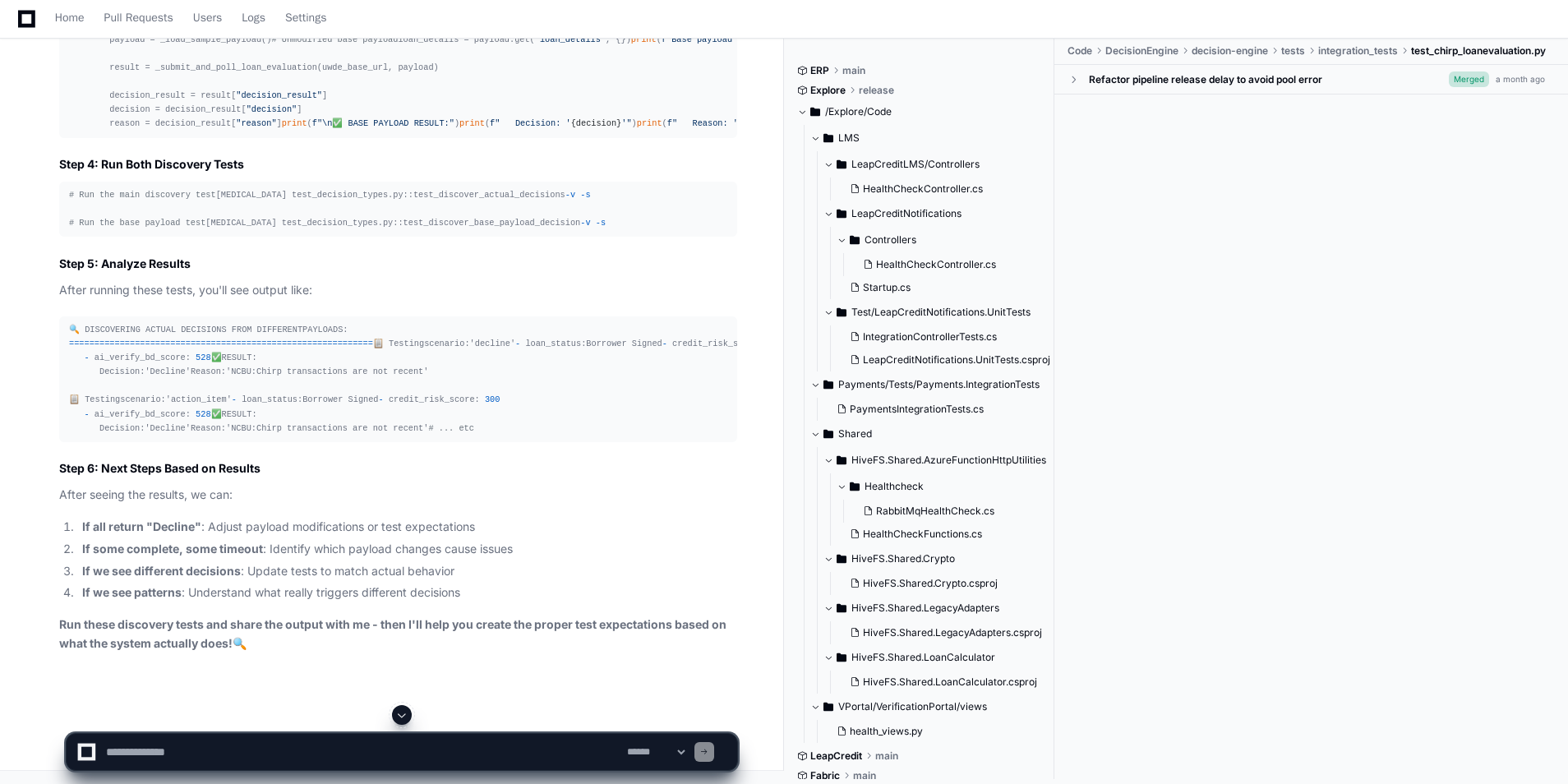 scroll, scrollTop: 193428, scrollLeft: 0, axis: vertical 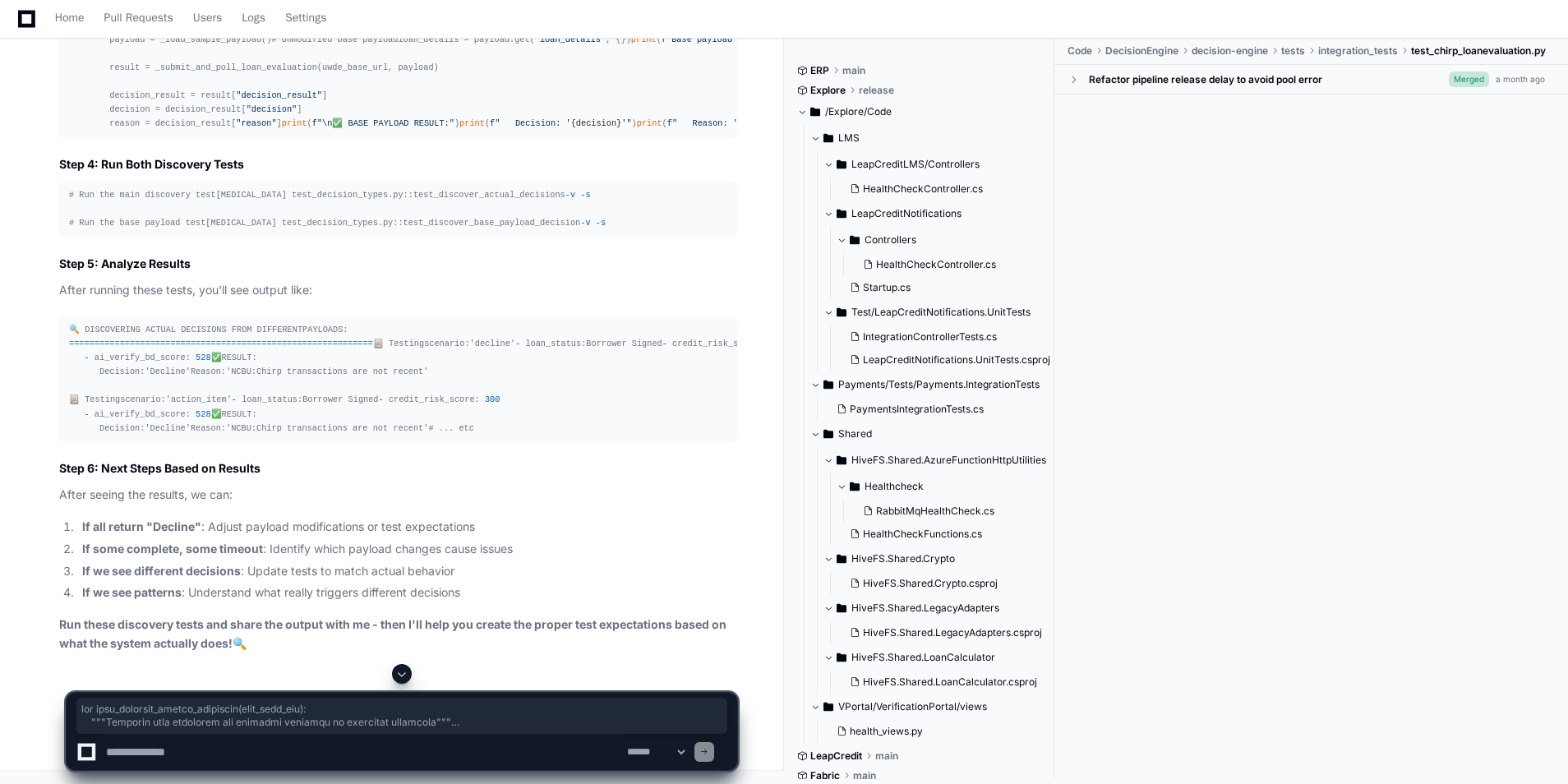 drag, startPoint x: 67, startPoint y: 349, endPoint x: 499, endPoint y: 230, distance: 448.0904 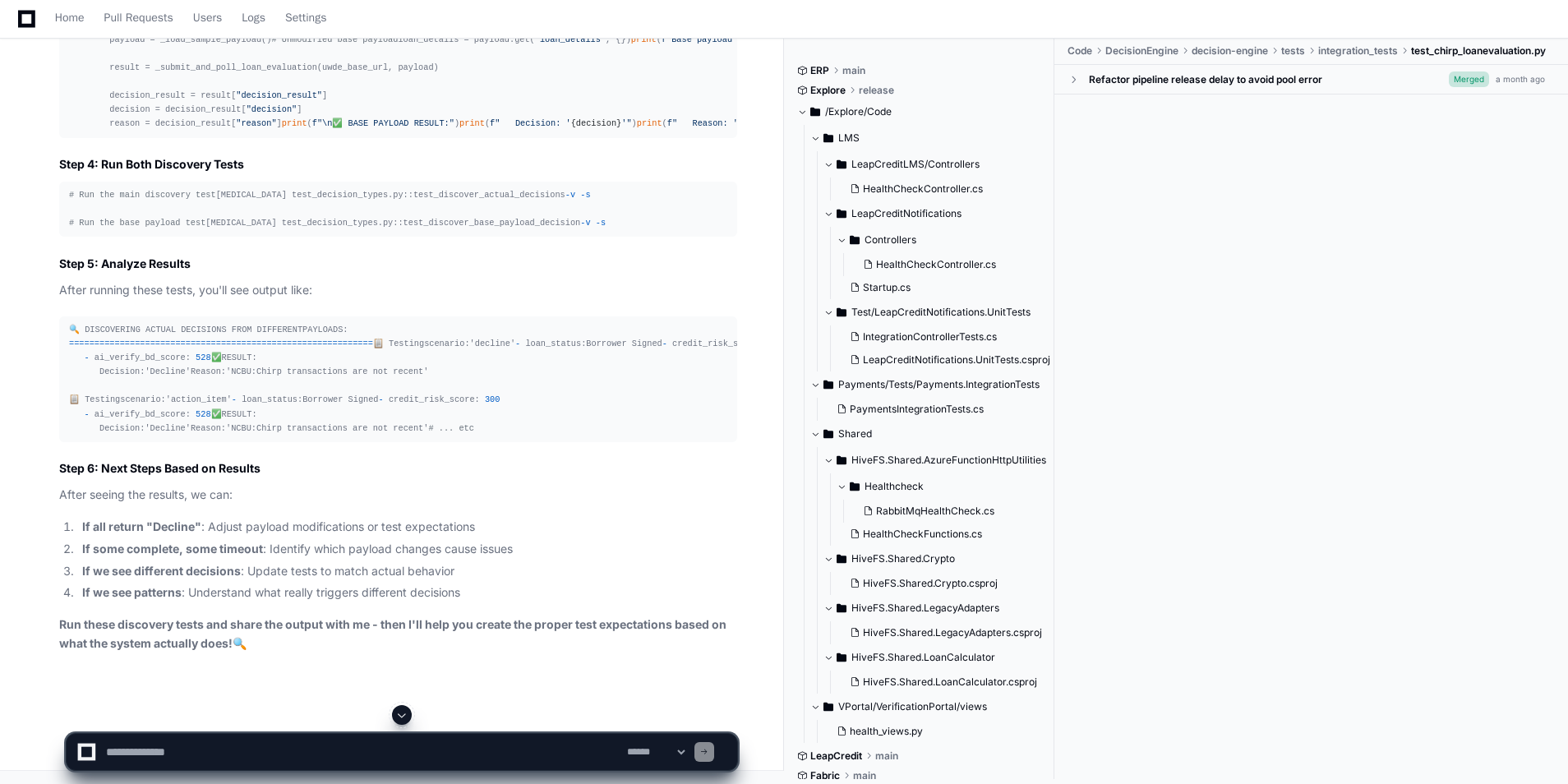scroll, scrollTop: 194407, scrollLeft: 0, axis: vertical 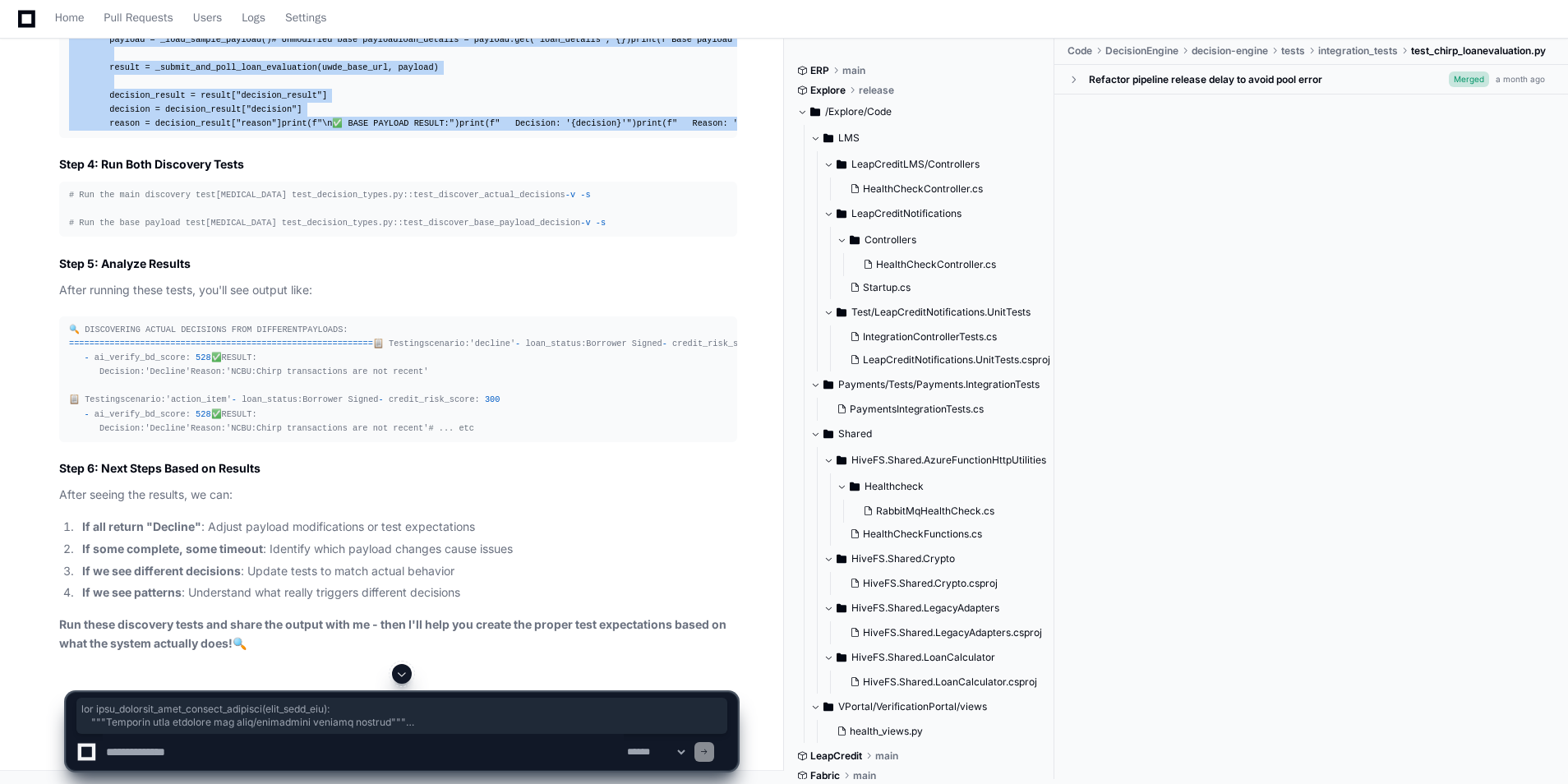 drag, startPoint x: 67, startPoint y: 151, endPoint x: 173, endPoint y: 594, distance: 455.50521 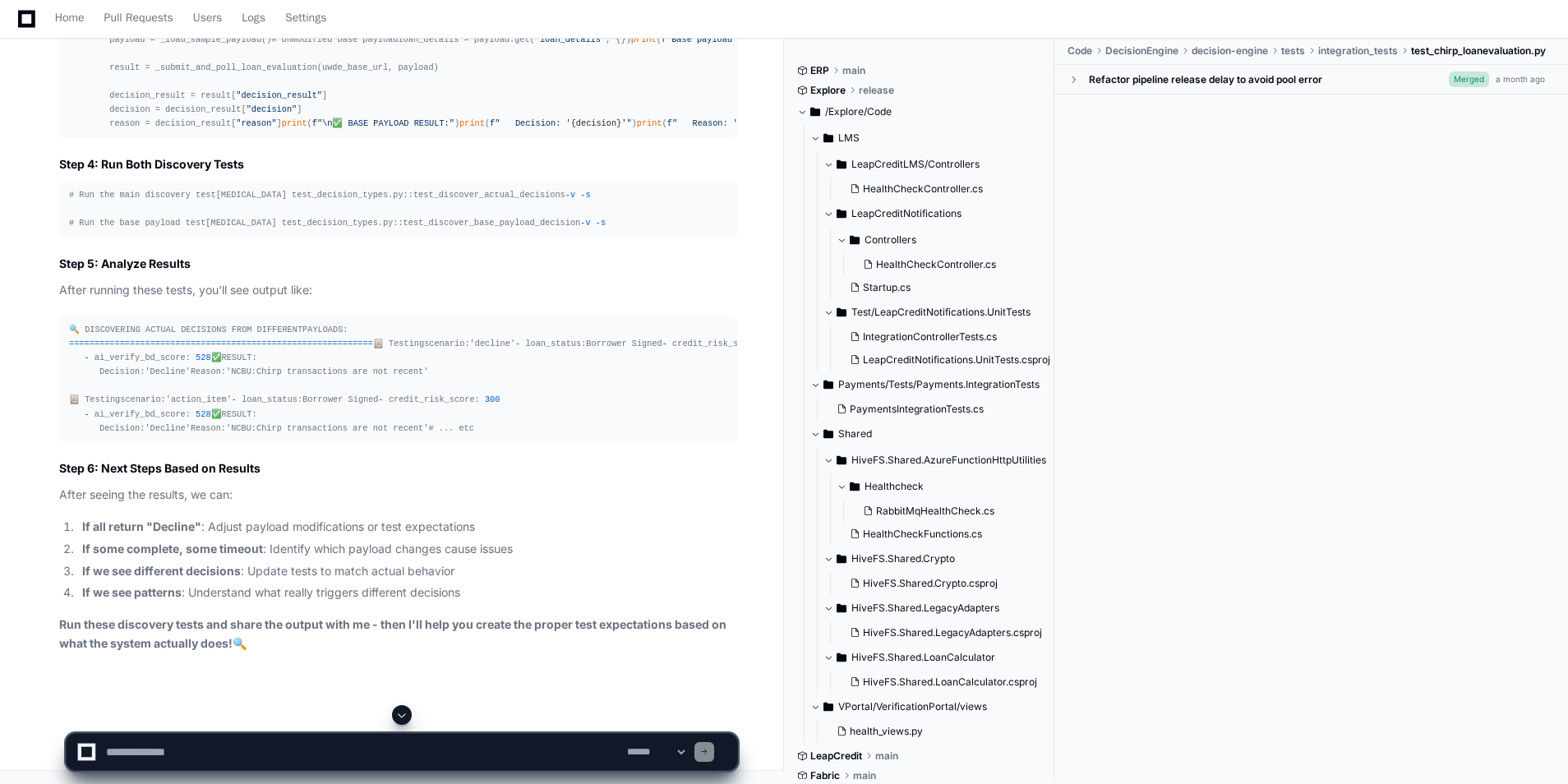 scroll, scrollTop: 194660, scrollLeft: 0, axis: vertical 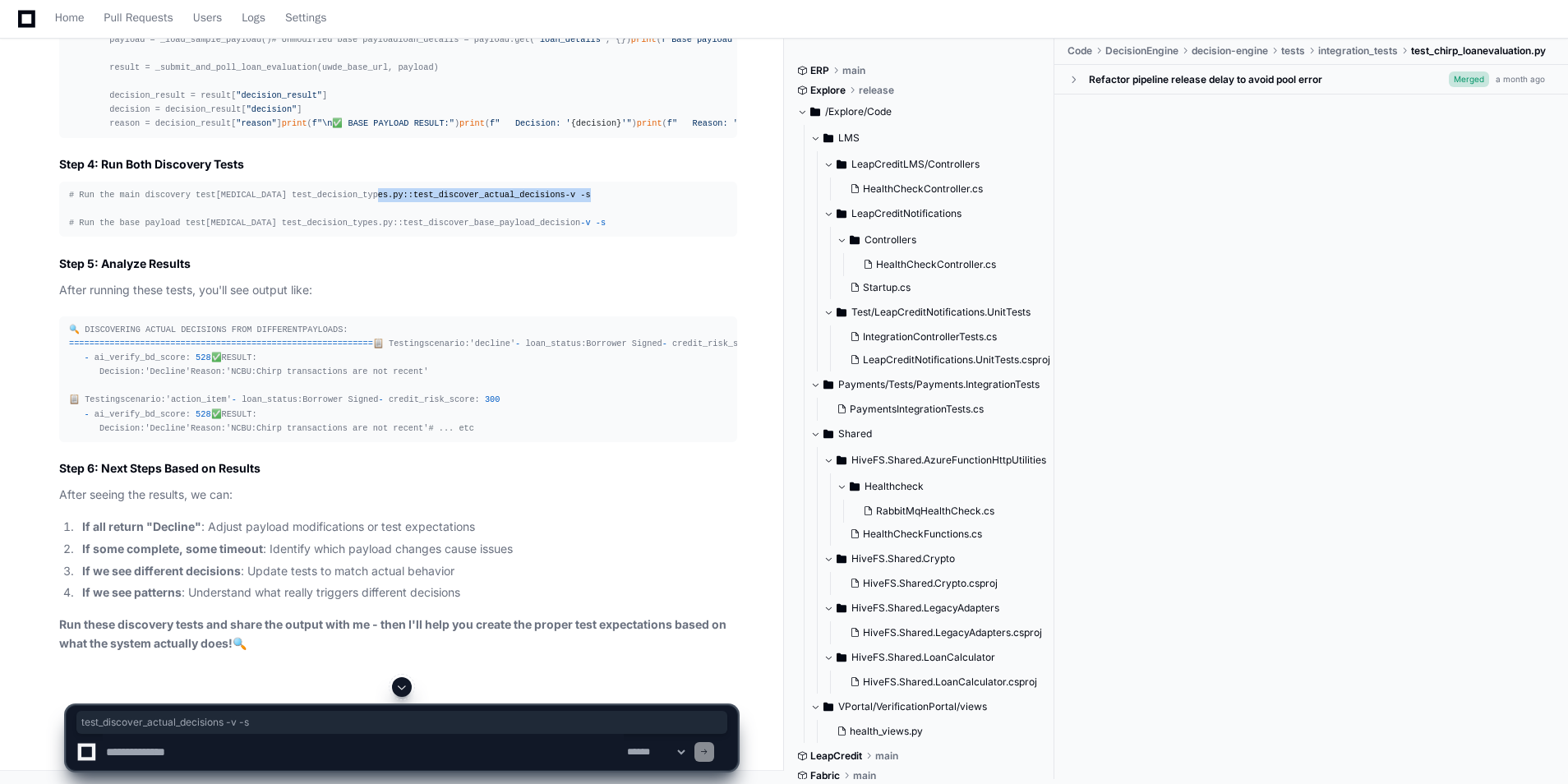 drag, startPoint x: 212, startPoint y: 420, endPoint x: 440, endPoint y: 428, distance: 228.1403 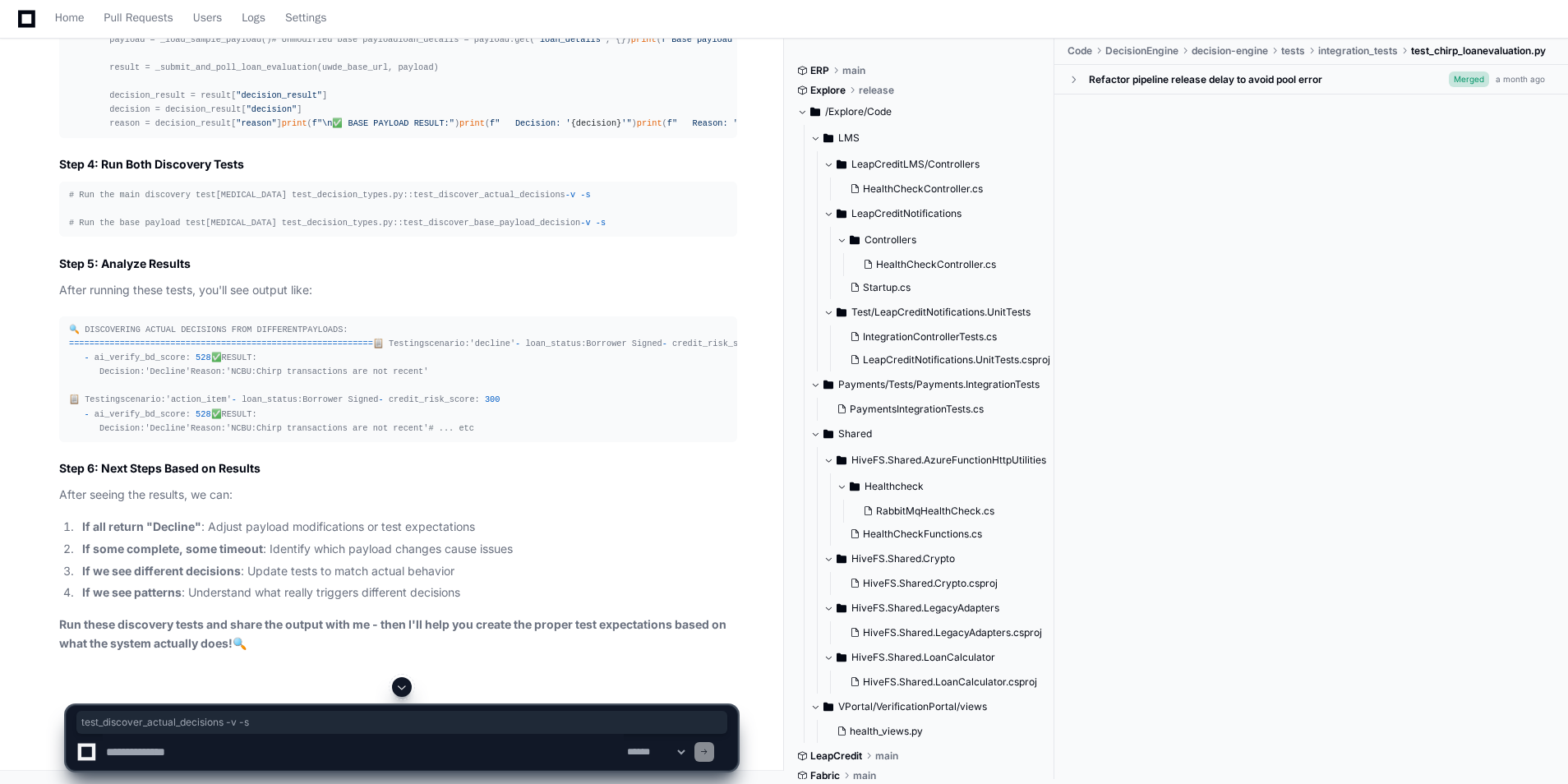 click on "# Run the main discovery test
pytest test_decision_types.py::test_discover_actual_decisions  -v   -s
# Run the base payload test
pytest test_decision_types.py::test_discover_base_payload_decision  -v   -s" 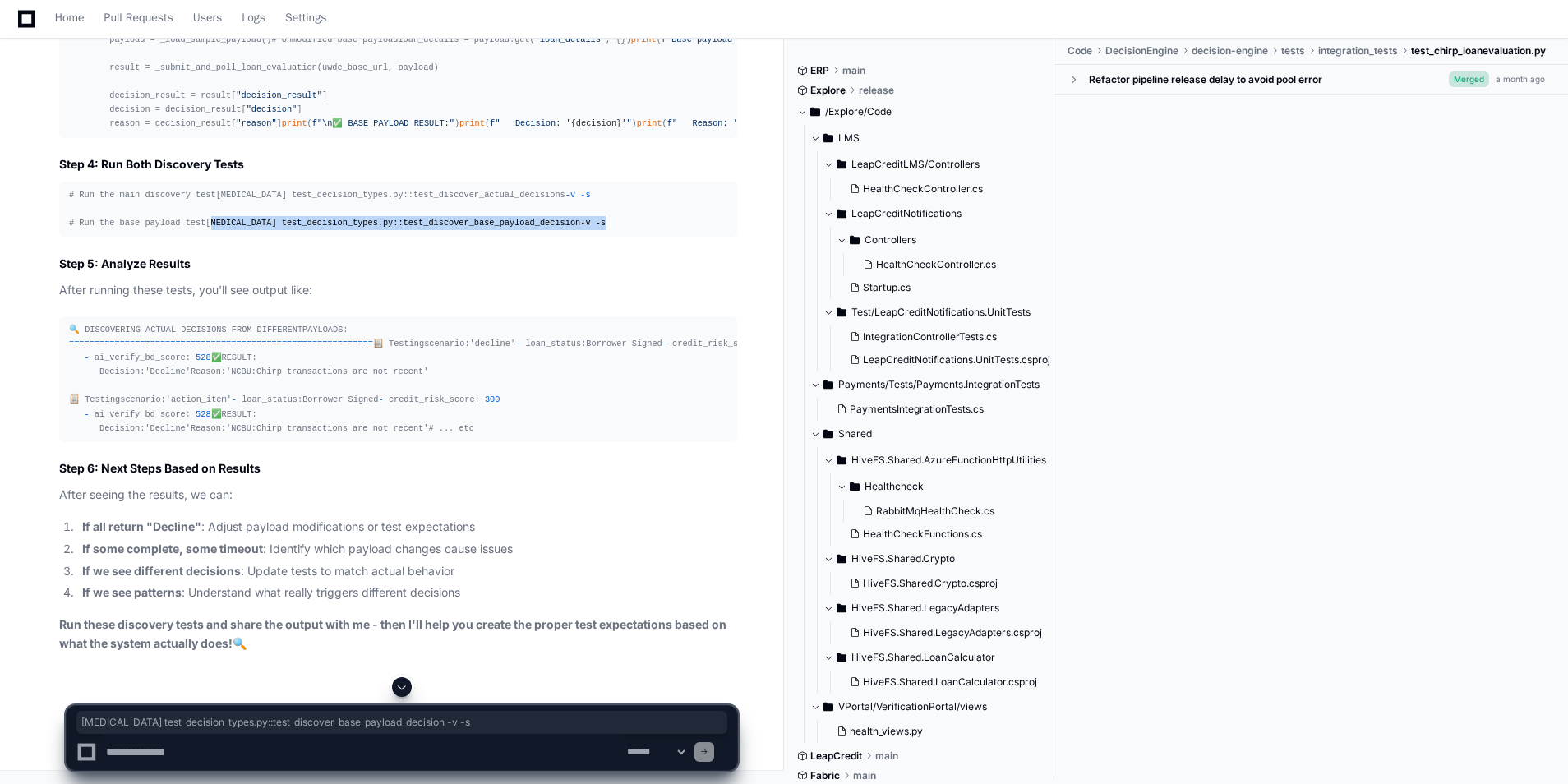 drag, startPoint x: 70, startPoint y: 468, endPoint x: 408, endPoint y: 471, distance: 338.01331 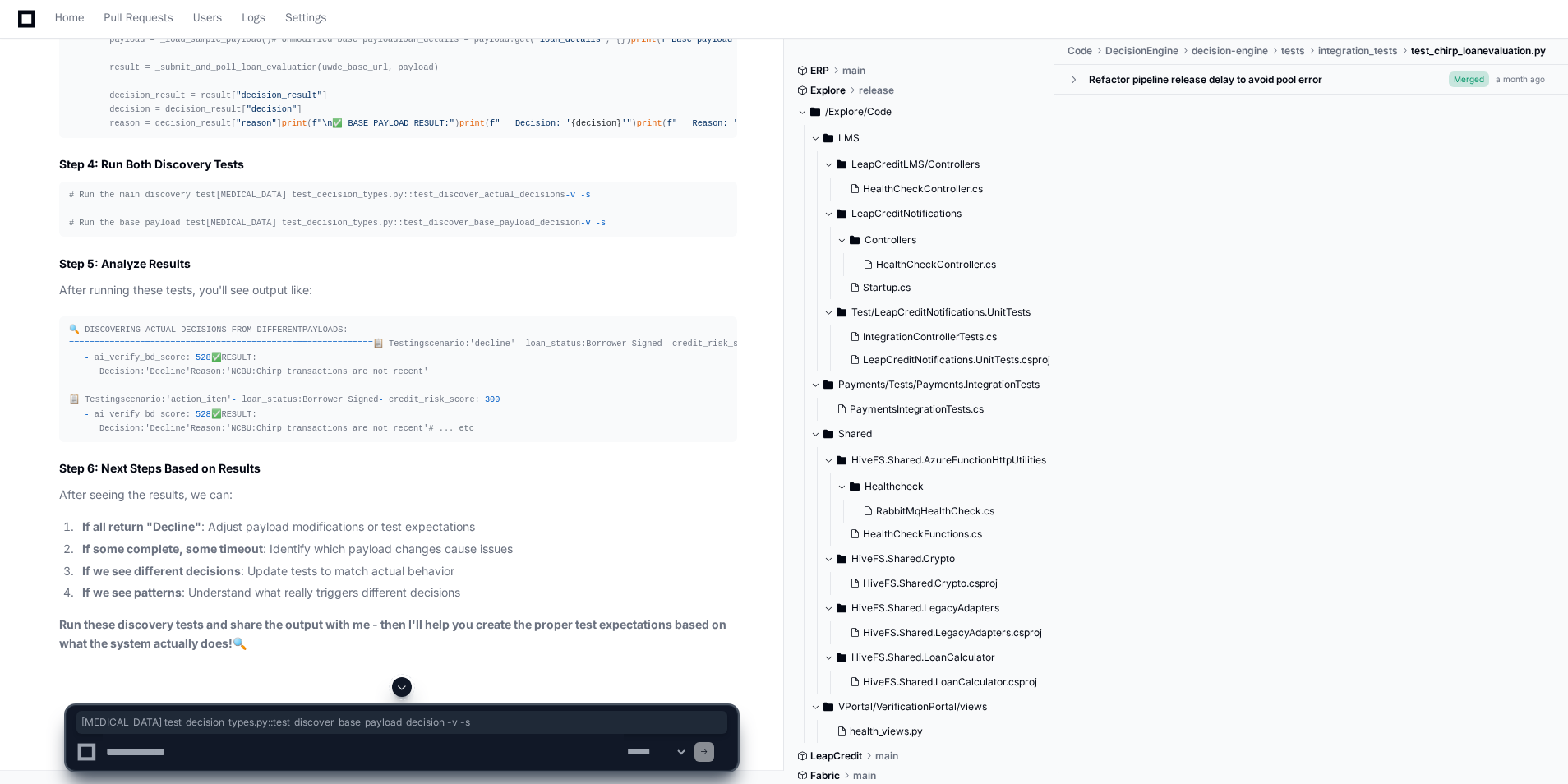 drag, startPoint x: 408, startPoint y: 471, endPoint x: 348, endPoint y: 456, distance: 61.846584 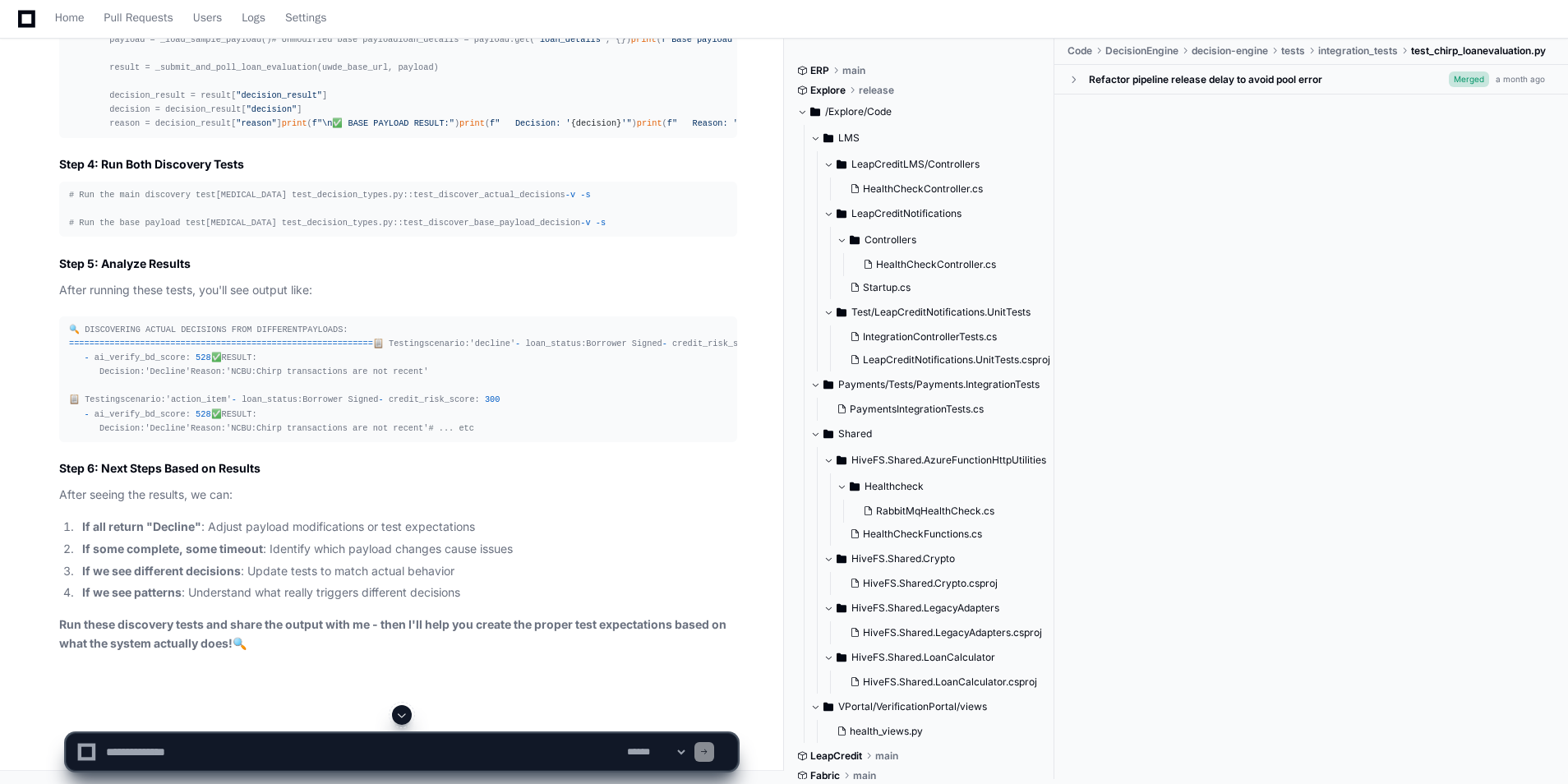 drag, startPoint x: 348, startPoint y: 456, endPoint x: 111, endPoint y: 468, distance: 237.3036 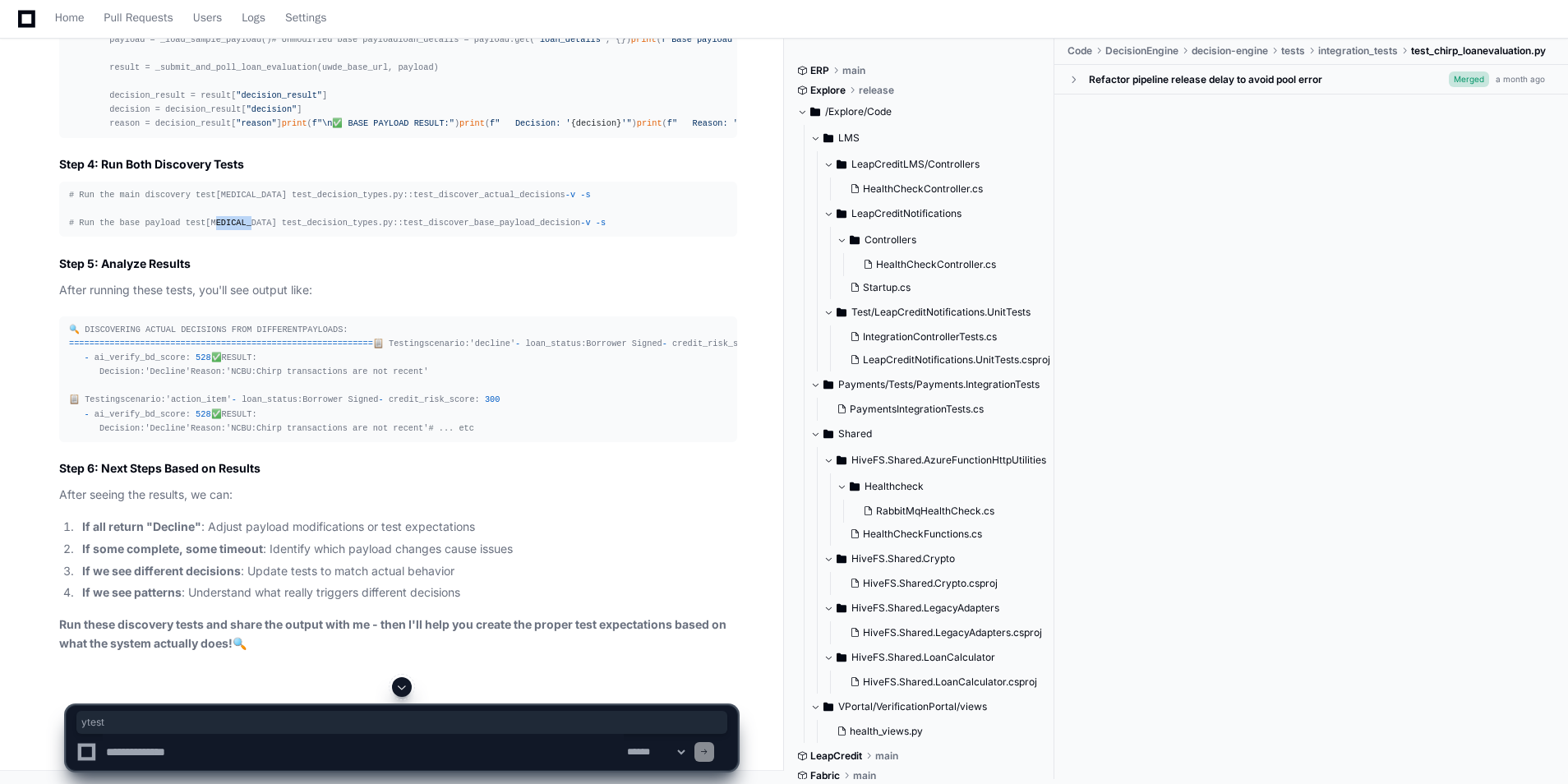 click on "# Run the main discovery test
pytest test_decision_types.py::test_discover_actual_decisions  -v   -s
# Run the base payload test
pytest test_decision_types.py::test_discover_base_payload_decision  -v   -s" 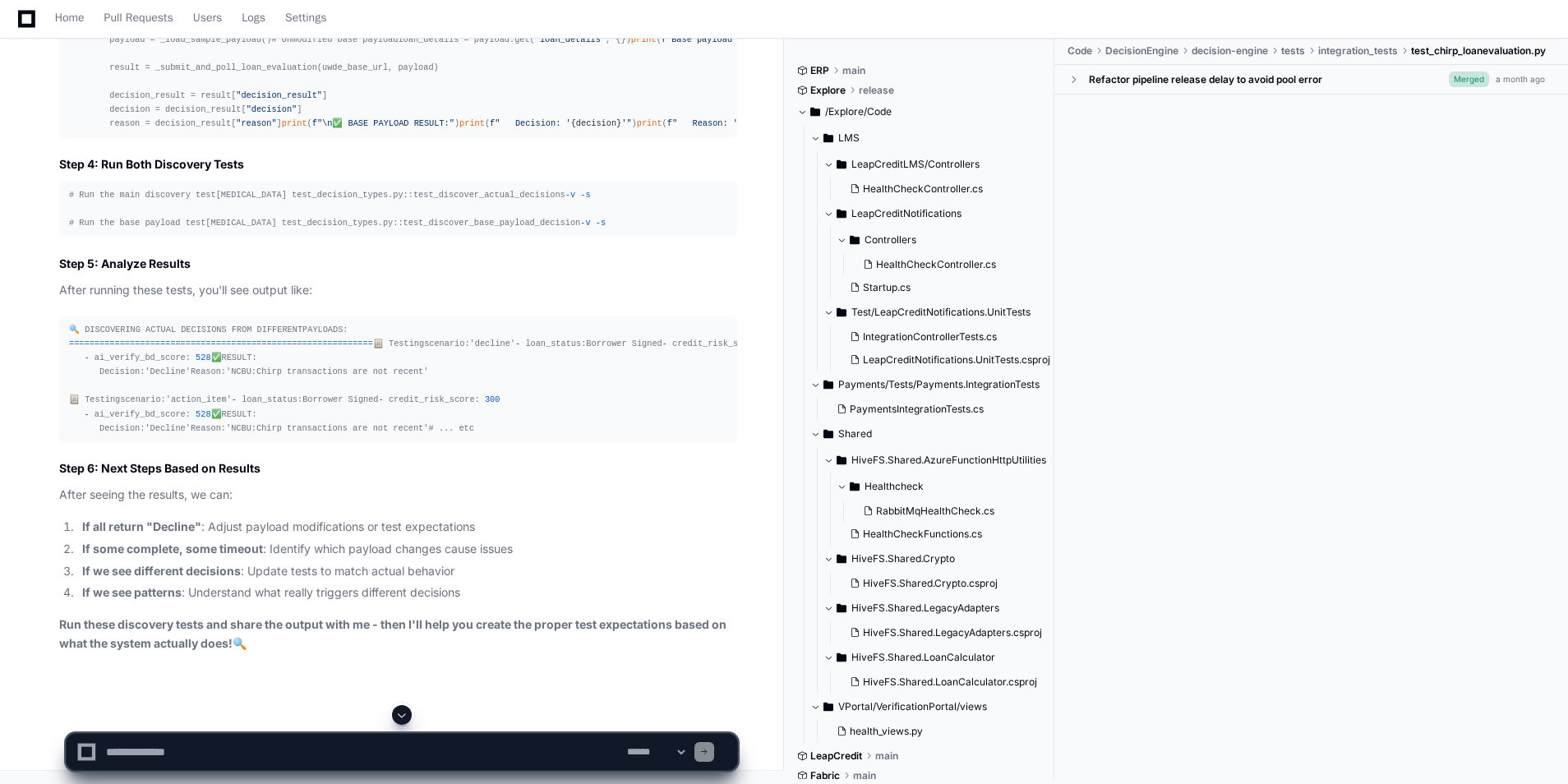 drag, startPoint x: 106, startPoint y: 464, endPoint x: 67, endPoint y: 464, distance: 39 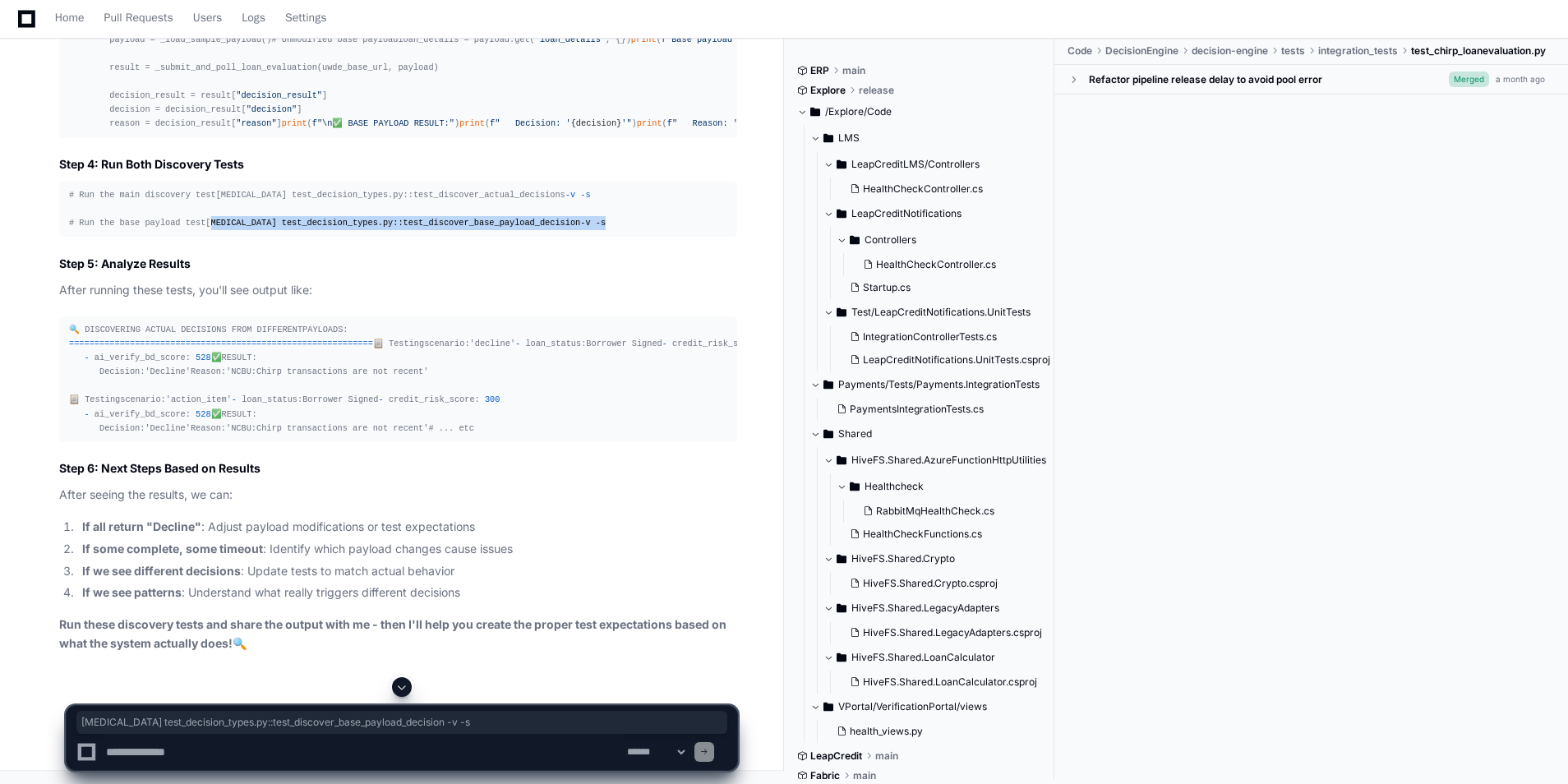 drag, startPoint x: 70, startPoint y: 464, endPoint x: 420, endPoint y: 466, distance: 350.0057 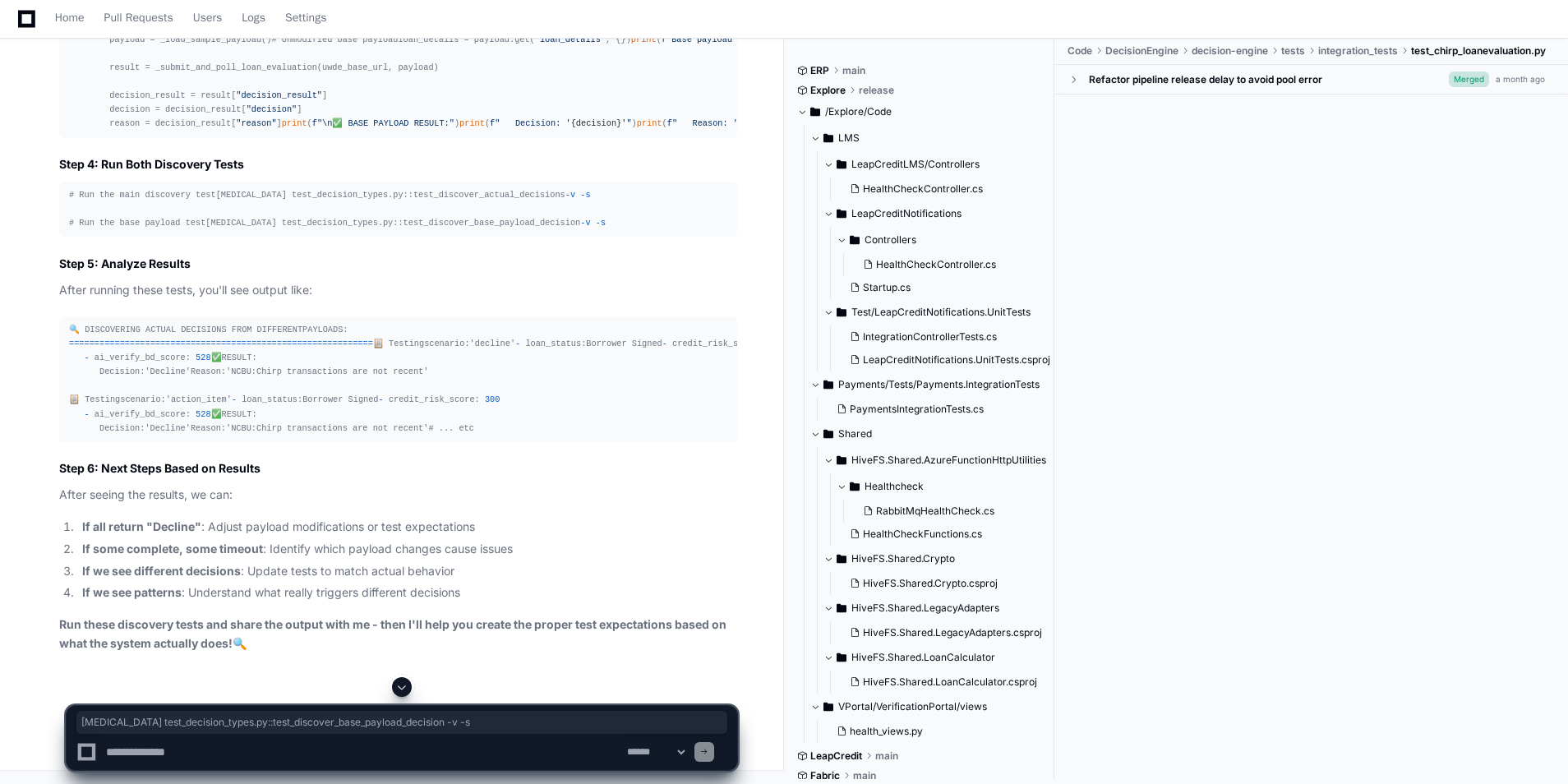 click 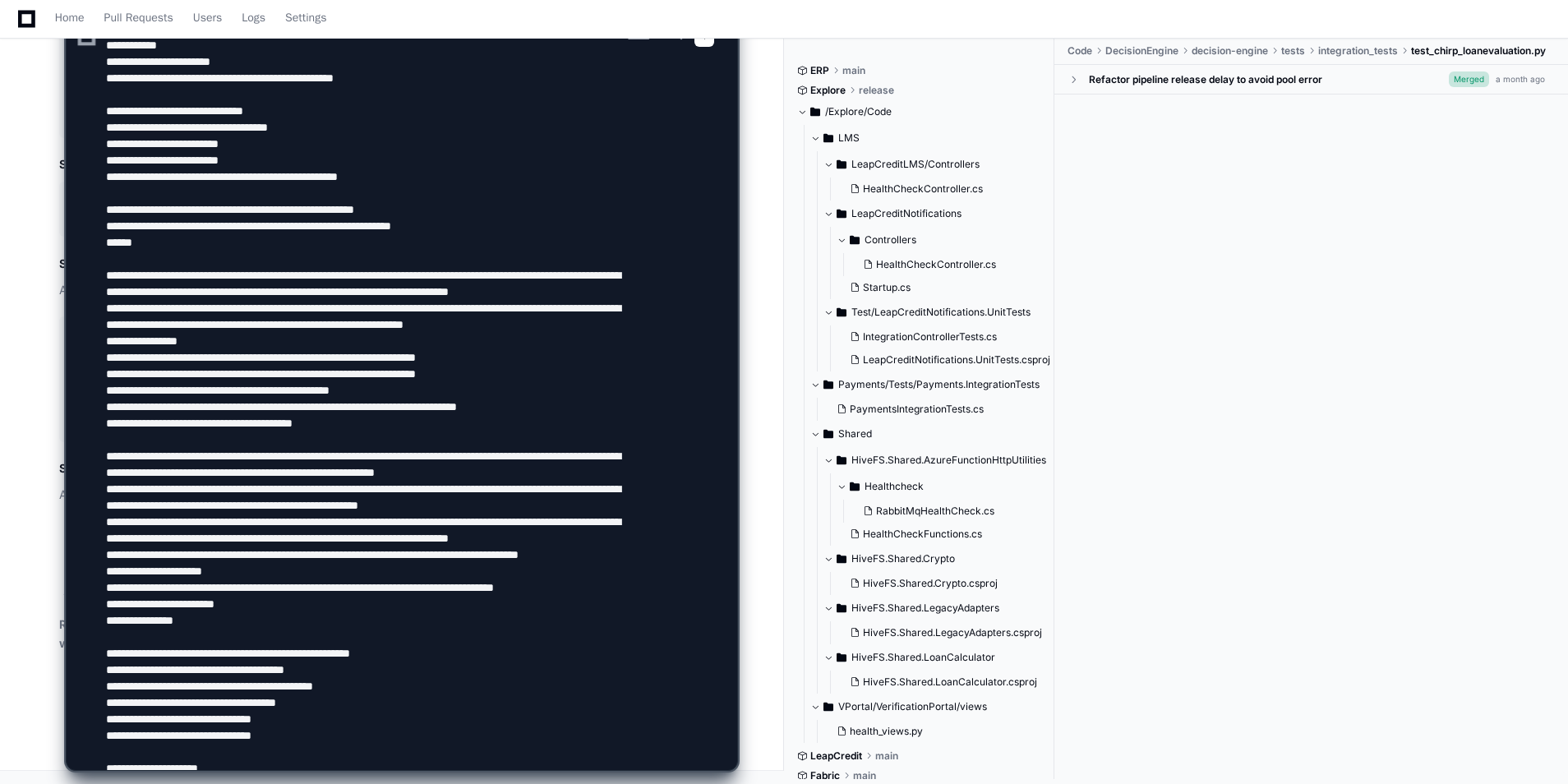 scroll, scrollTop: 432, scrollLeft: 0, axis: vertical 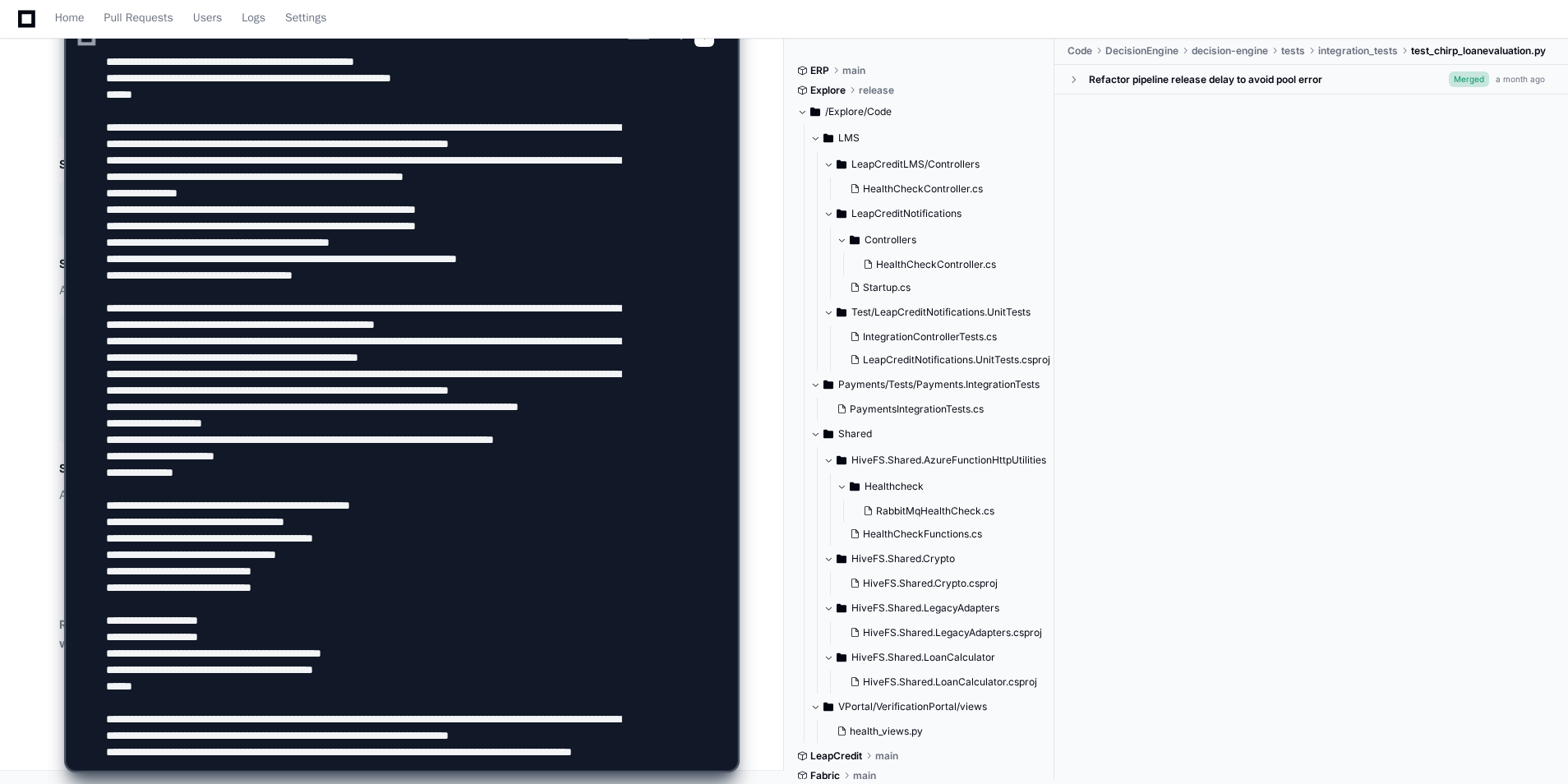 type 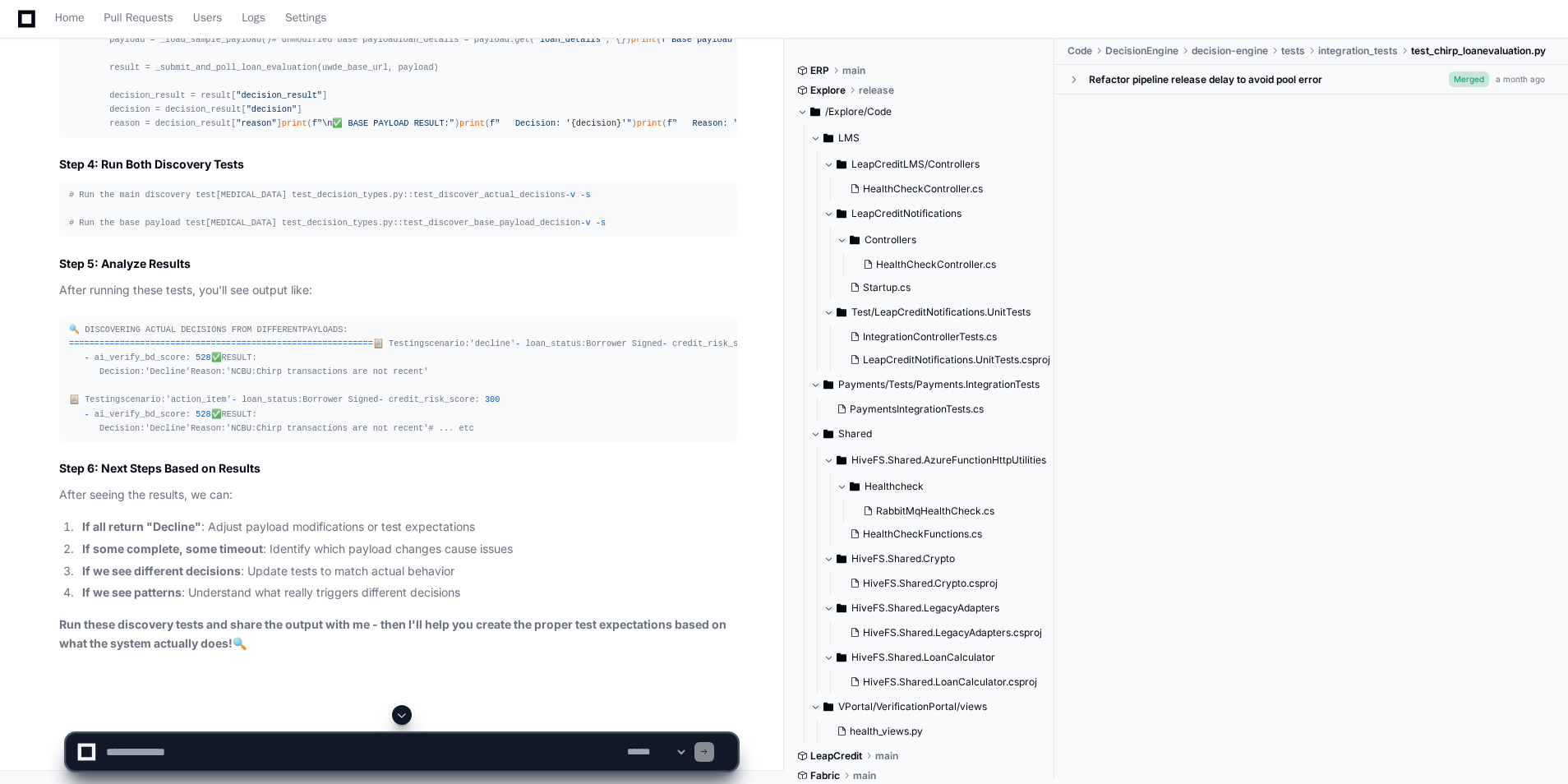 scroll, scrollTop: 0, scrollLeft: 0, axis: both 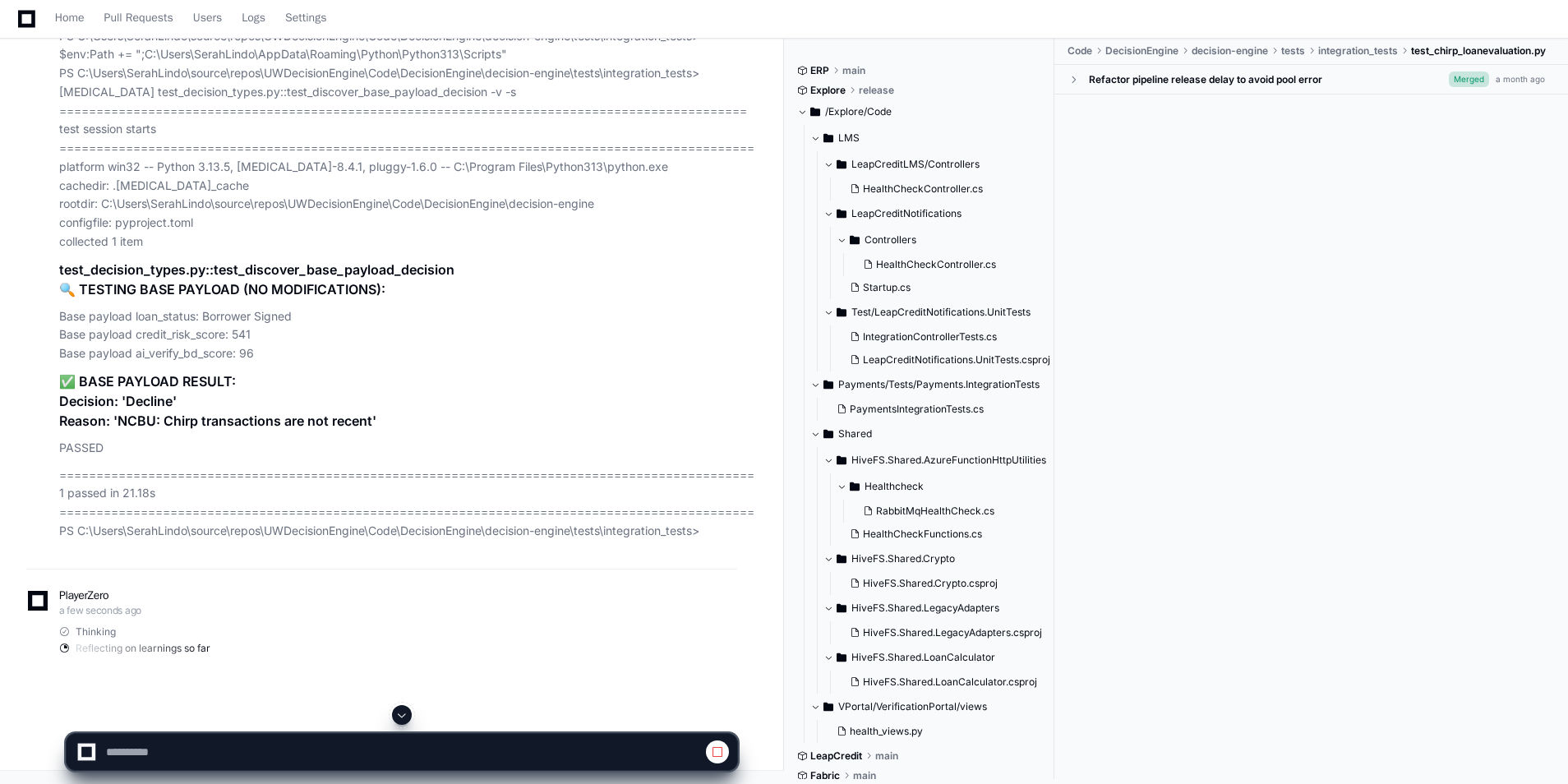 click 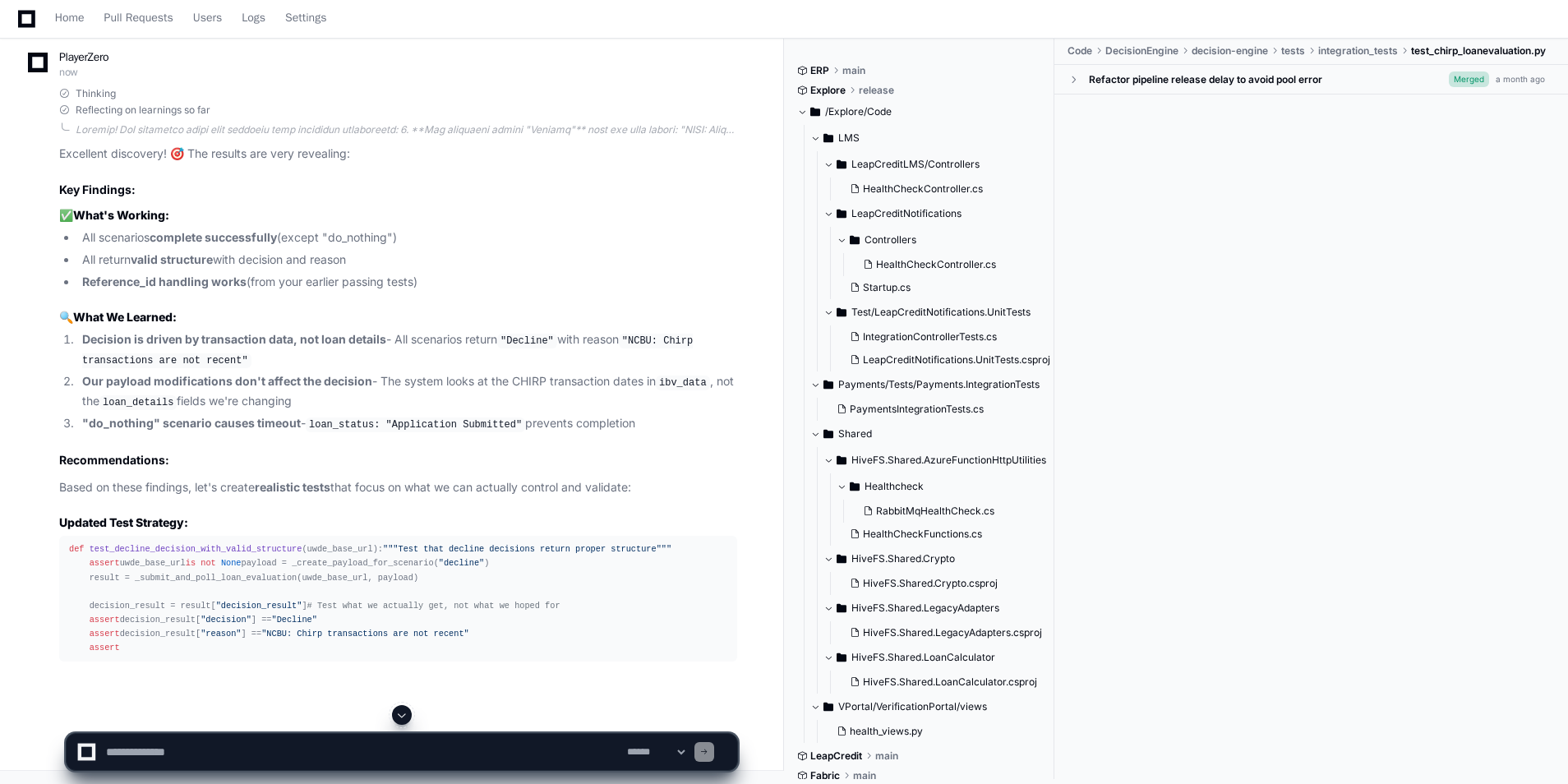 click 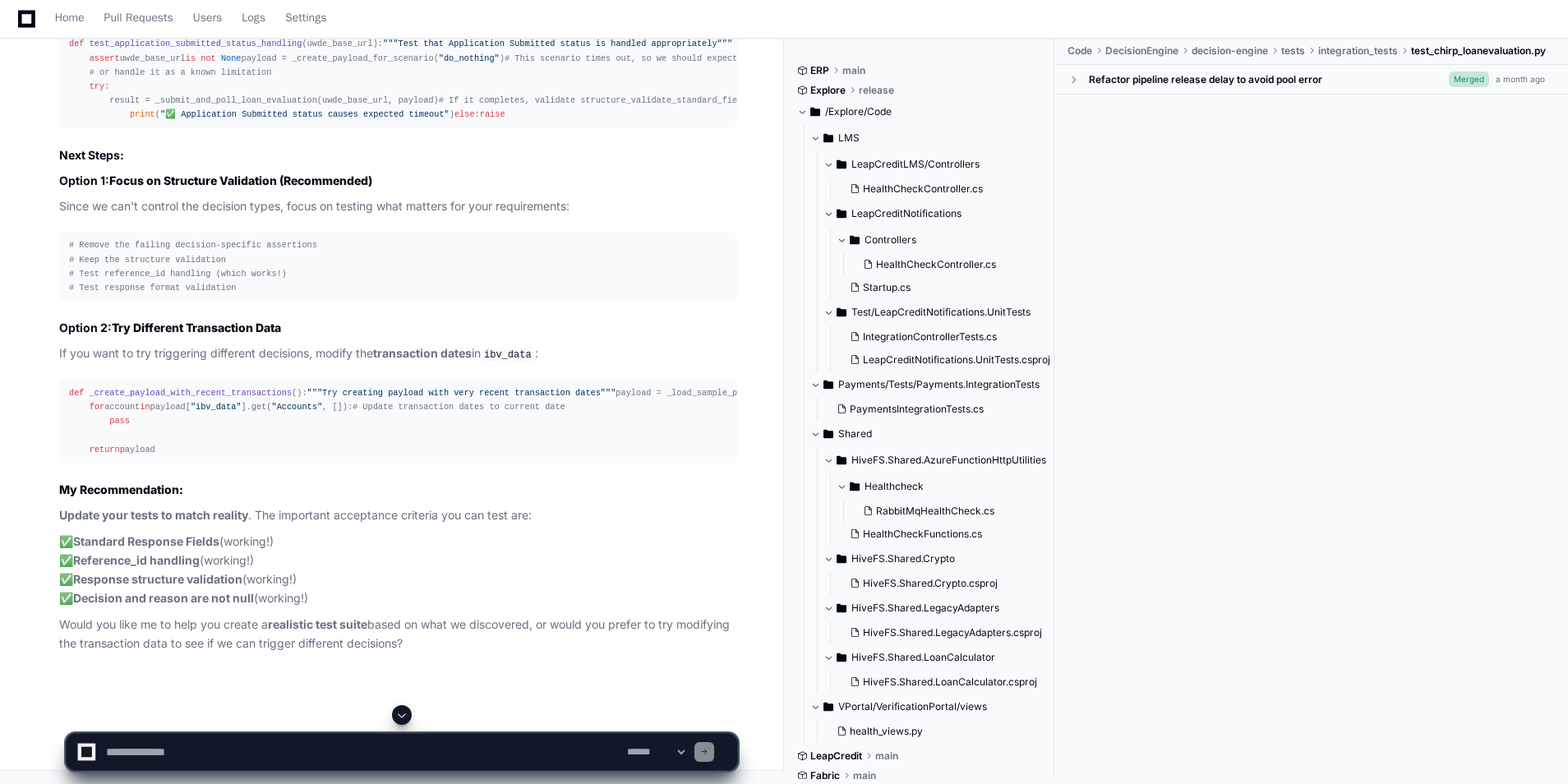 scroll, scrollTop: 198933, scrollLeft: 0, axis: vertical 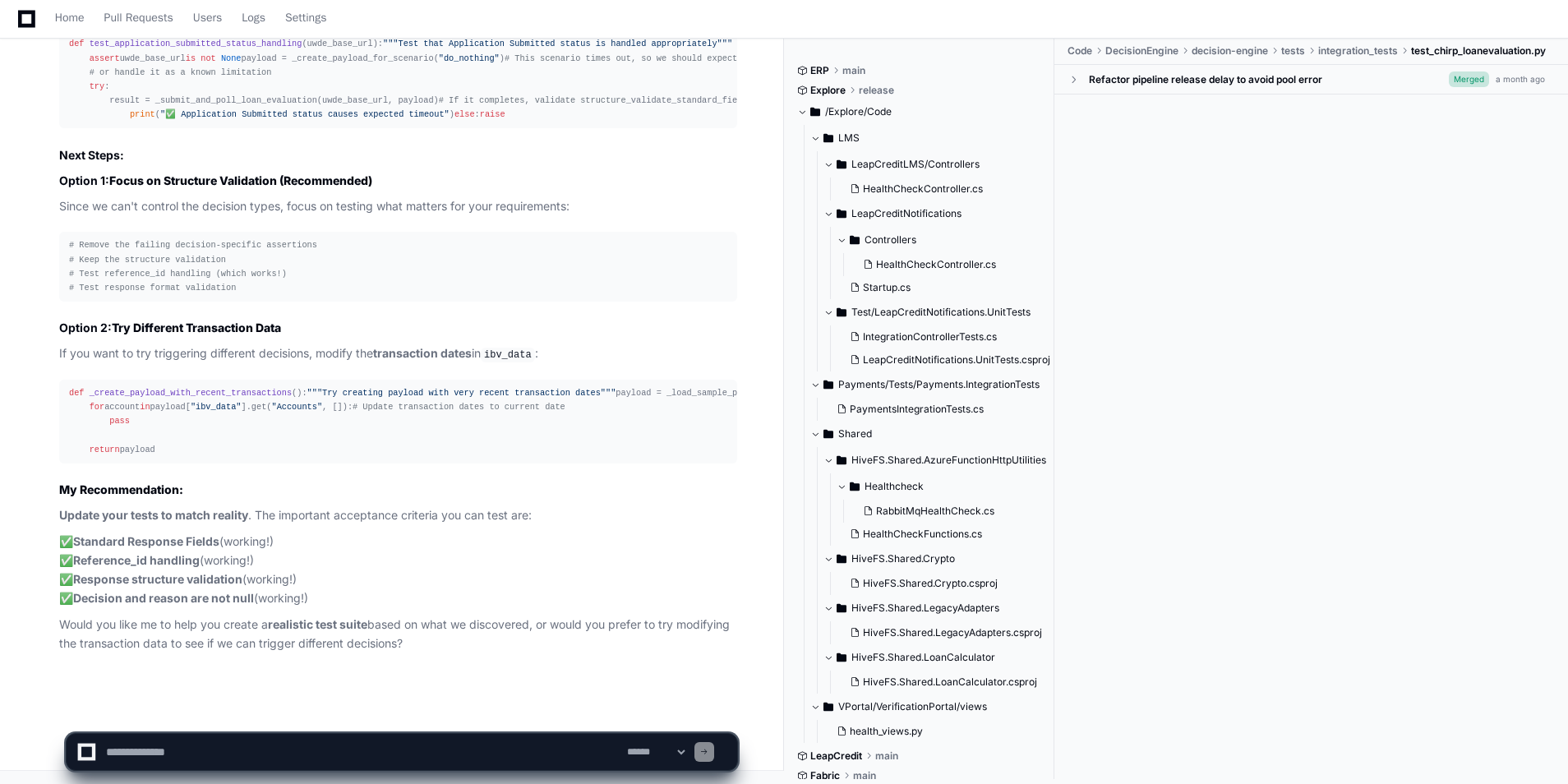 type 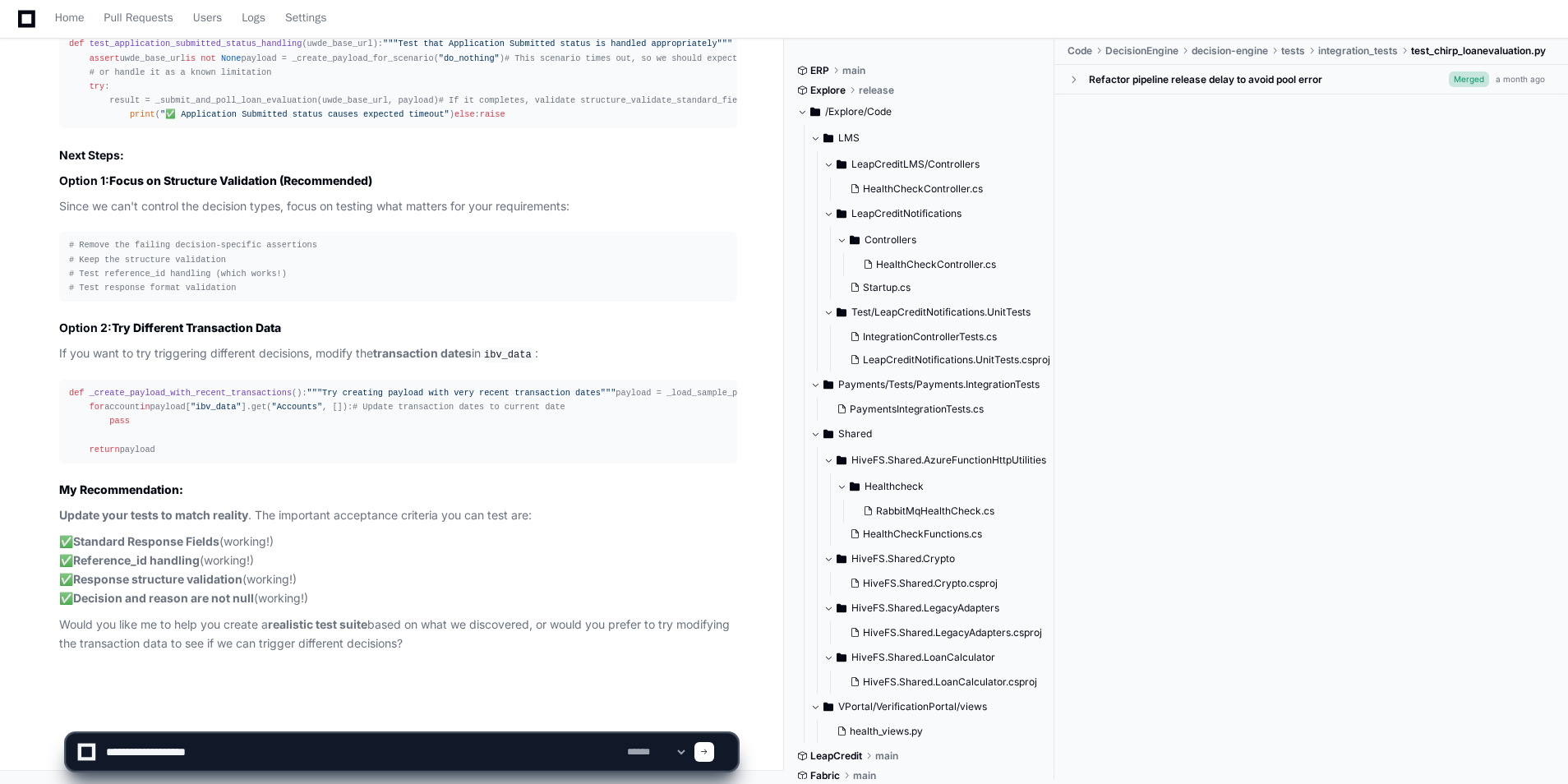 type on "**********" 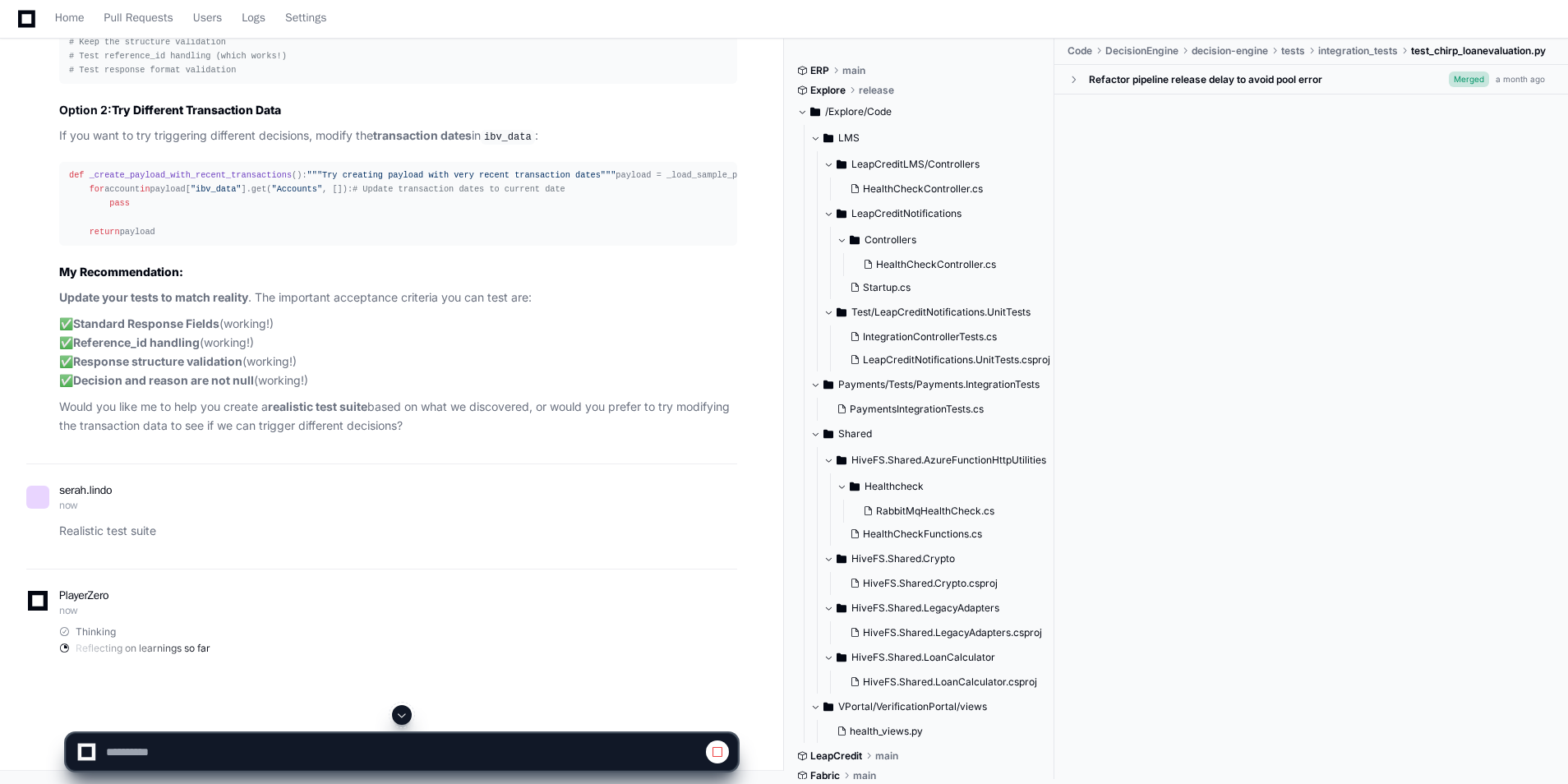 scroll, scrollTop: 199150, scrollLeft: 0, axis: vertical 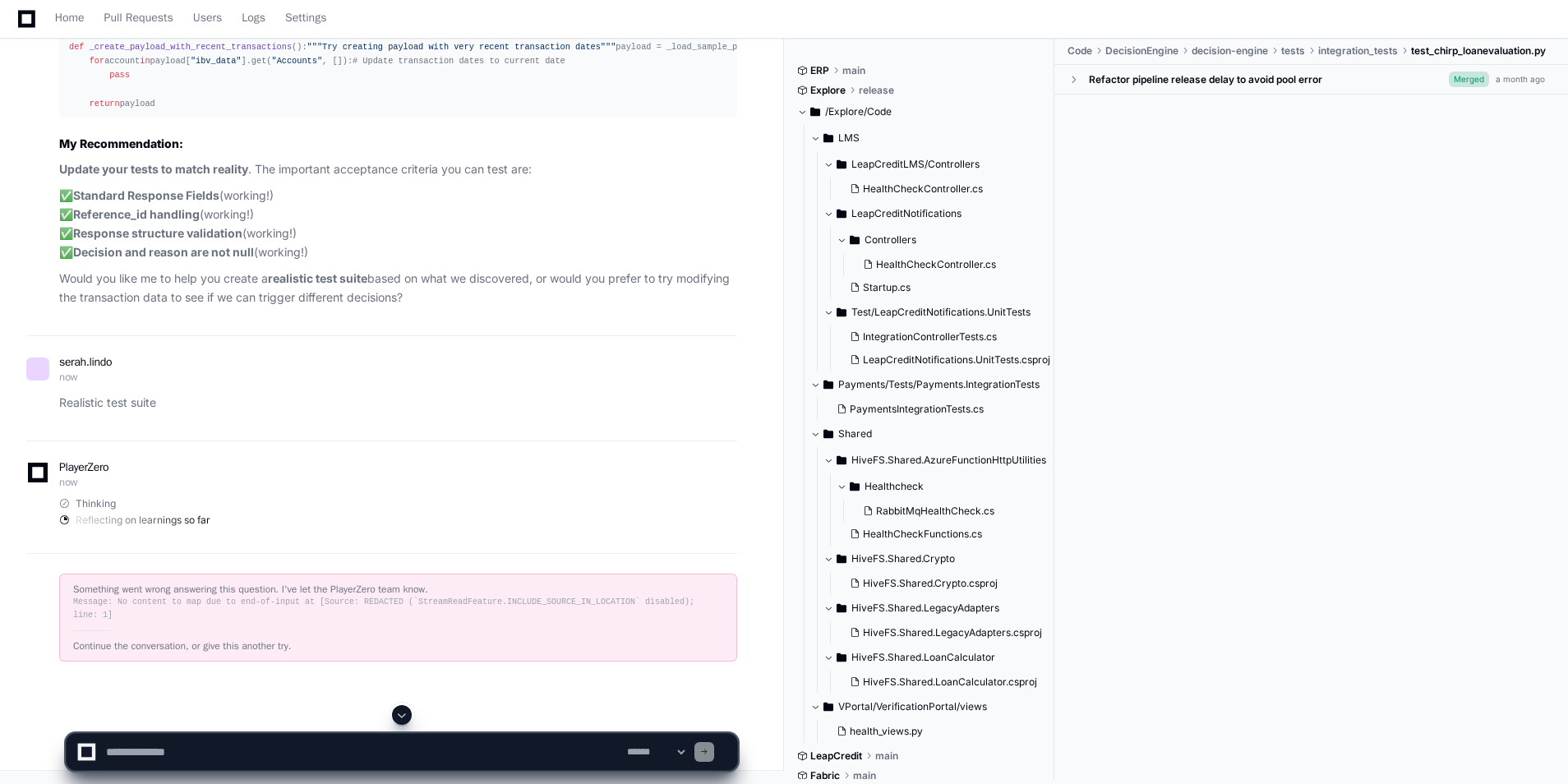 click 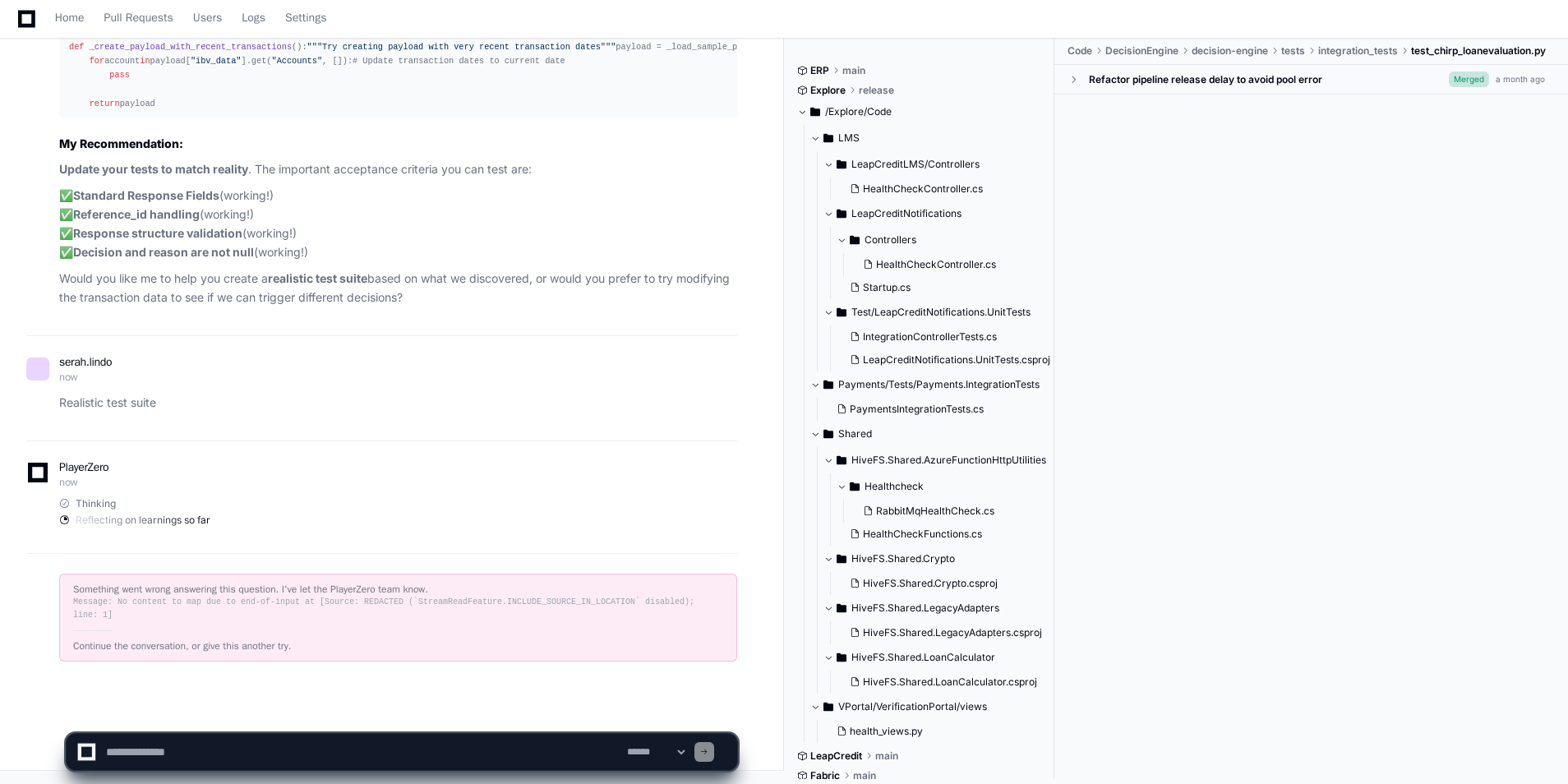 scroll, scrollTop: 199265, scrollLeft: 0, axis: vertical 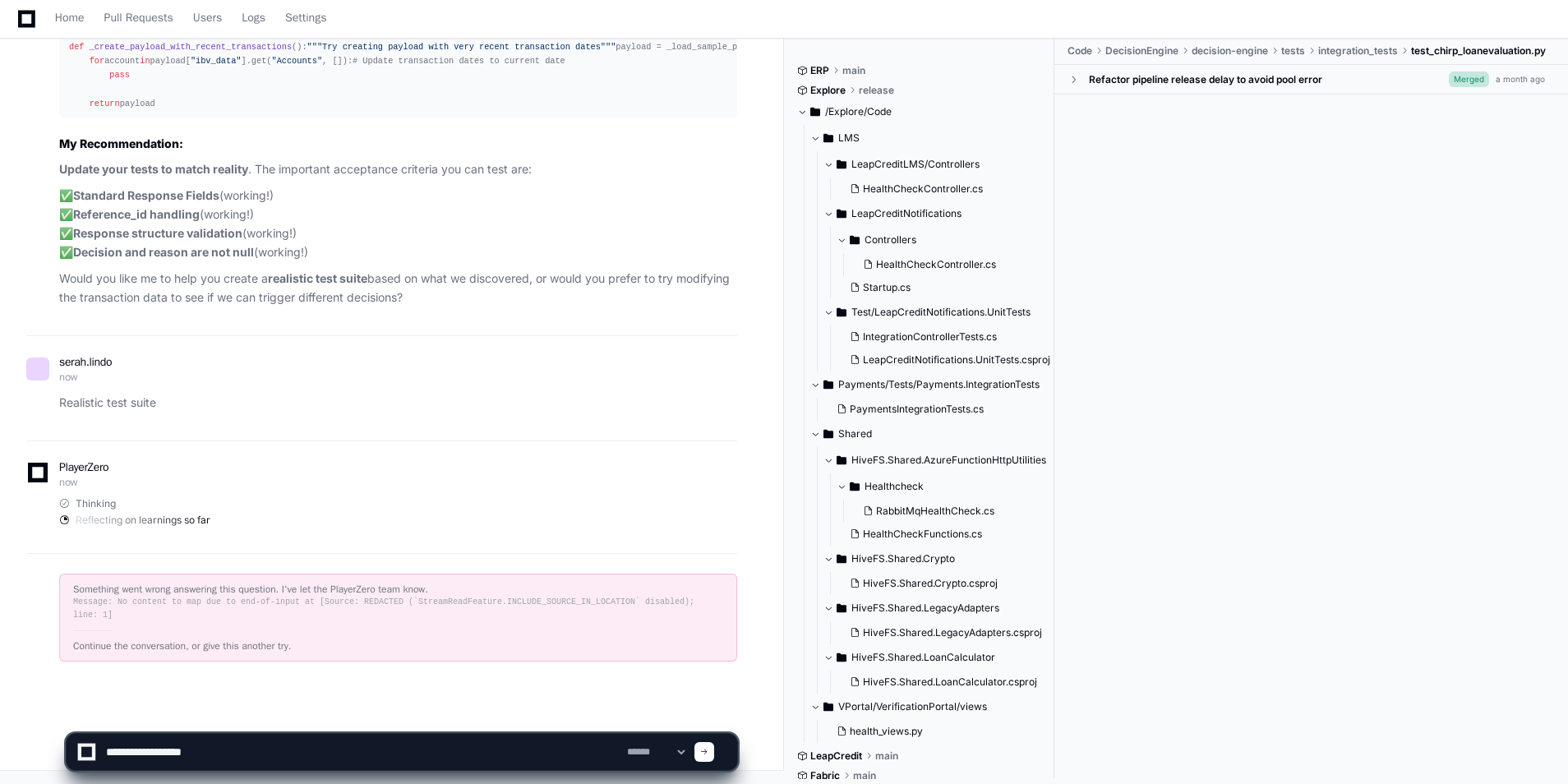 type on "**********" 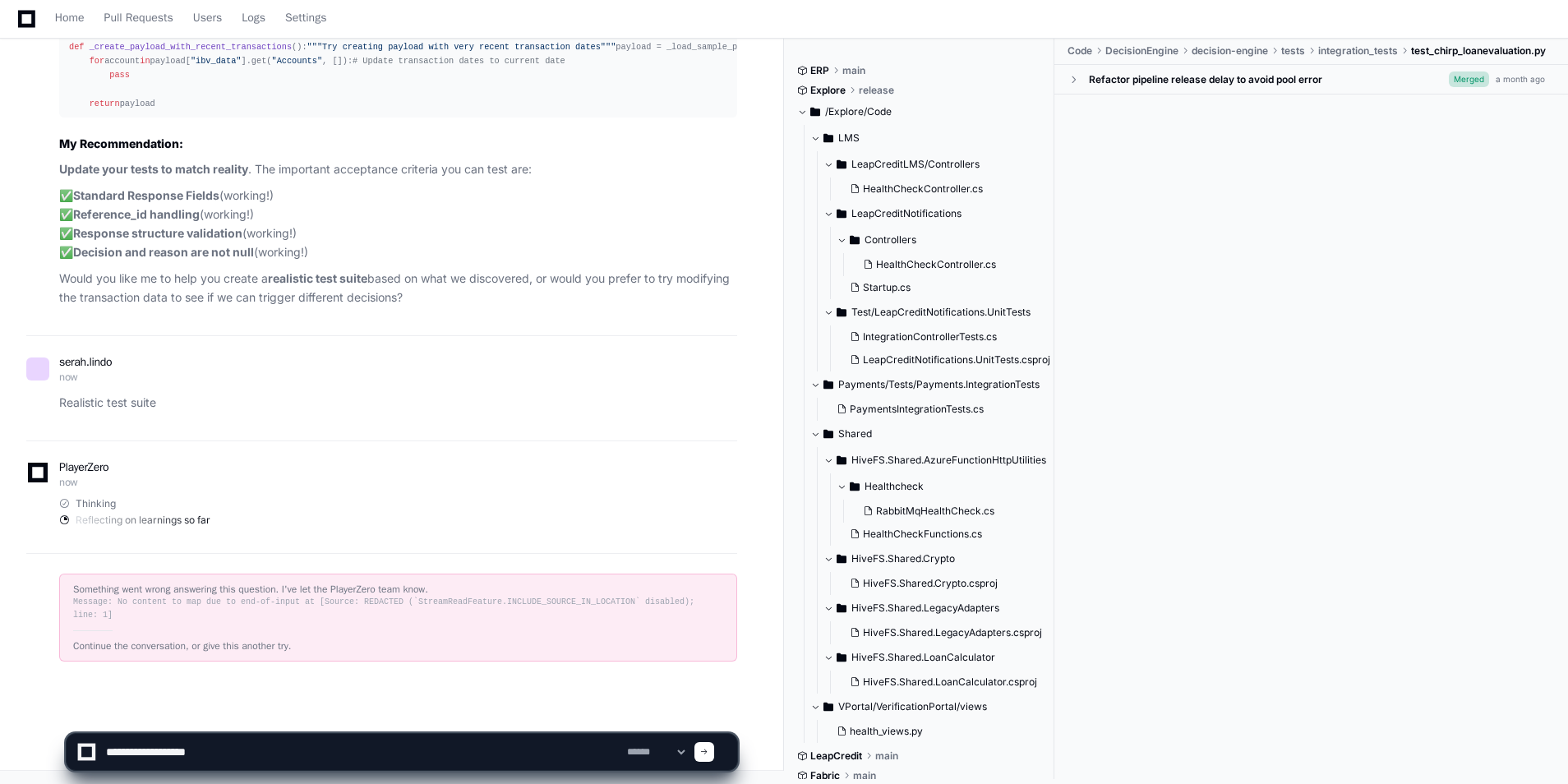 type 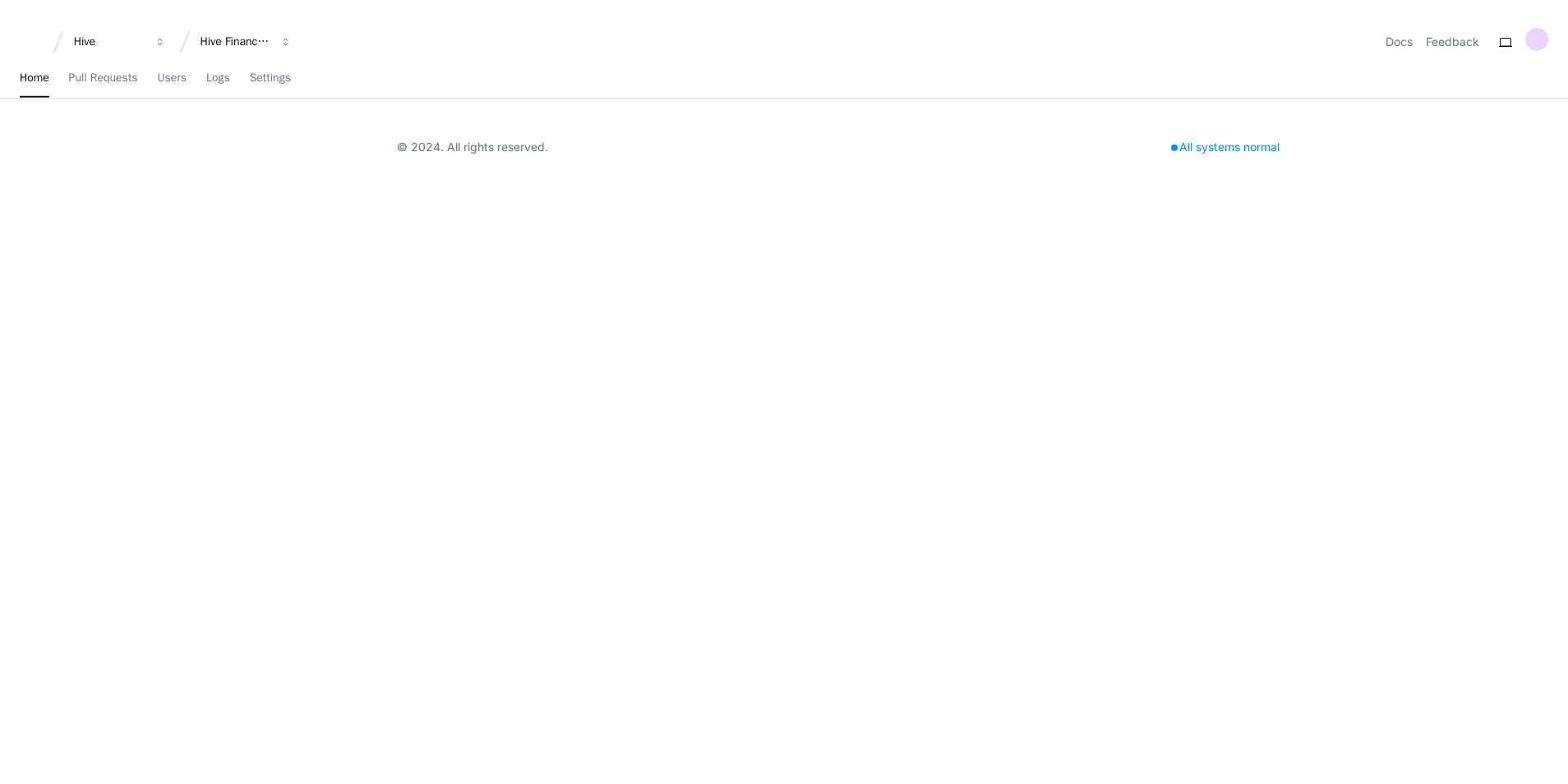 scroll, scrollTop: 0, scrollLeft: 0, axis: both 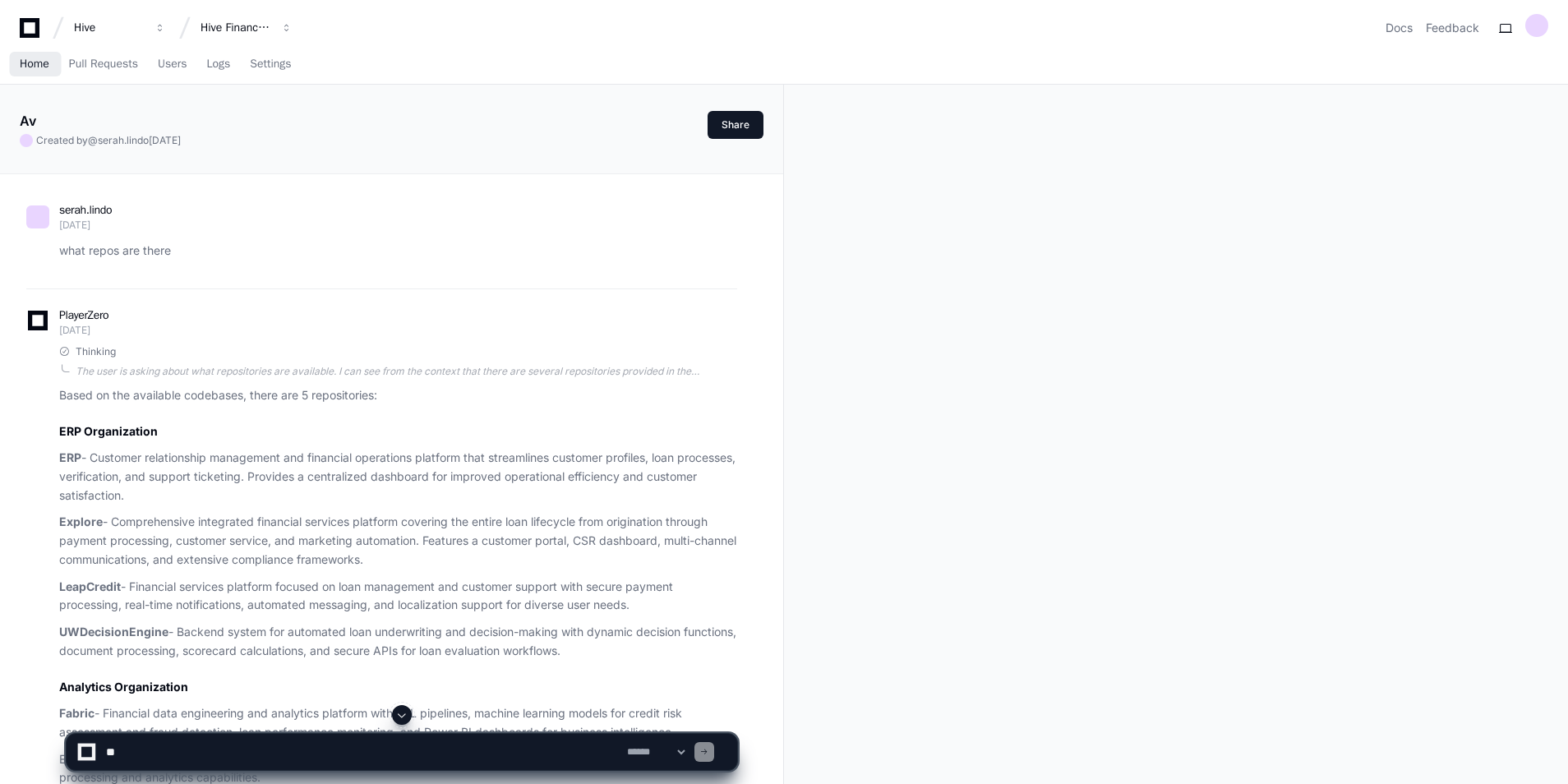 click on "Home" at bounding box center [35, 64] 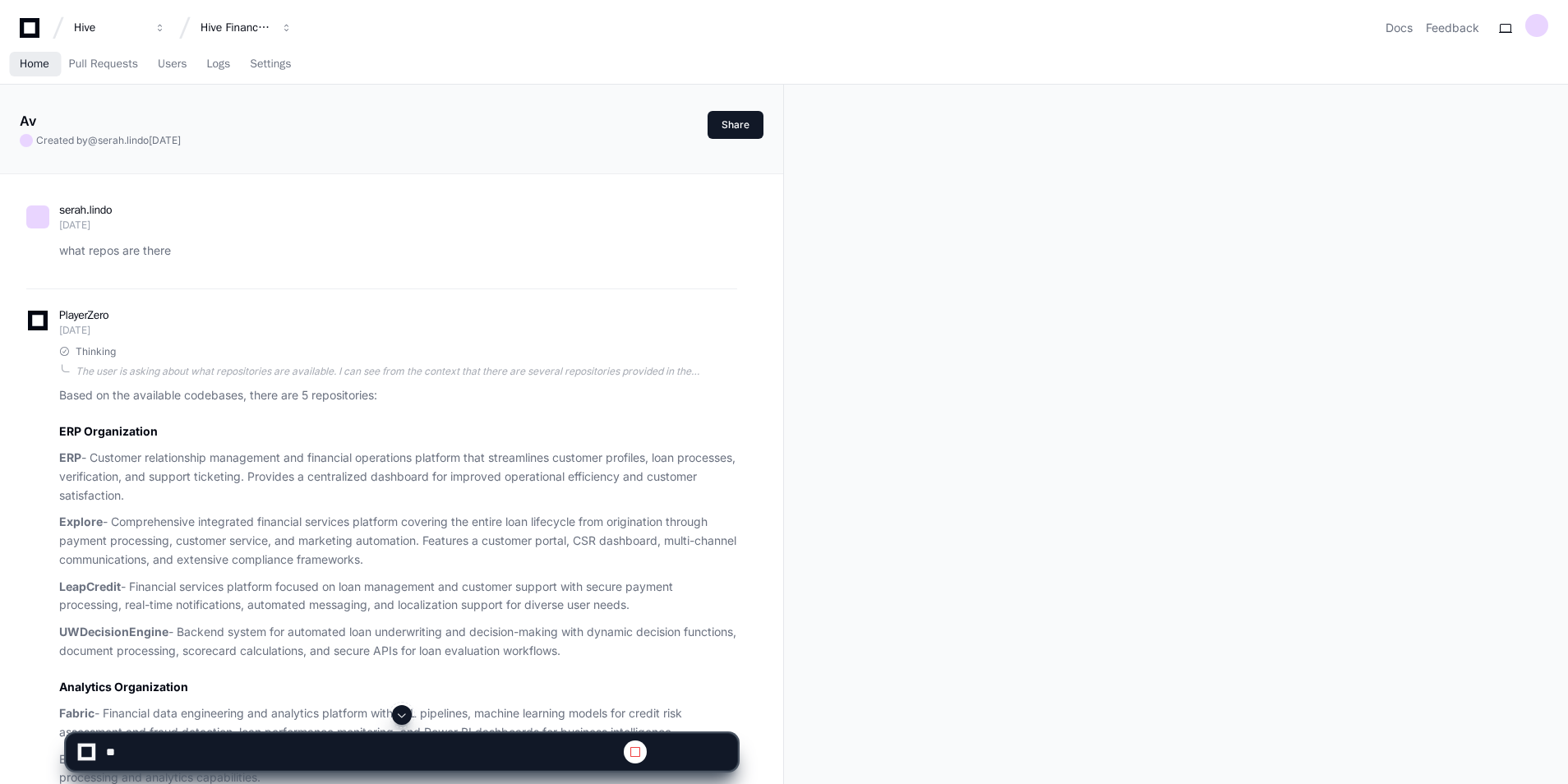 click on "Home" at bounding box center (35, 64) 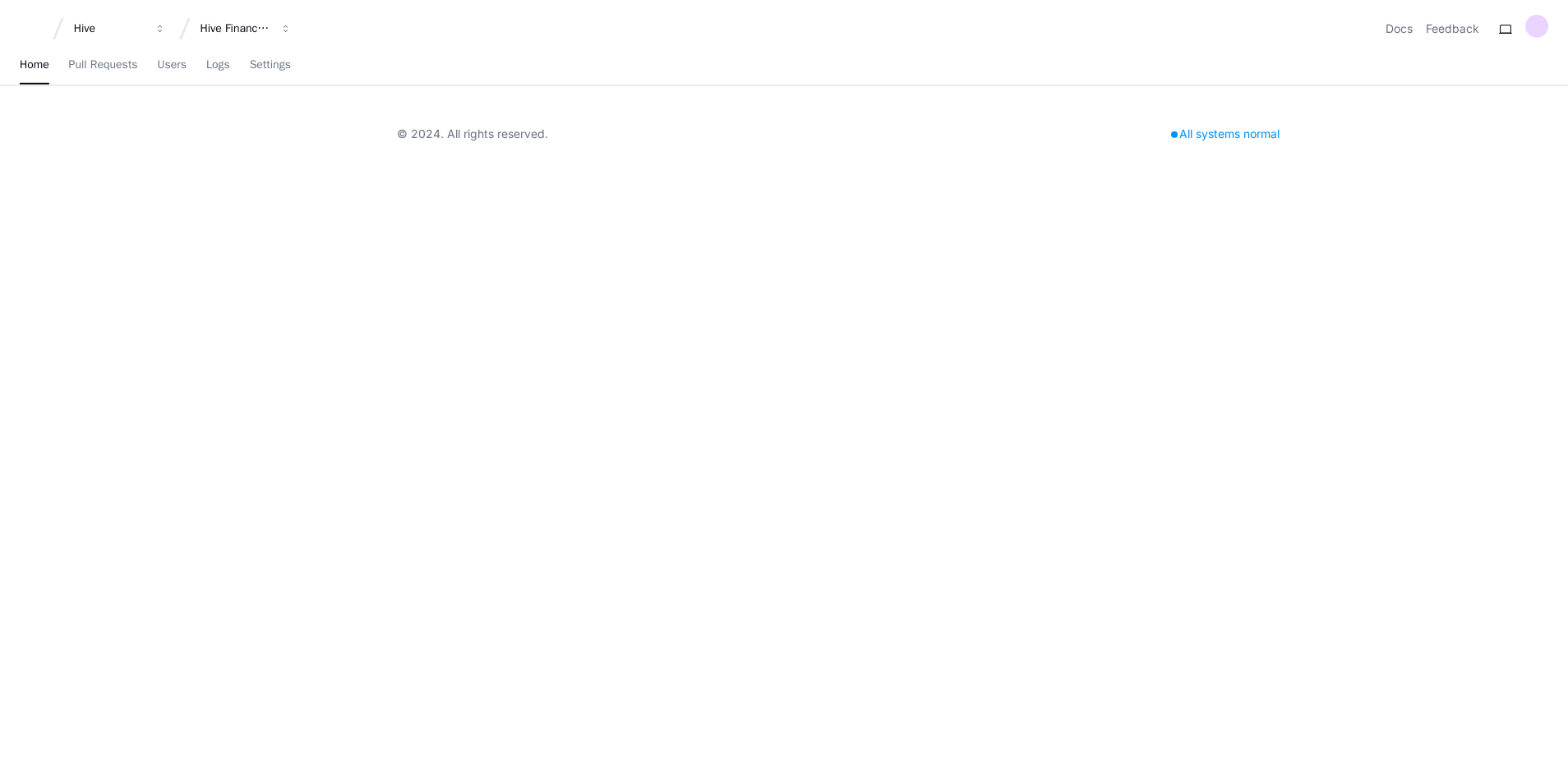 scroll, scrollTop: 0, scrollLeft: 0, axis: both 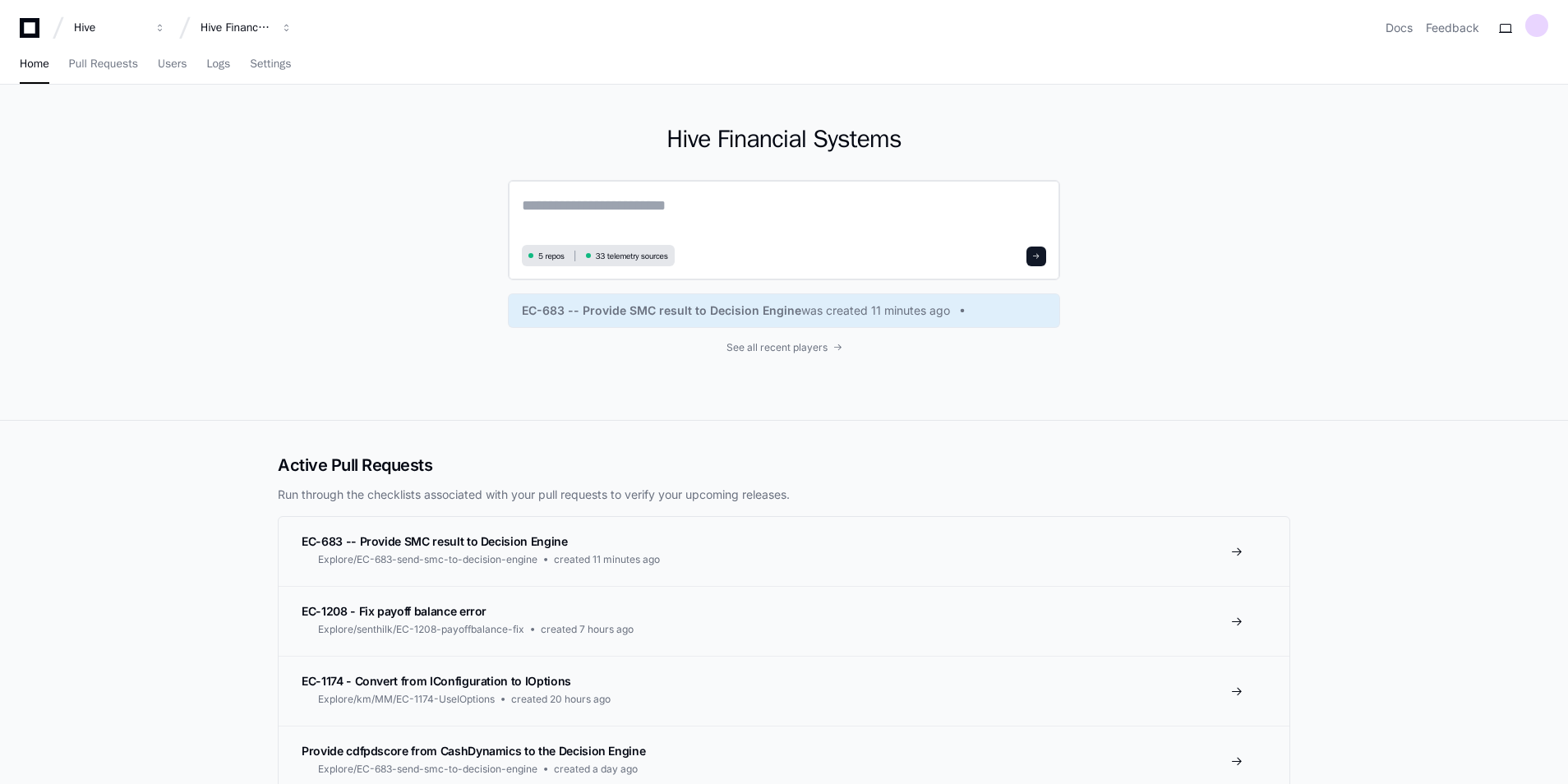 click 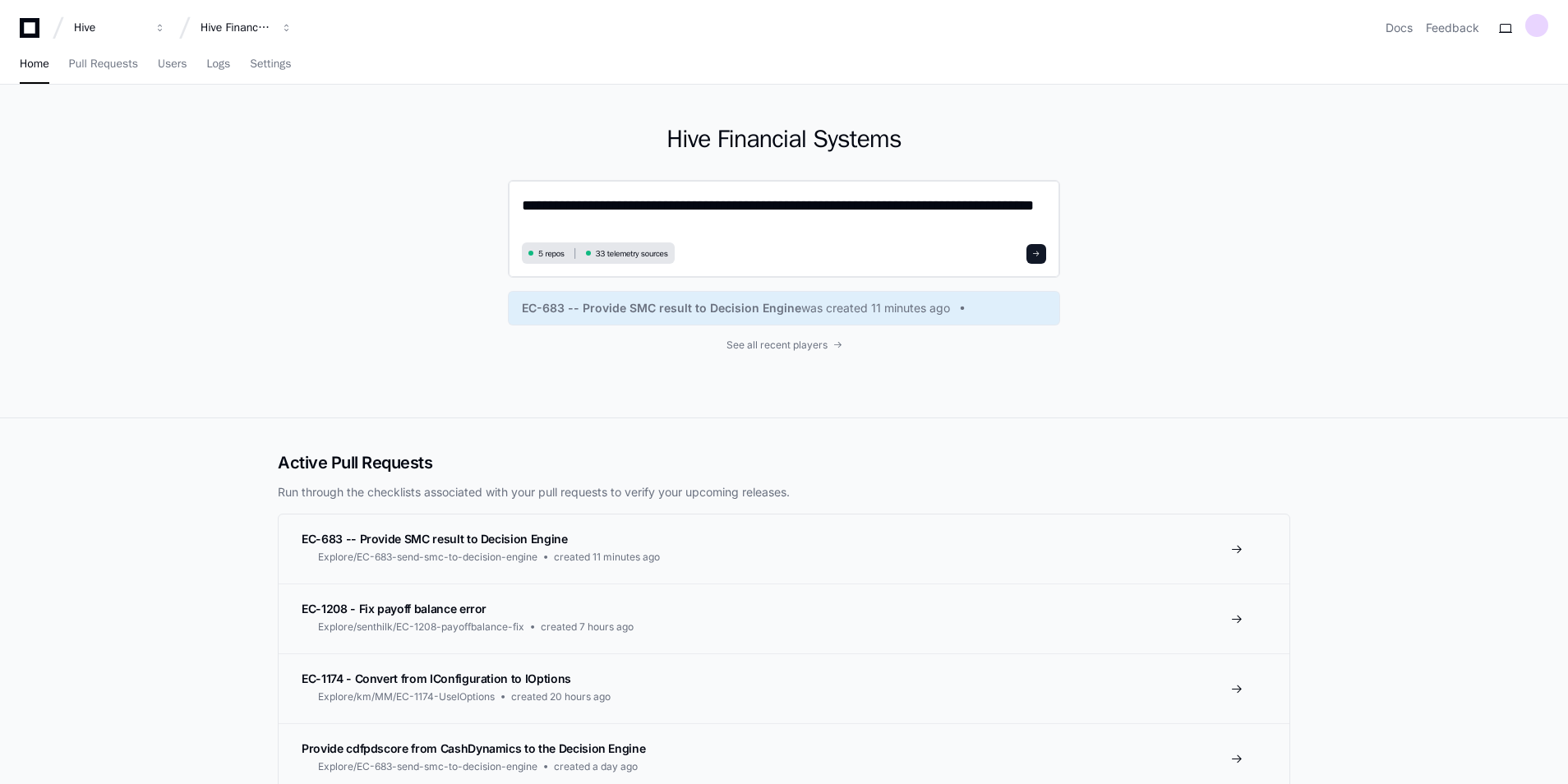 scroll, scrollTop: 0, scrollLeft: 0, axis: both 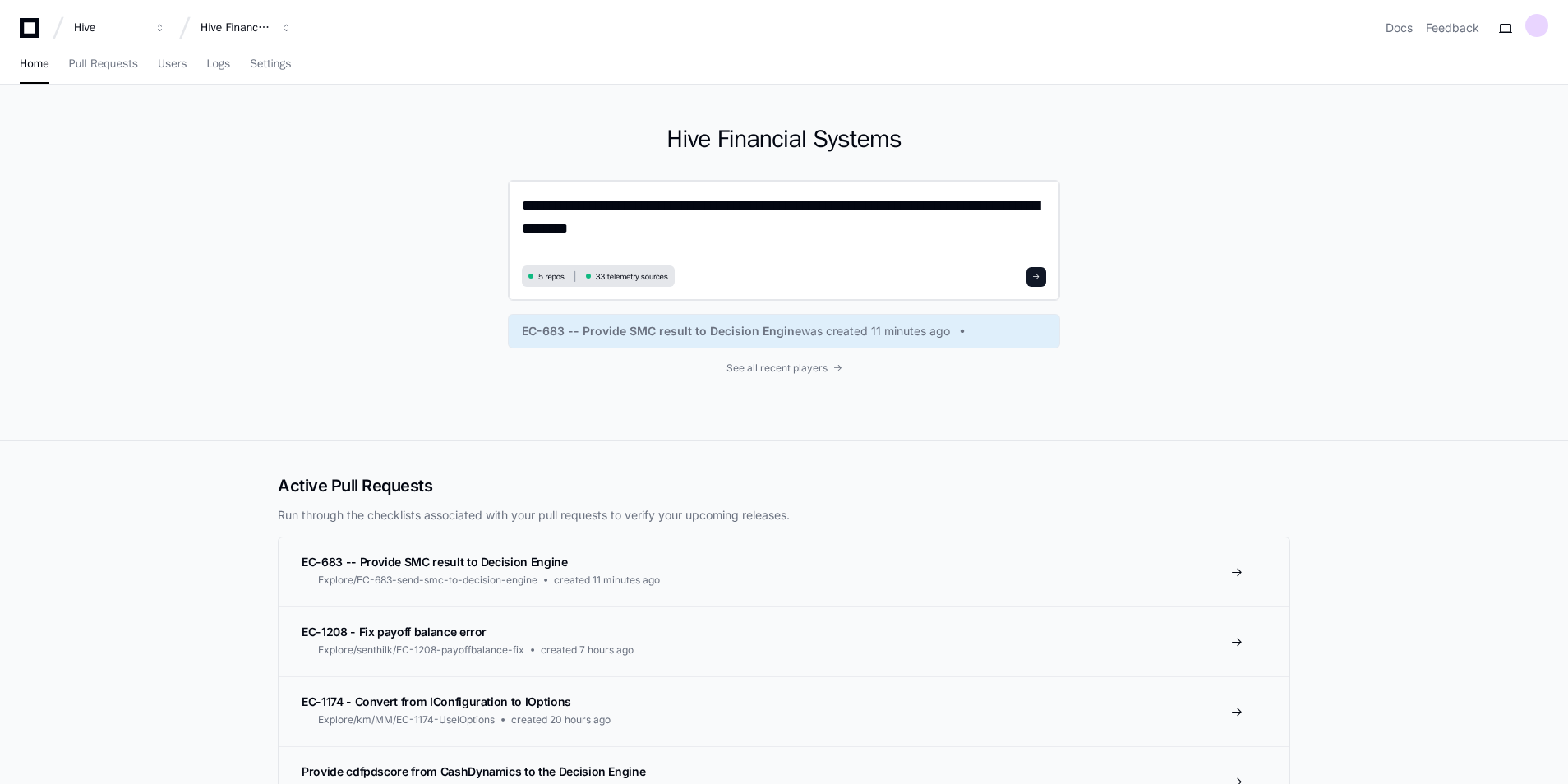 type on "**********" 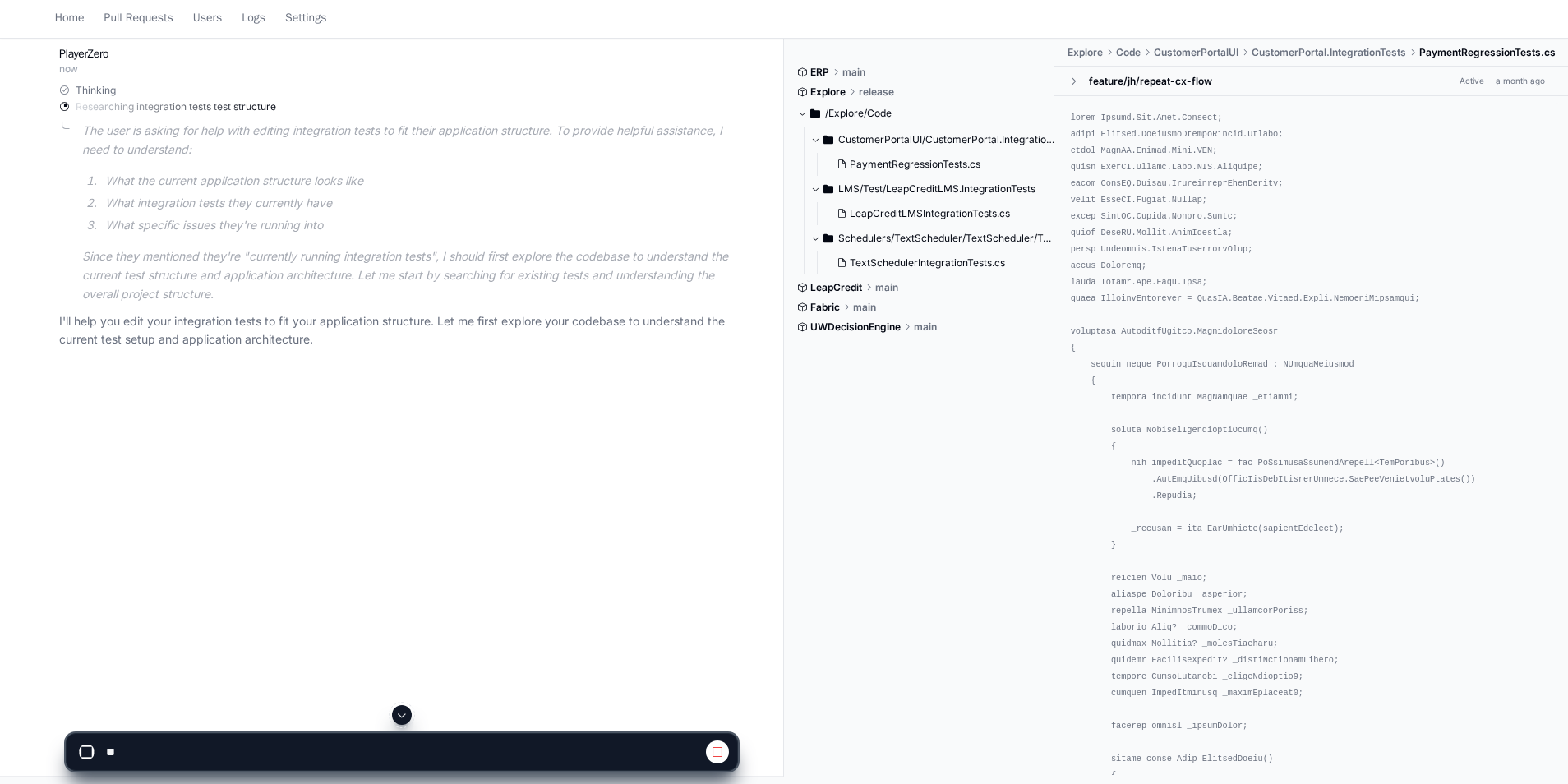 scroll, scrollTop: 267, scrollLeft: 0, axis: vertical 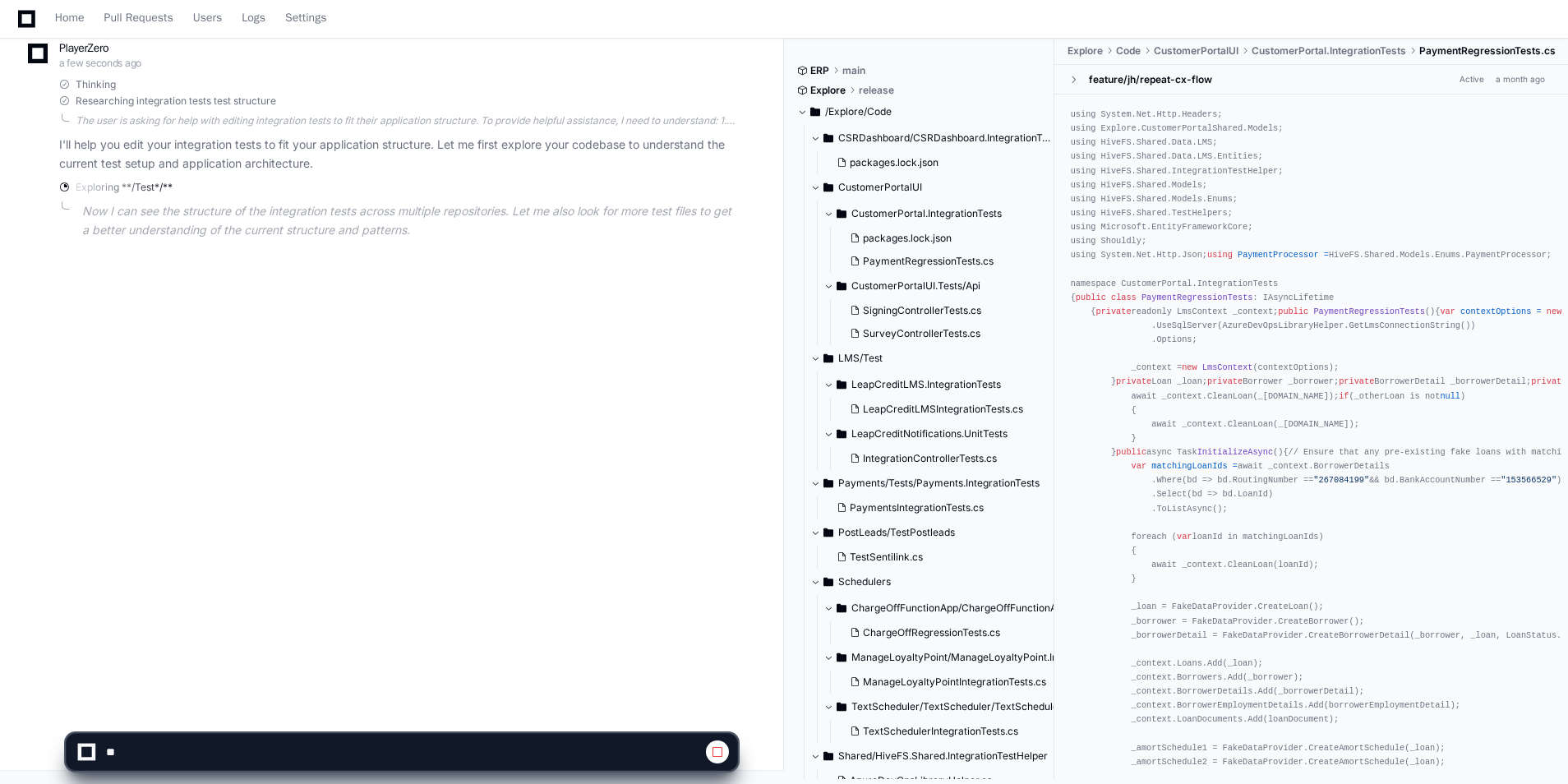 click 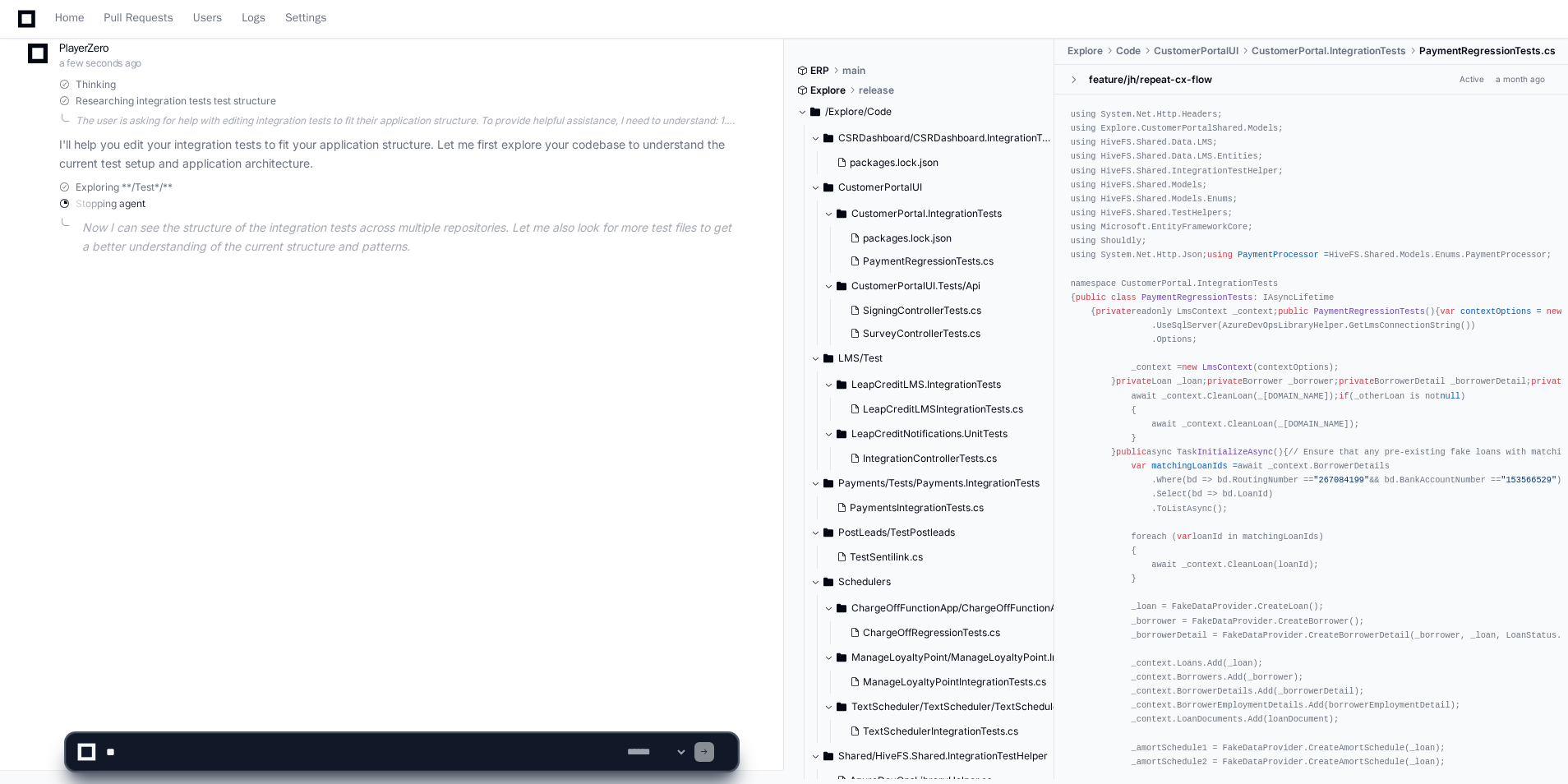 click 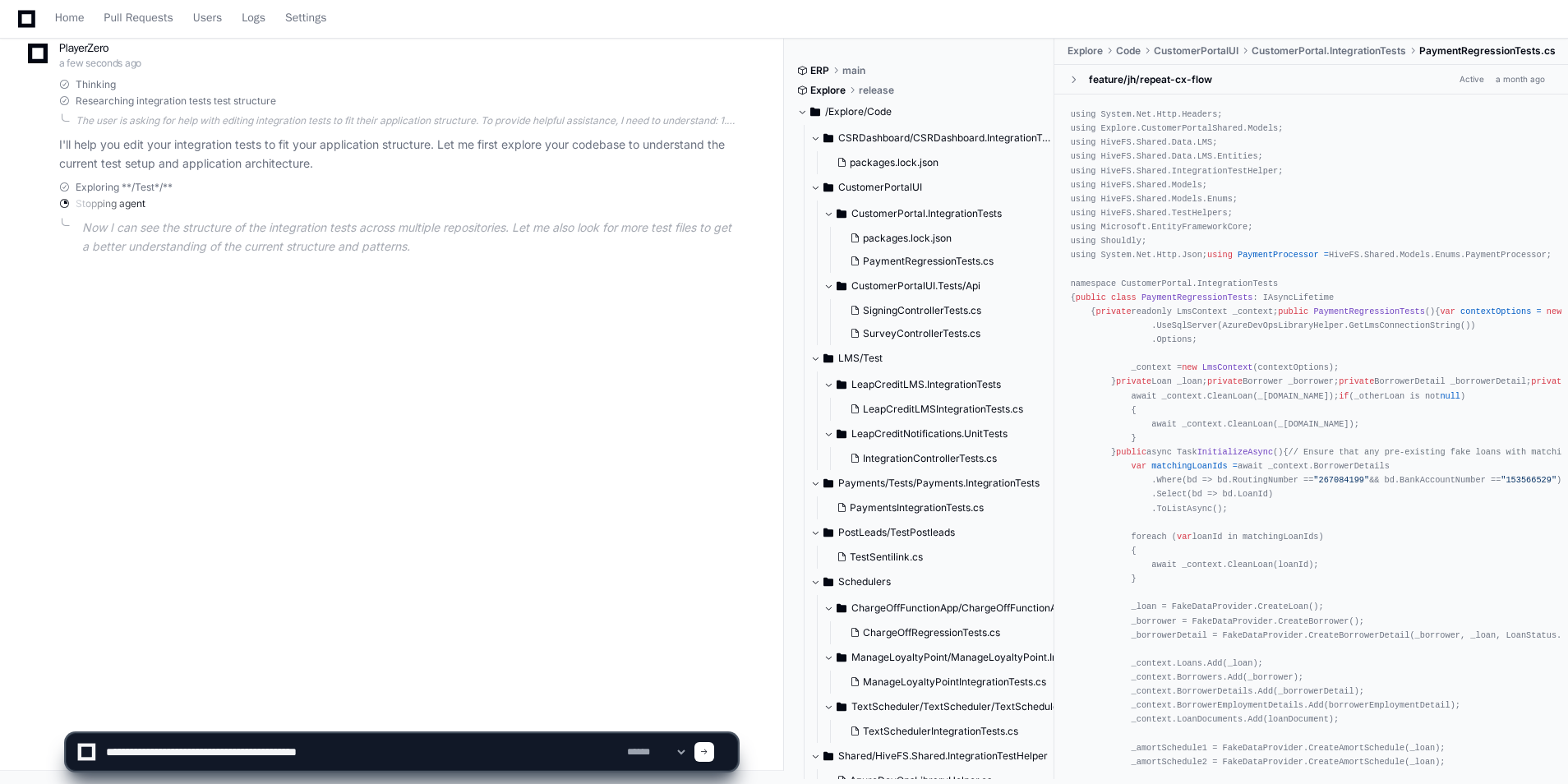 type on "**********" 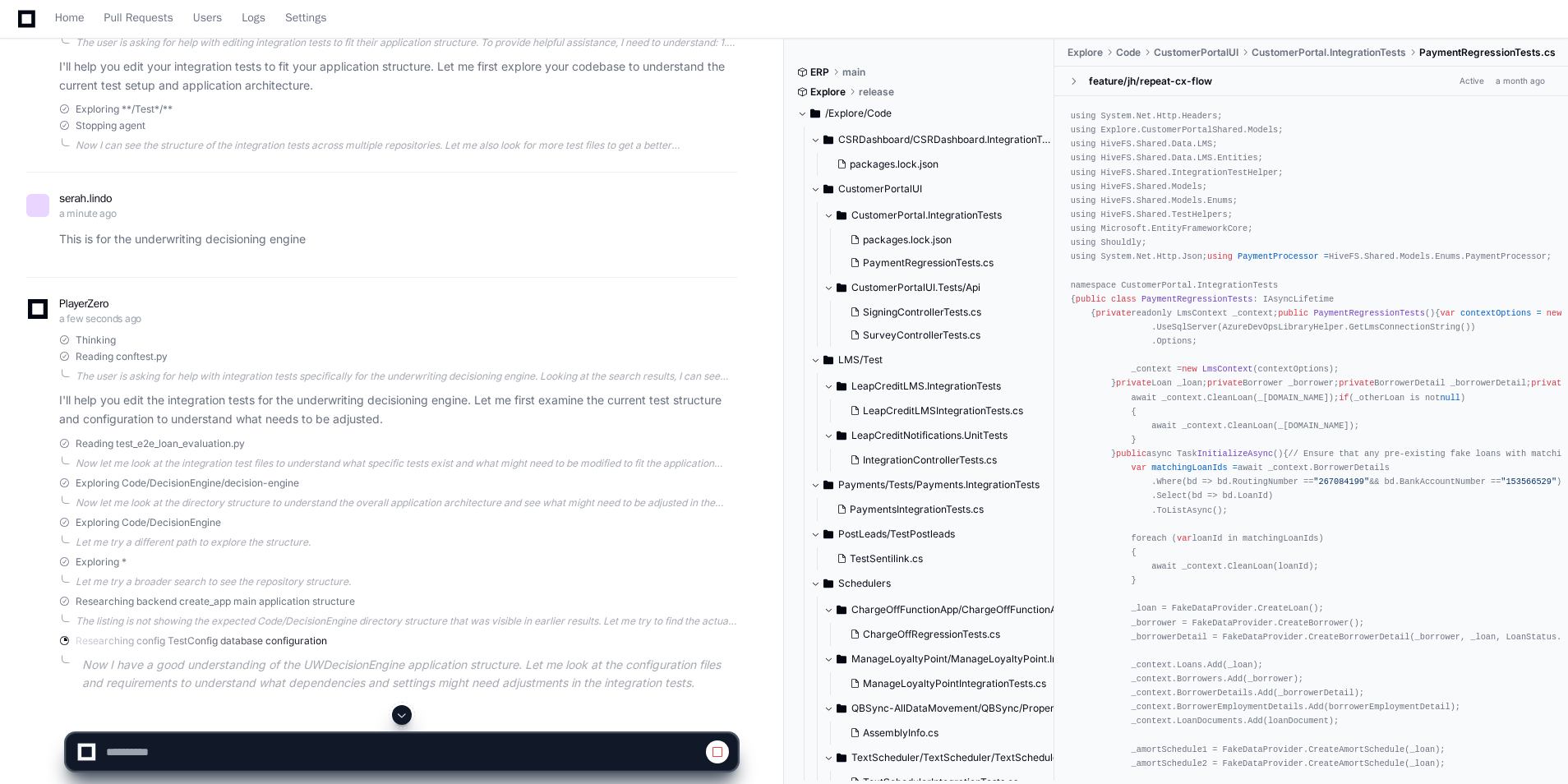 scroll, scrollTop: 385, scrollLeft: 0, axis: vertical 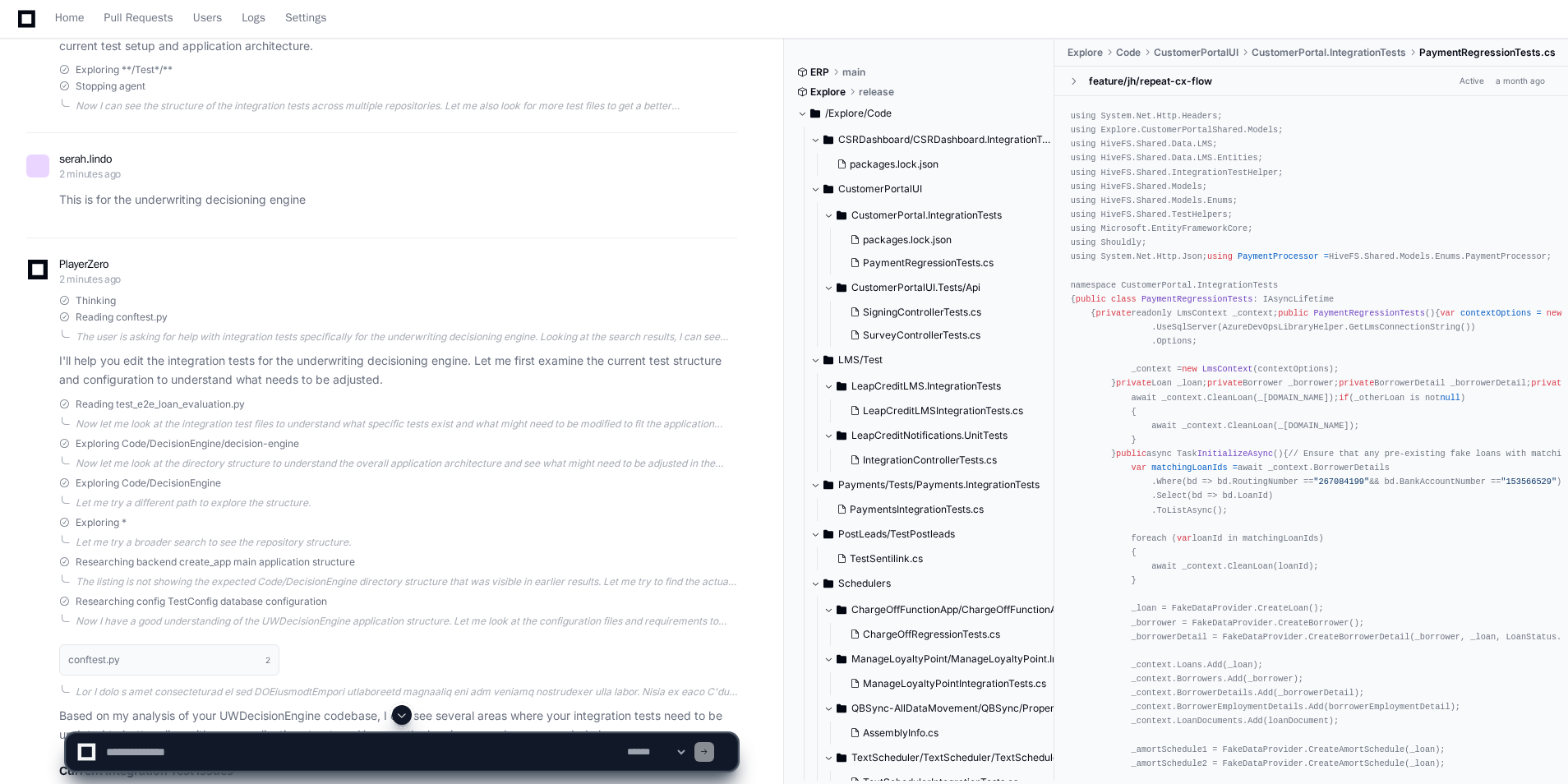 click 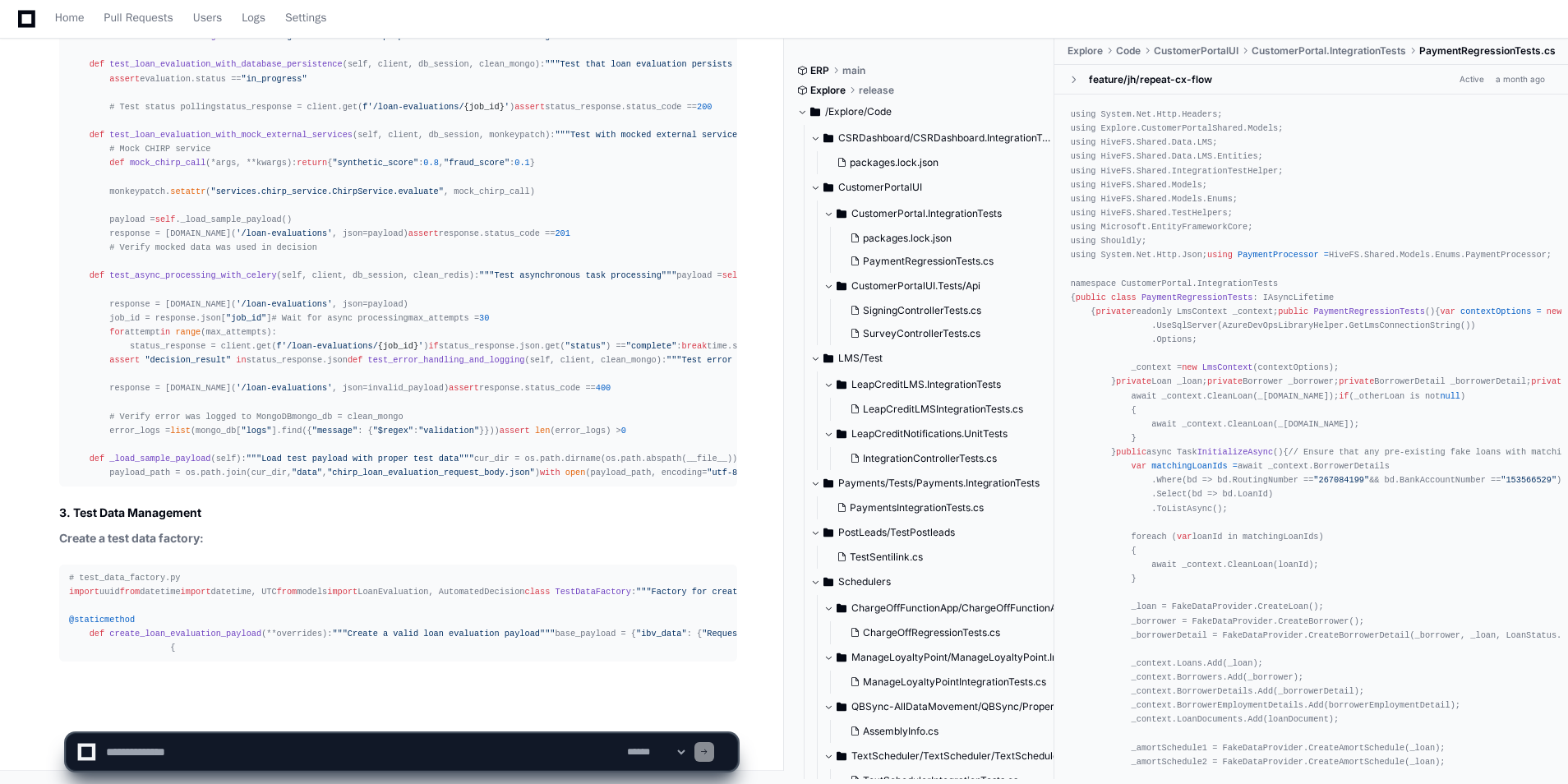scroll, scrollTop: 3628, scrollLeft: 0, axis: vertical 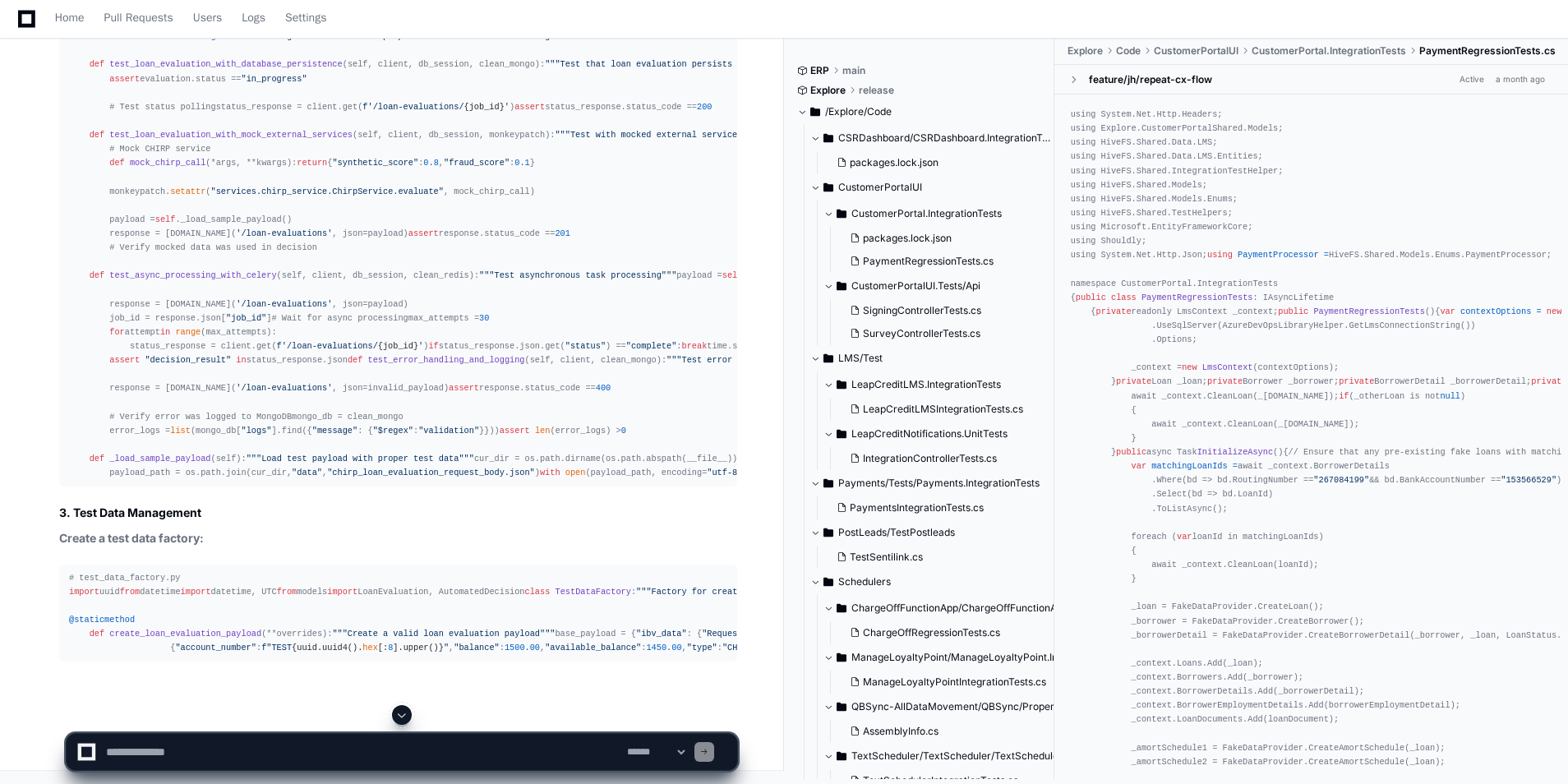 click 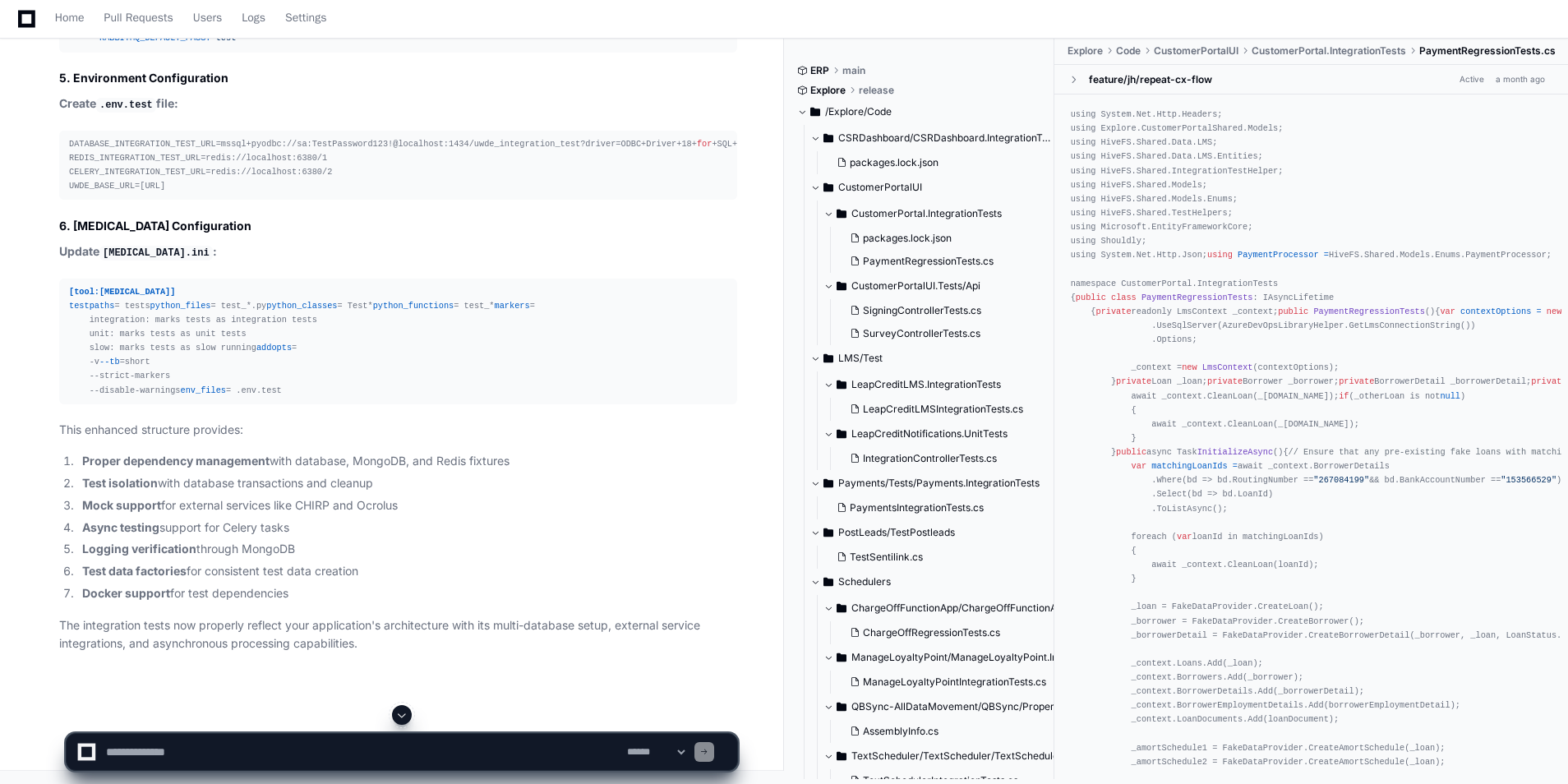 scroll, scrollTop: 5523, scrollLeft: 0, axis: vertical 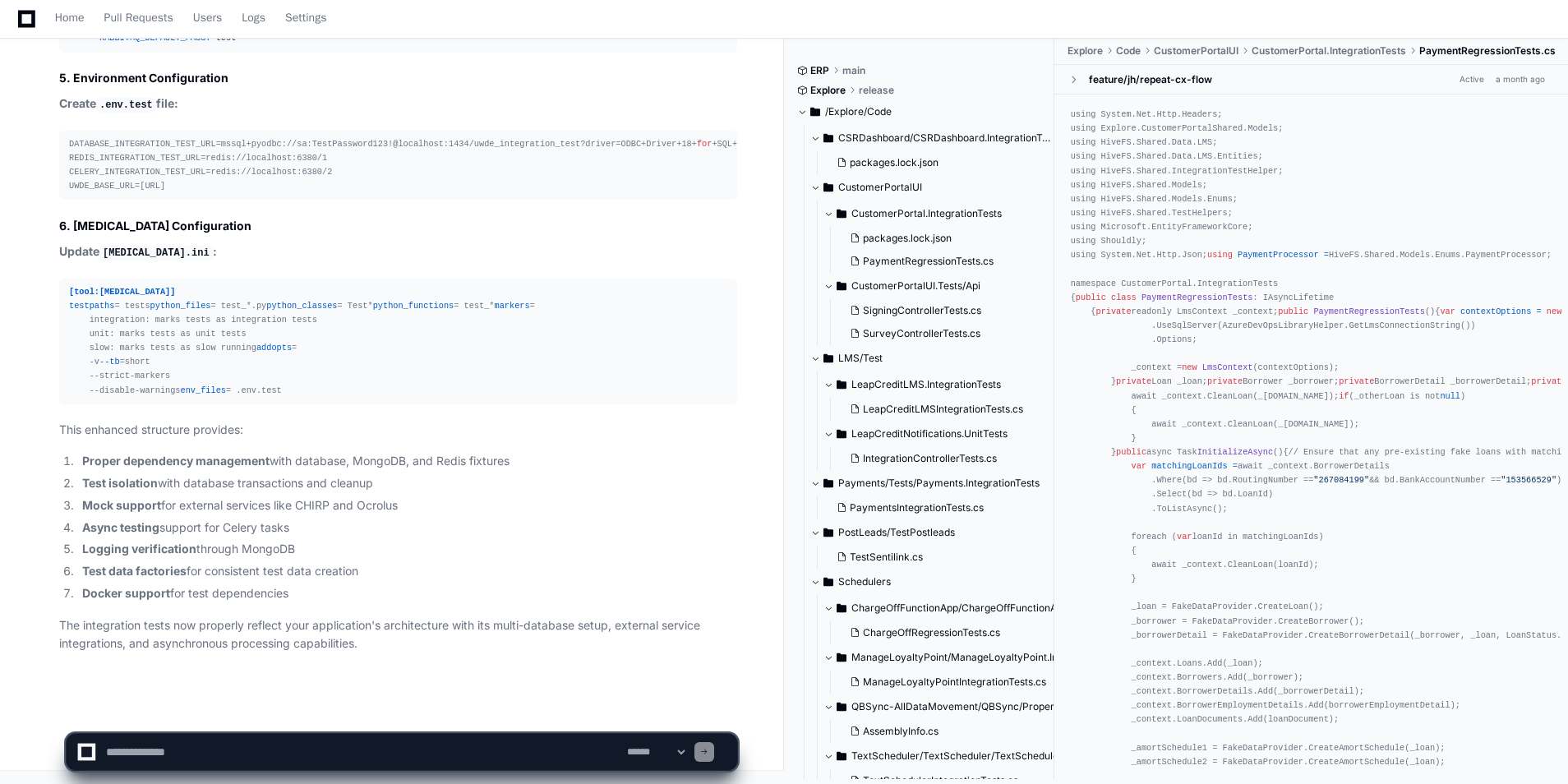 click 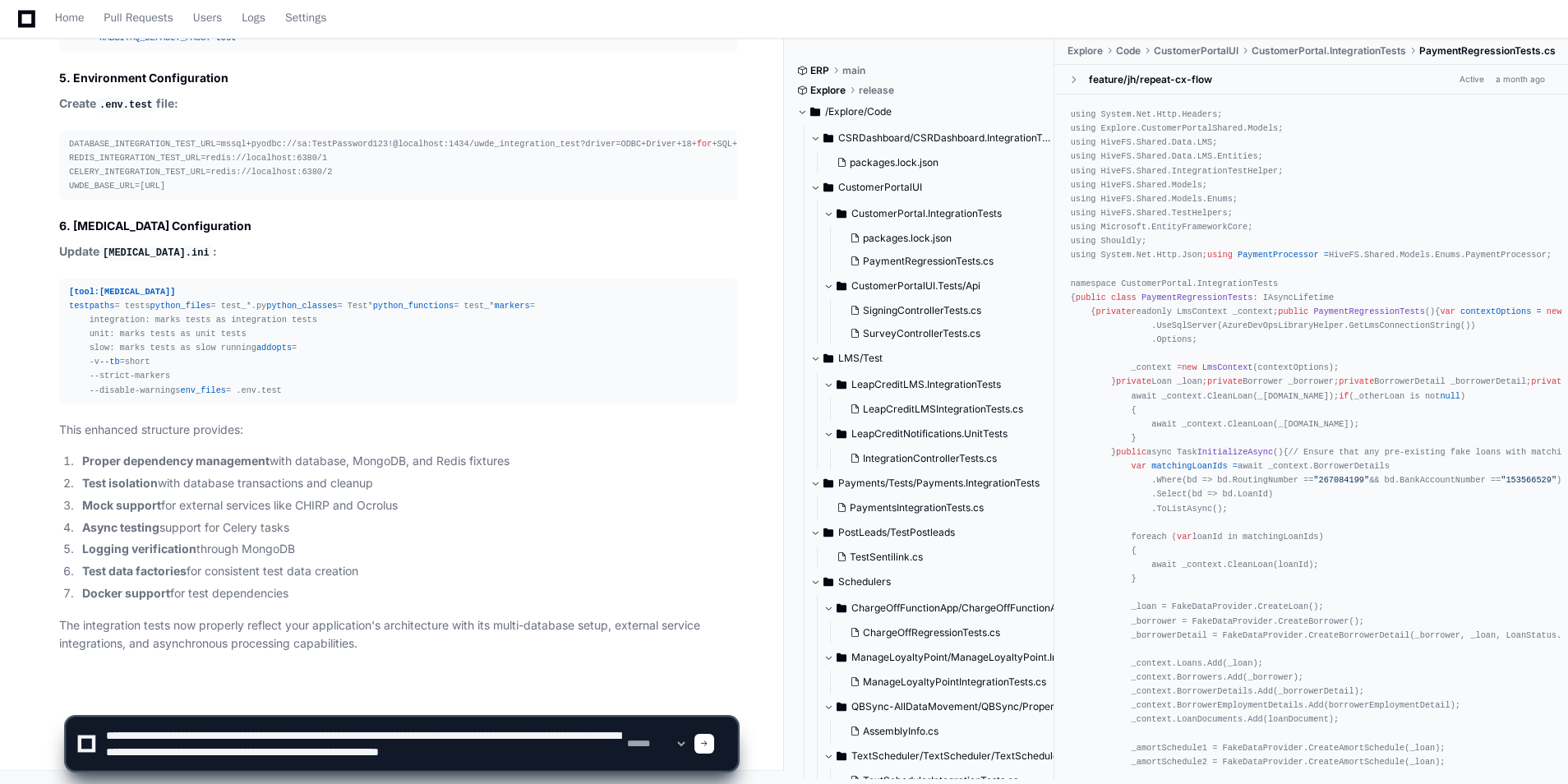 scroll, scrollTop: 5, scrollLeft: 0, axis: vertical 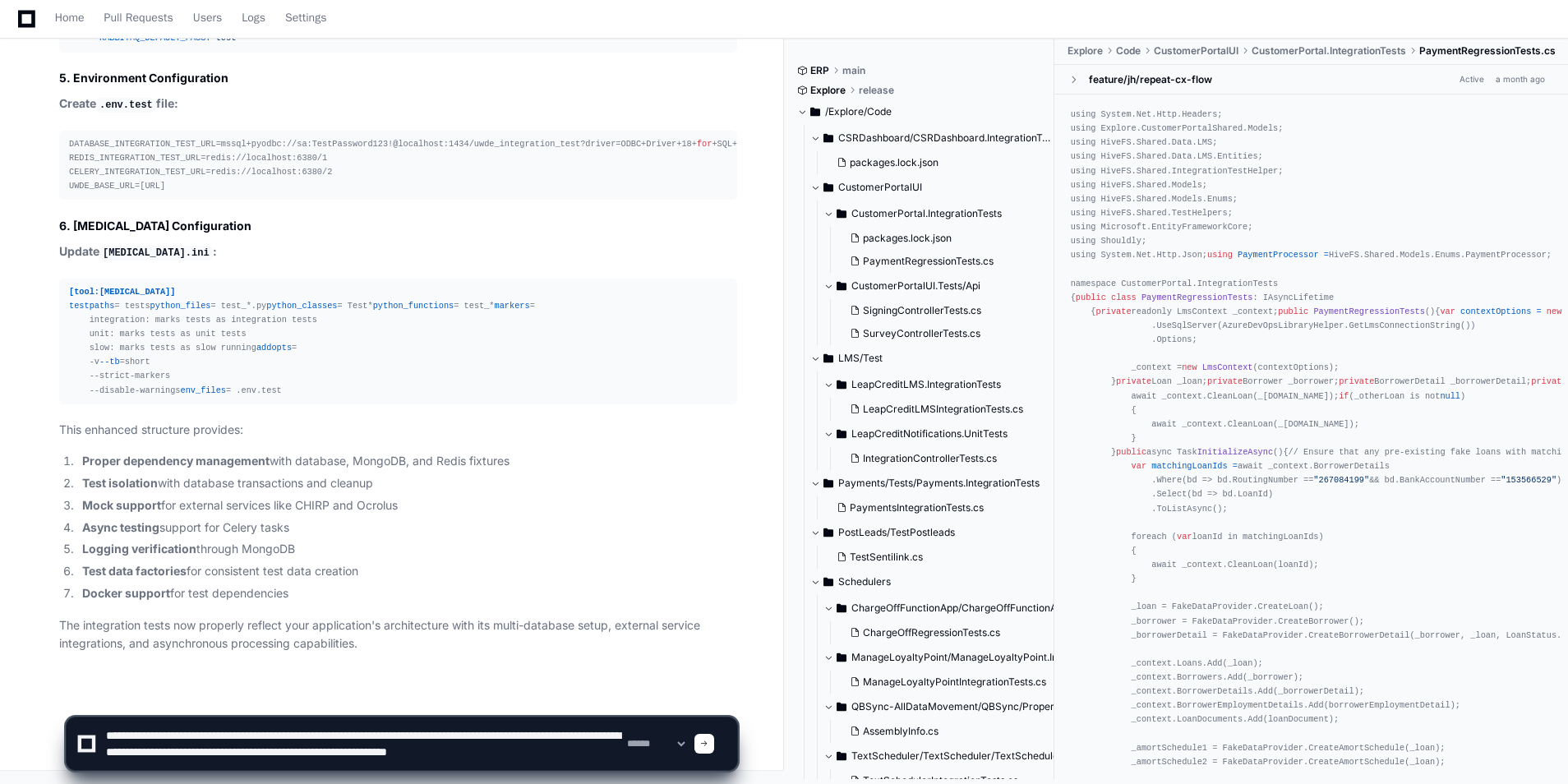 paste on "**********" 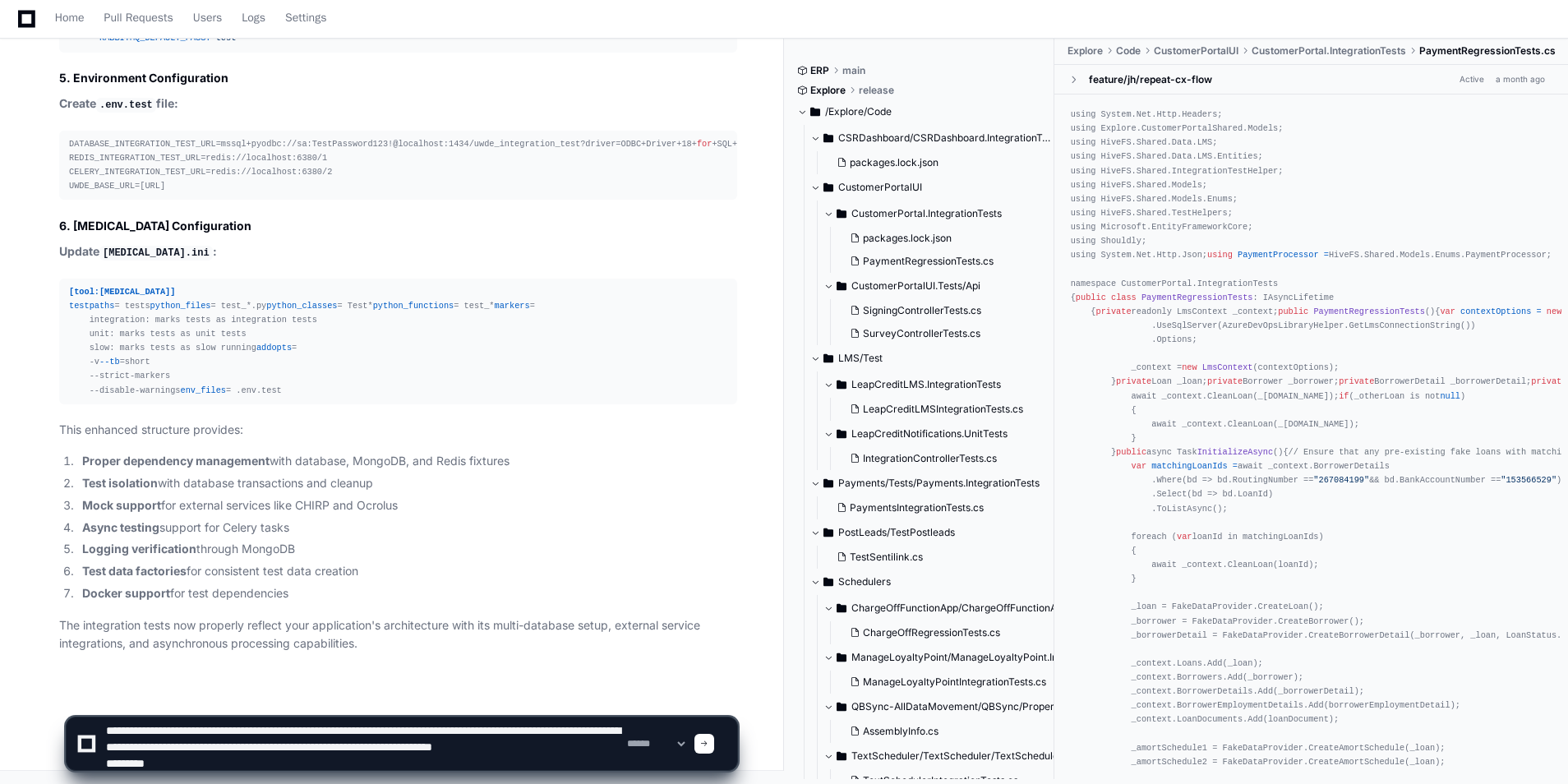 scroll, scrollTop: 21, scrollLeft: 0, axis: vertical 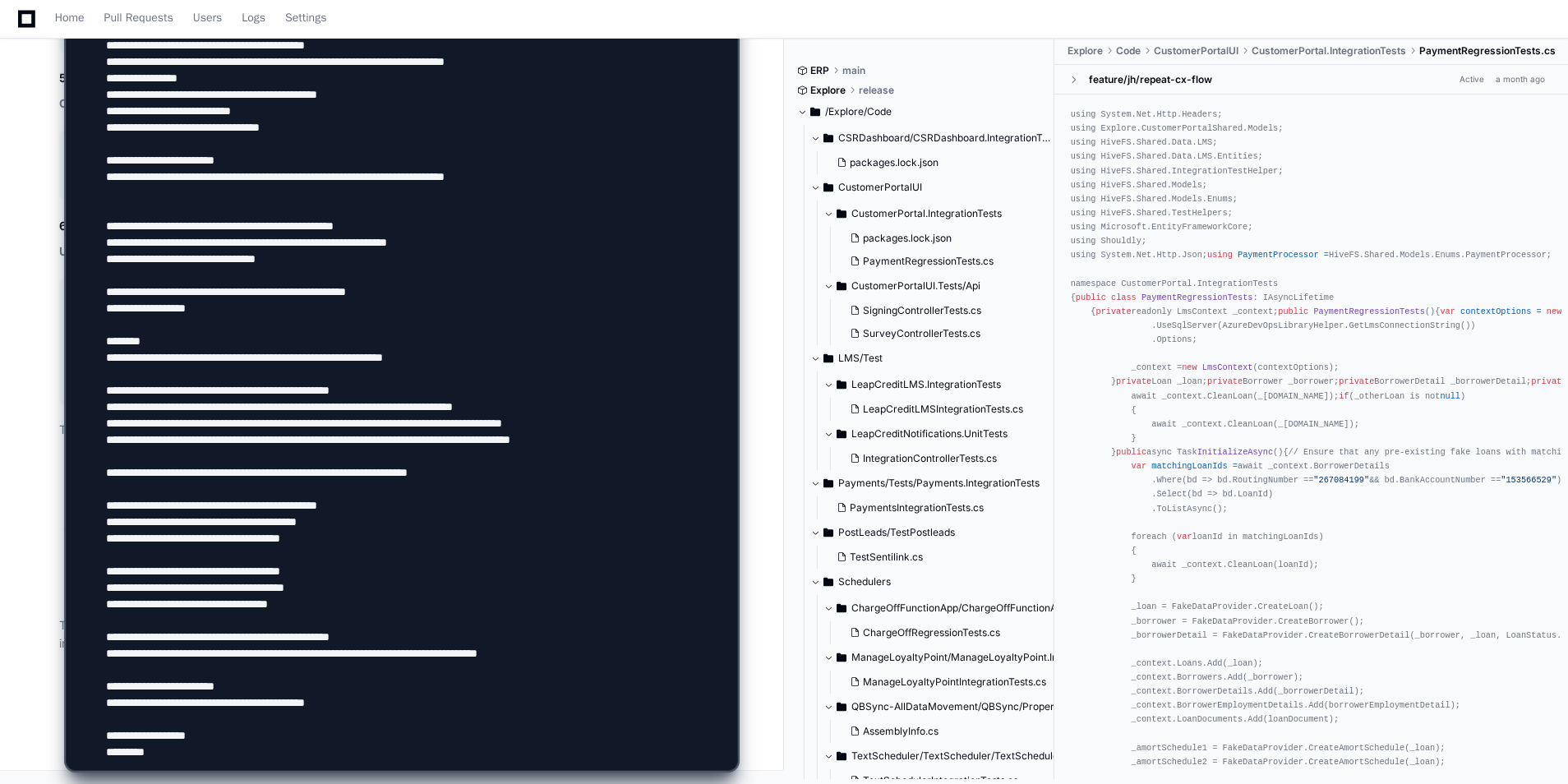 paste on "**********" 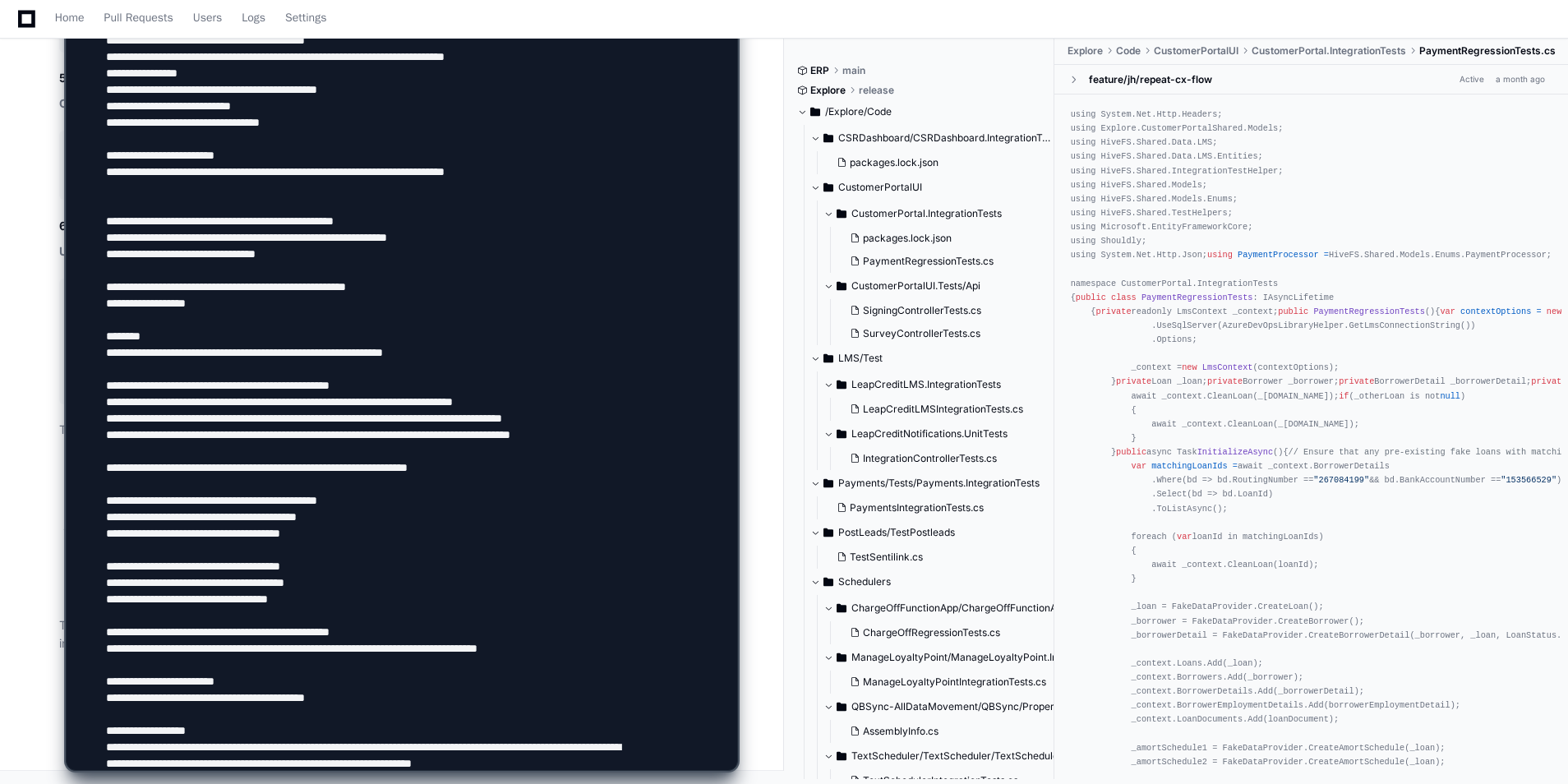 scroll, scrollTop: 482, scrollLeft: 0, axis: vertical 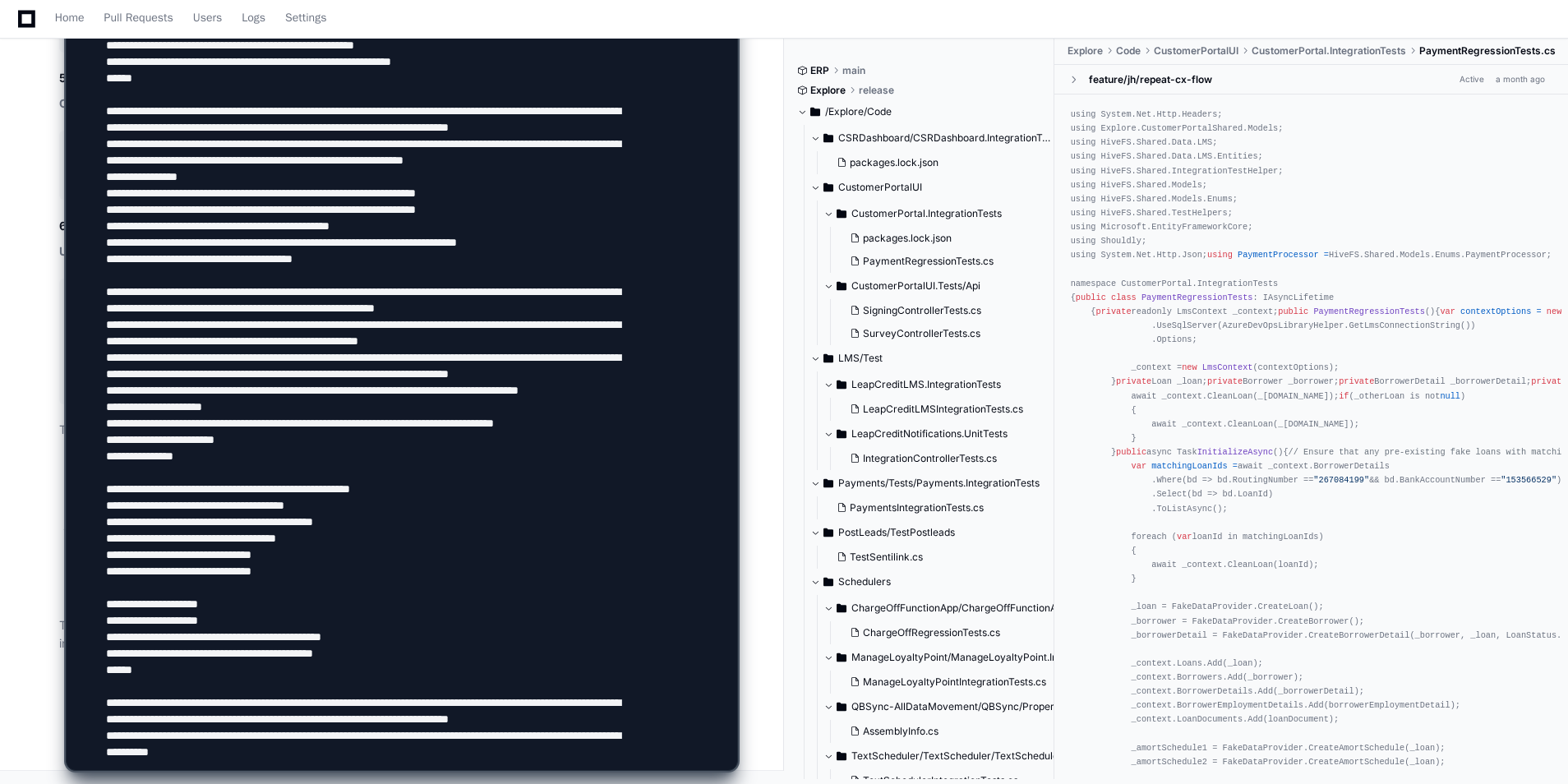click 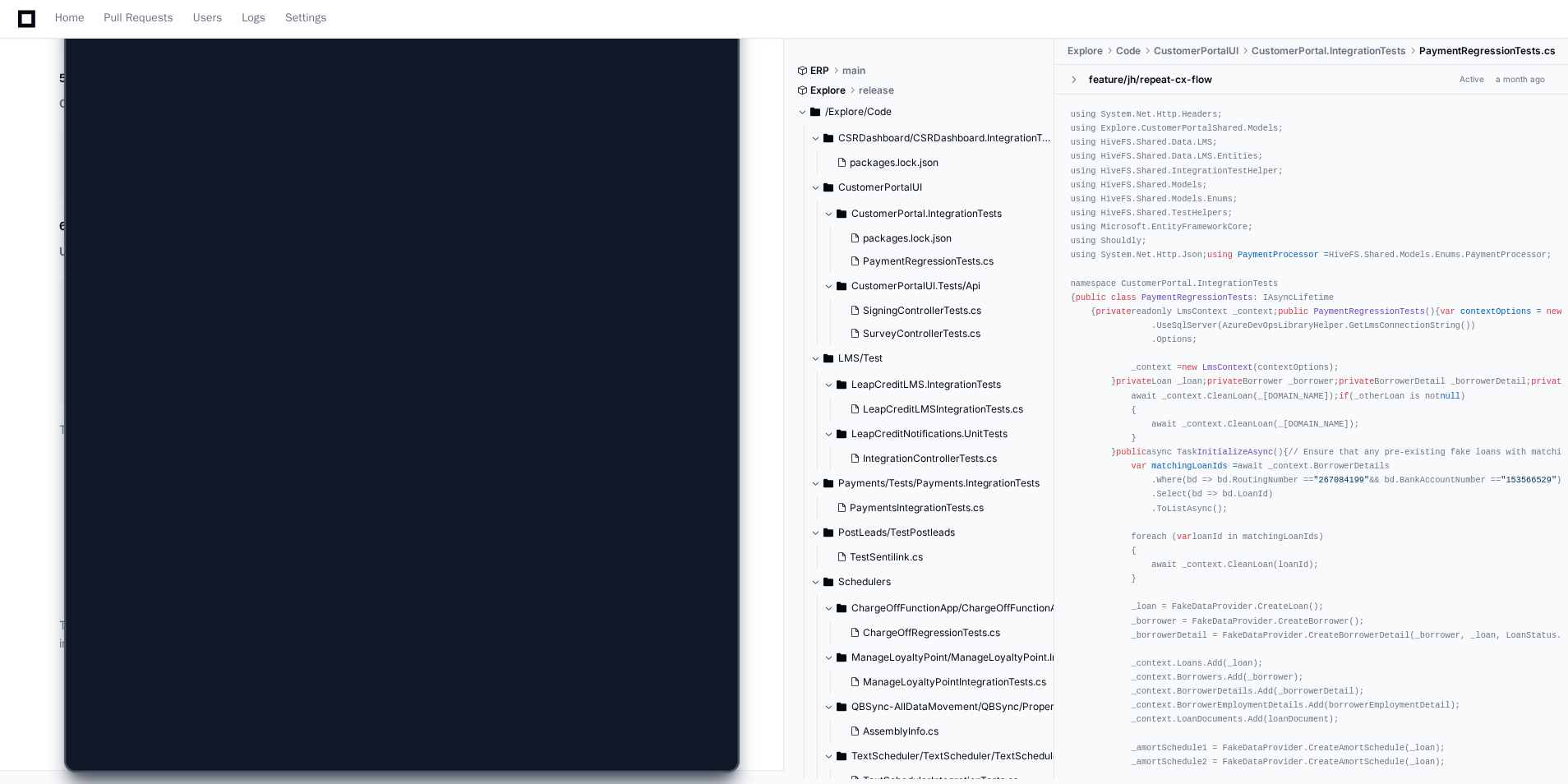 scroll, scrollTop: 0, scrollLeft: 0, axis: both 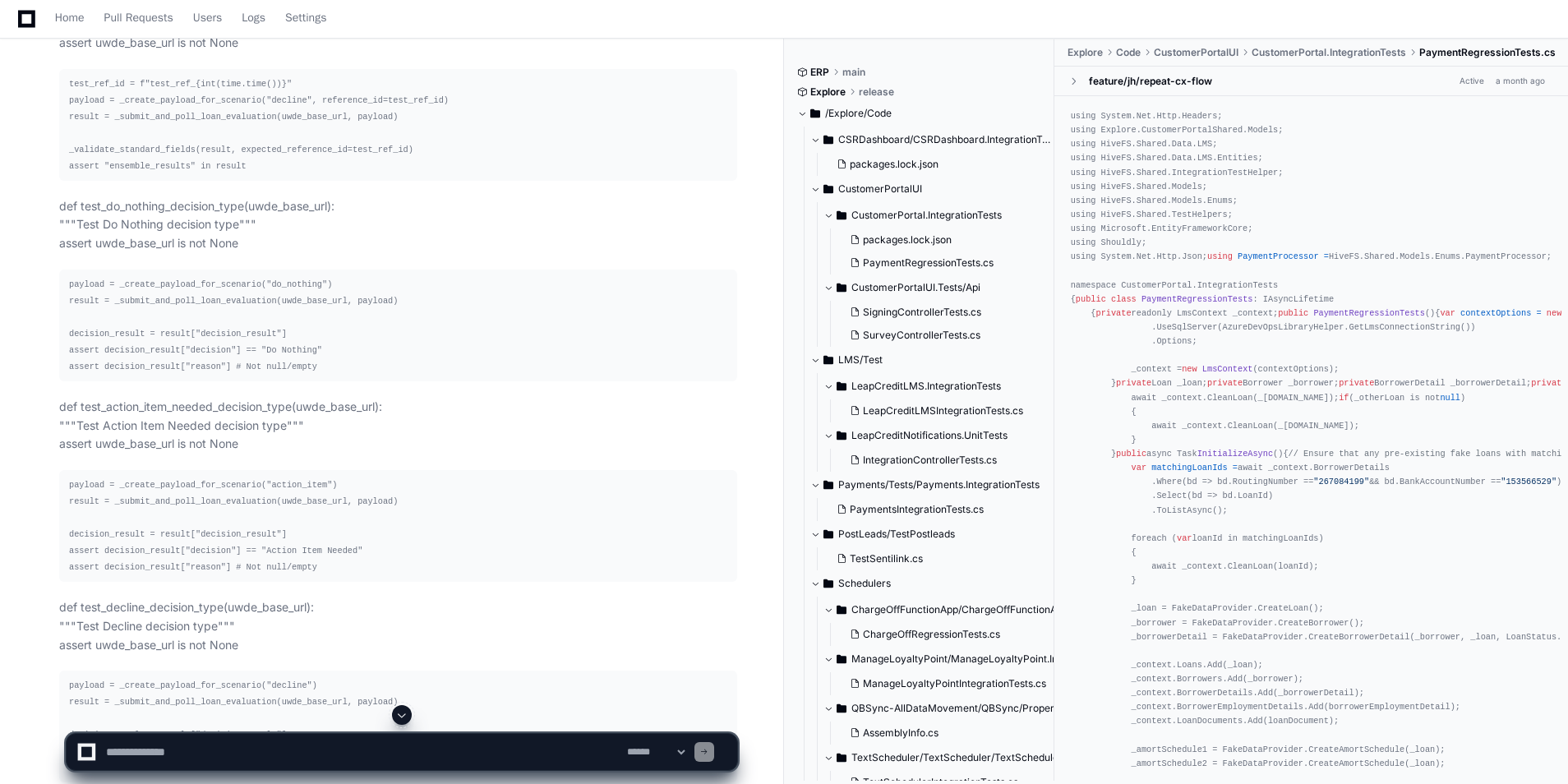type 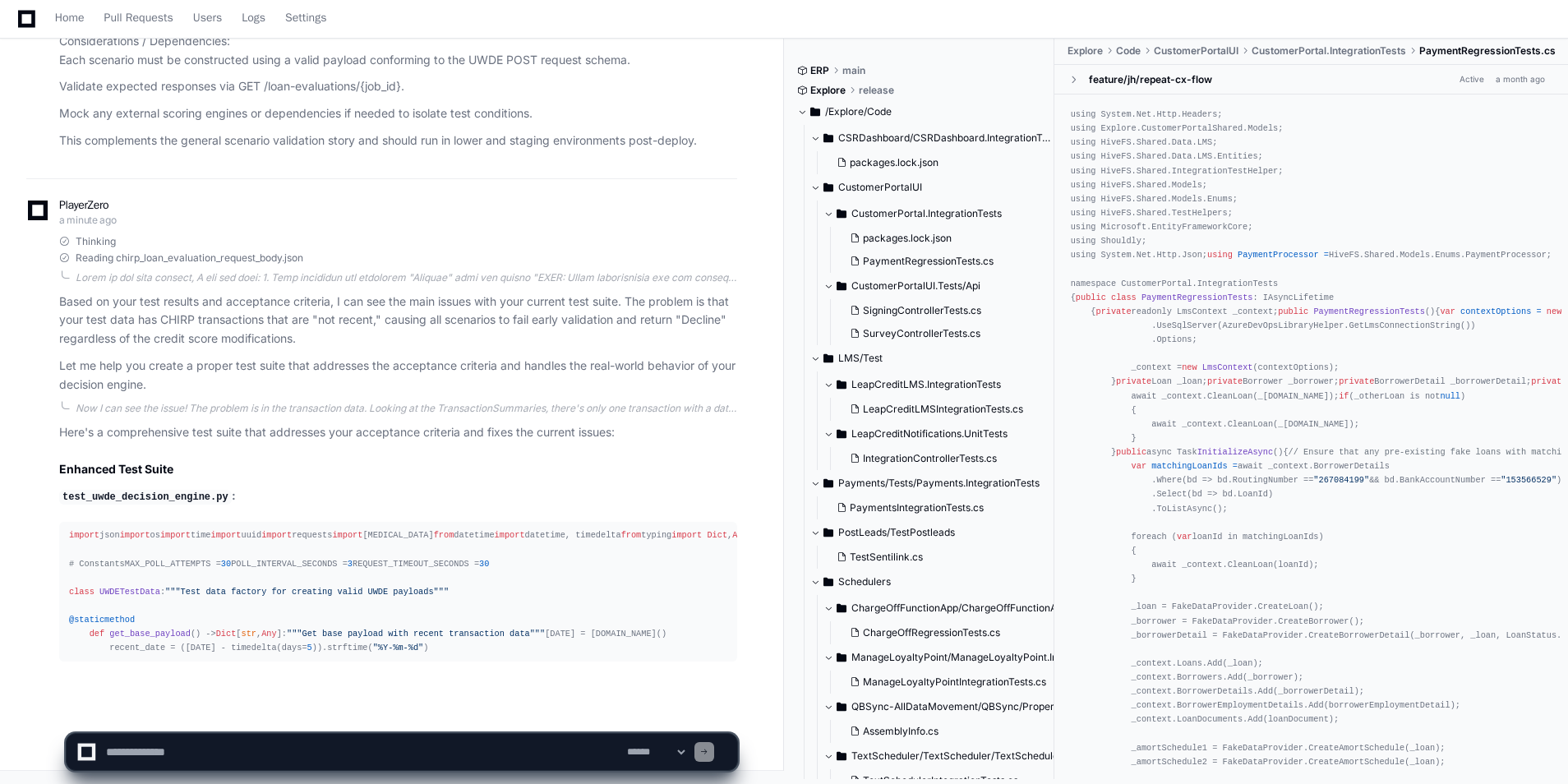 scroll, scrollTop: 14219, scrollLeft: 0, axis: vertical 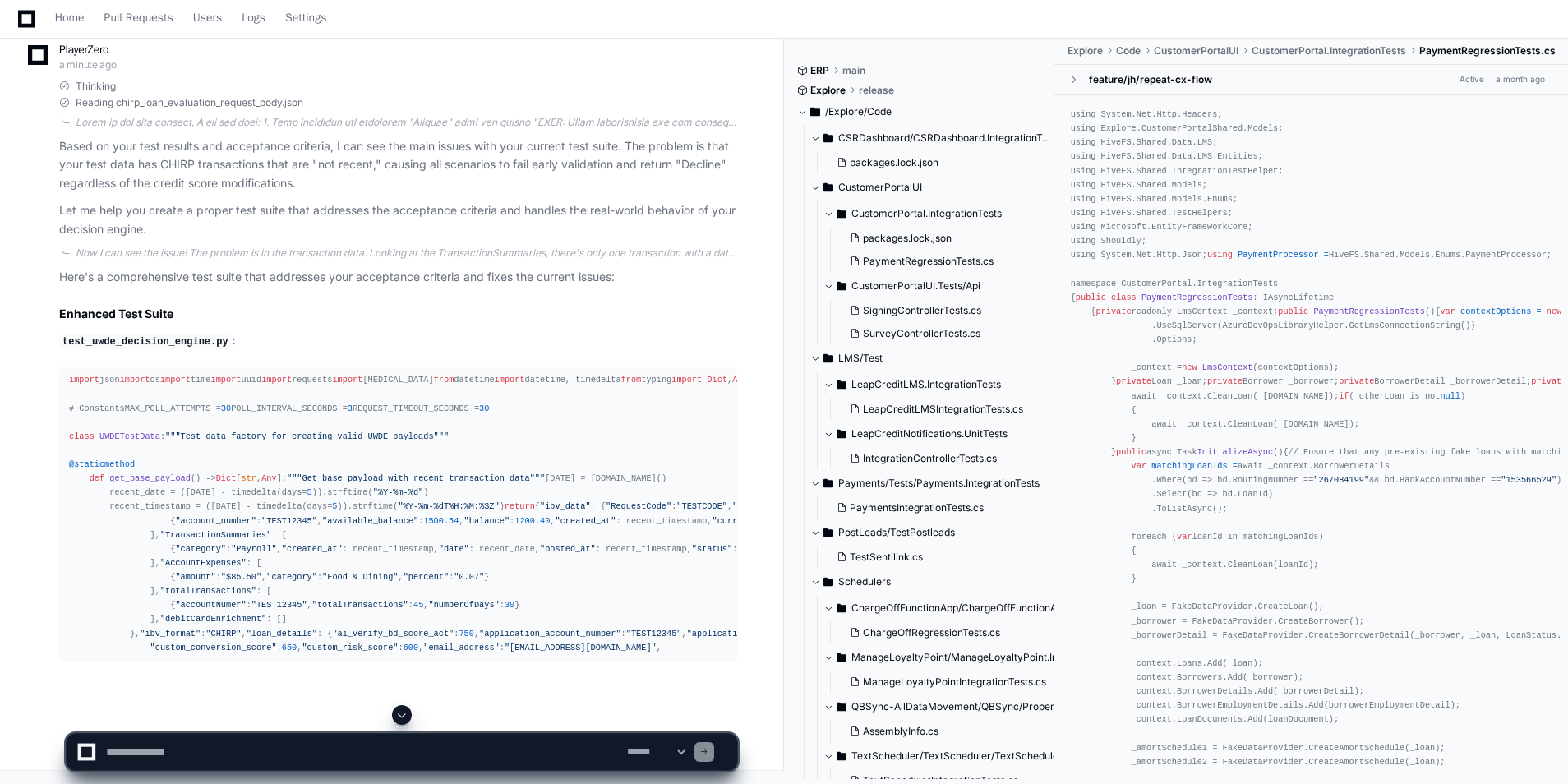 click 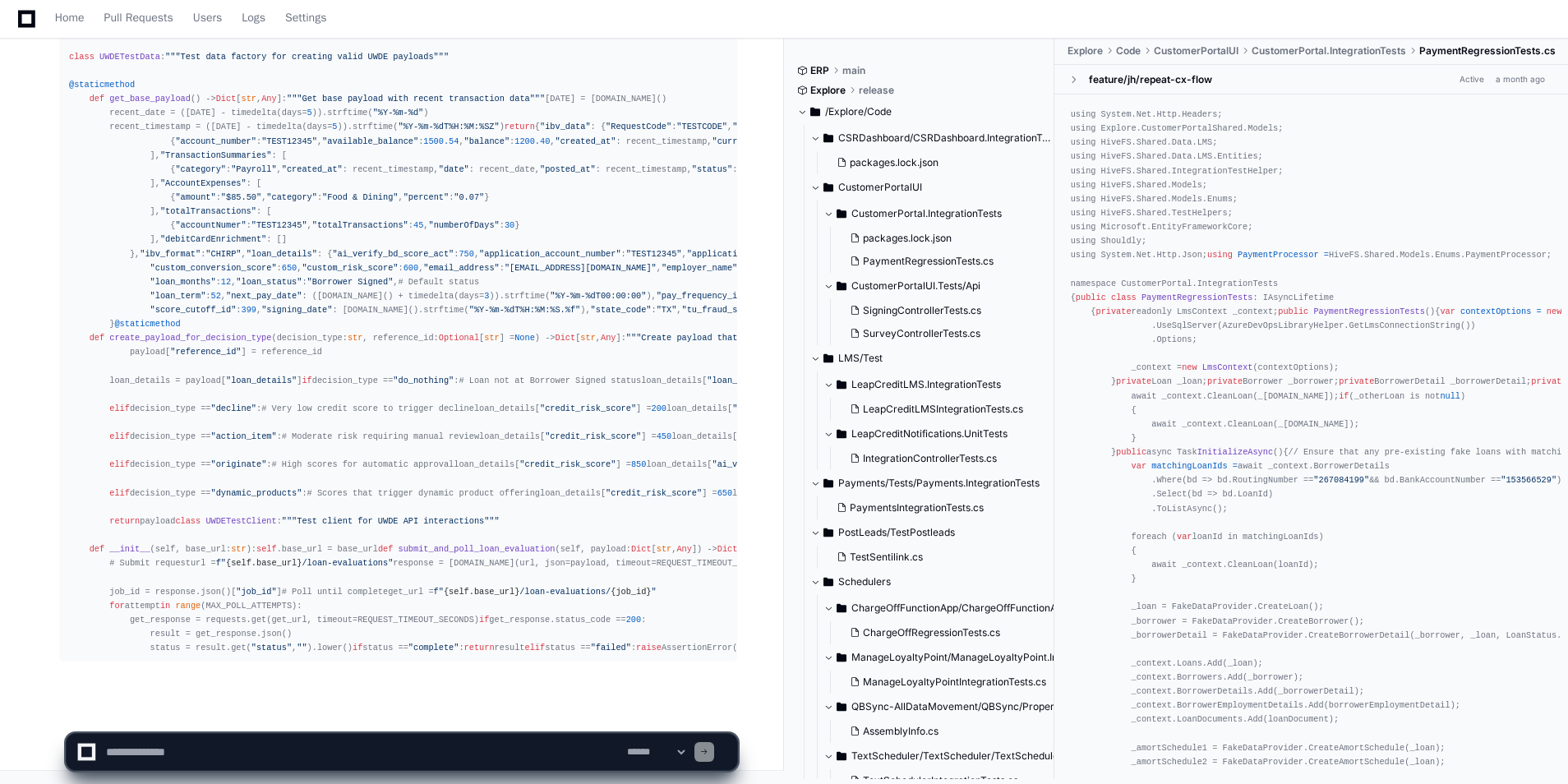 scroll, scrollTop: 16981, scrollLeft: 0, axis: vertical 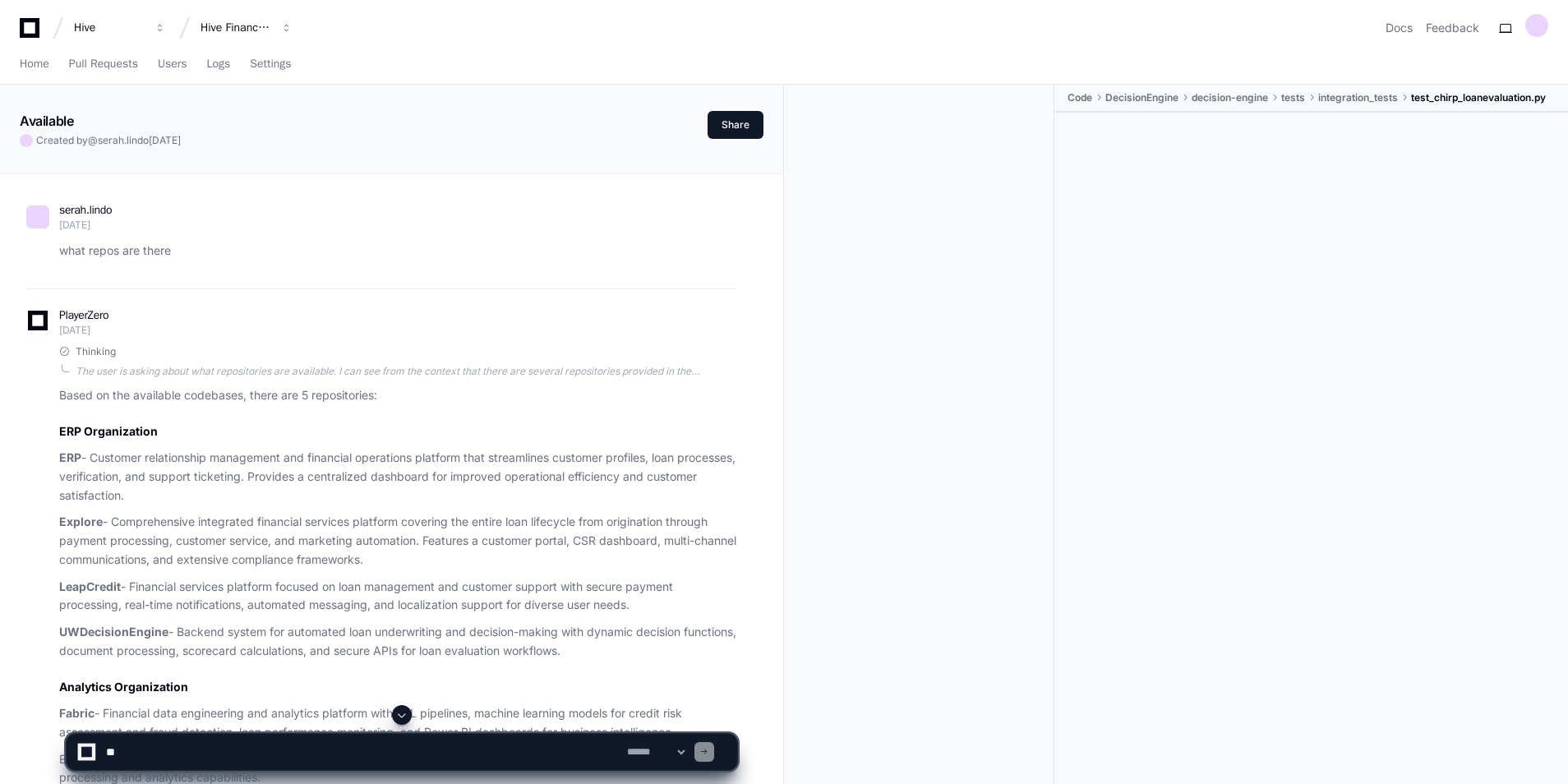 click 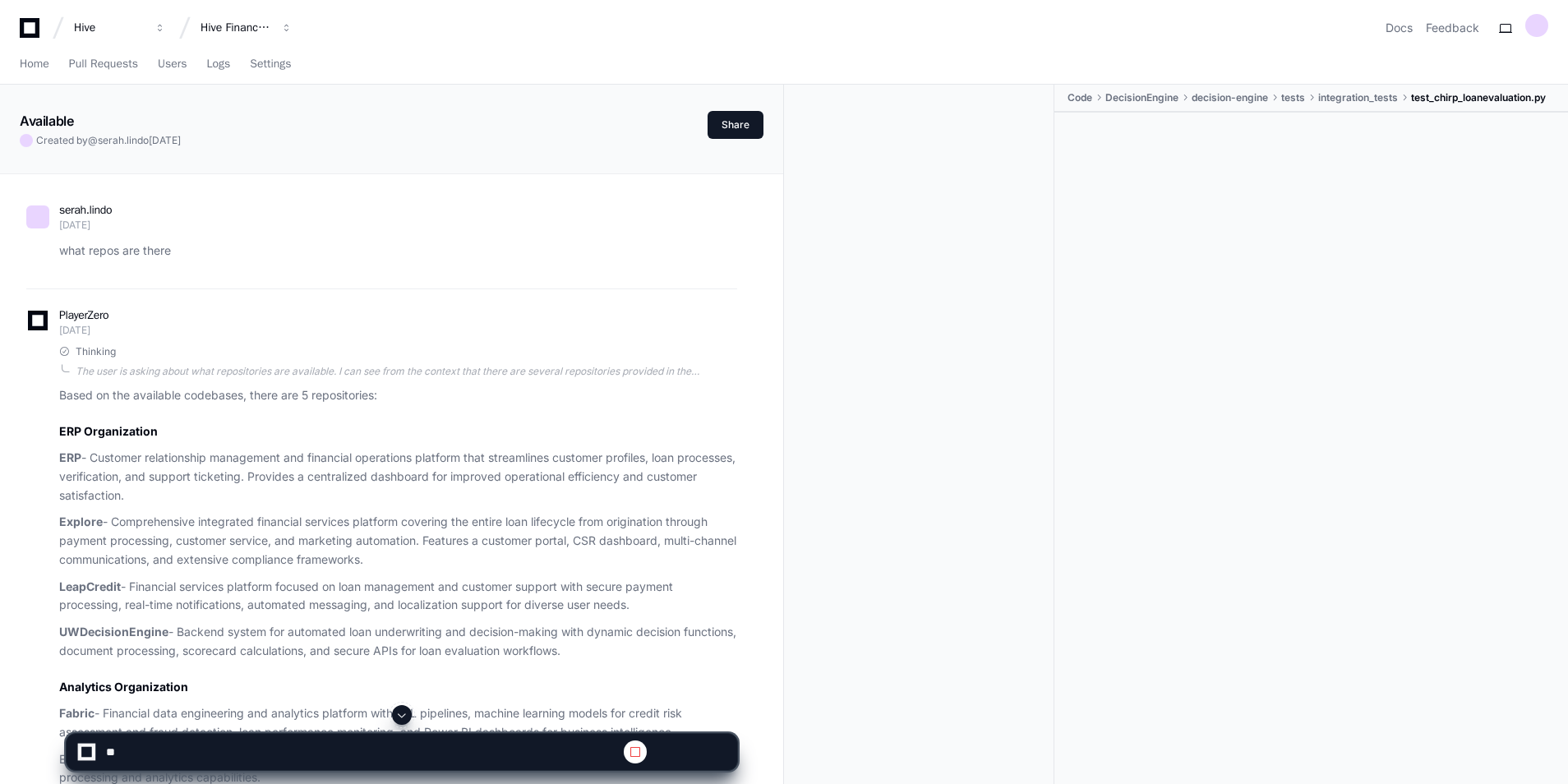 click 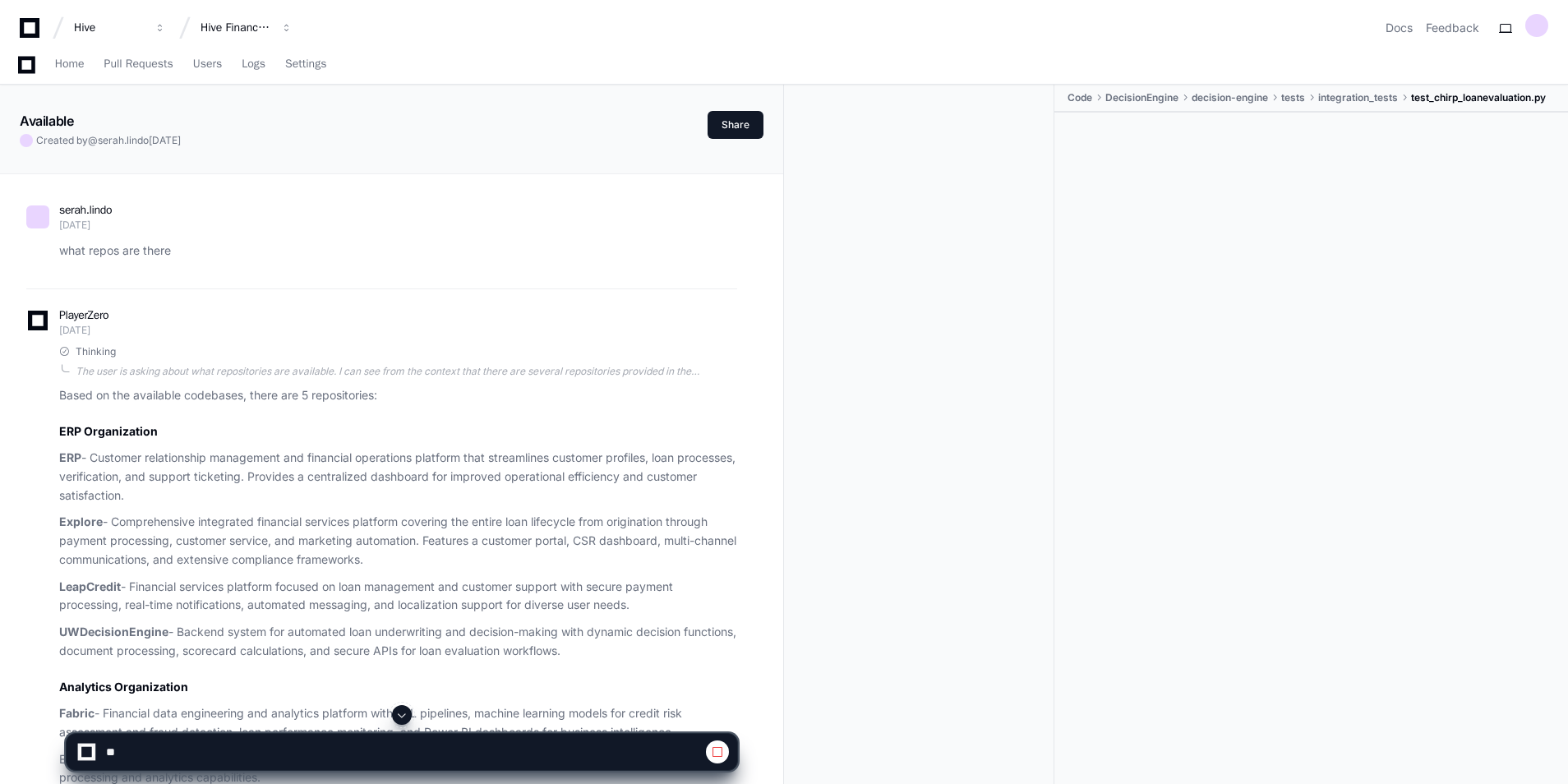 click 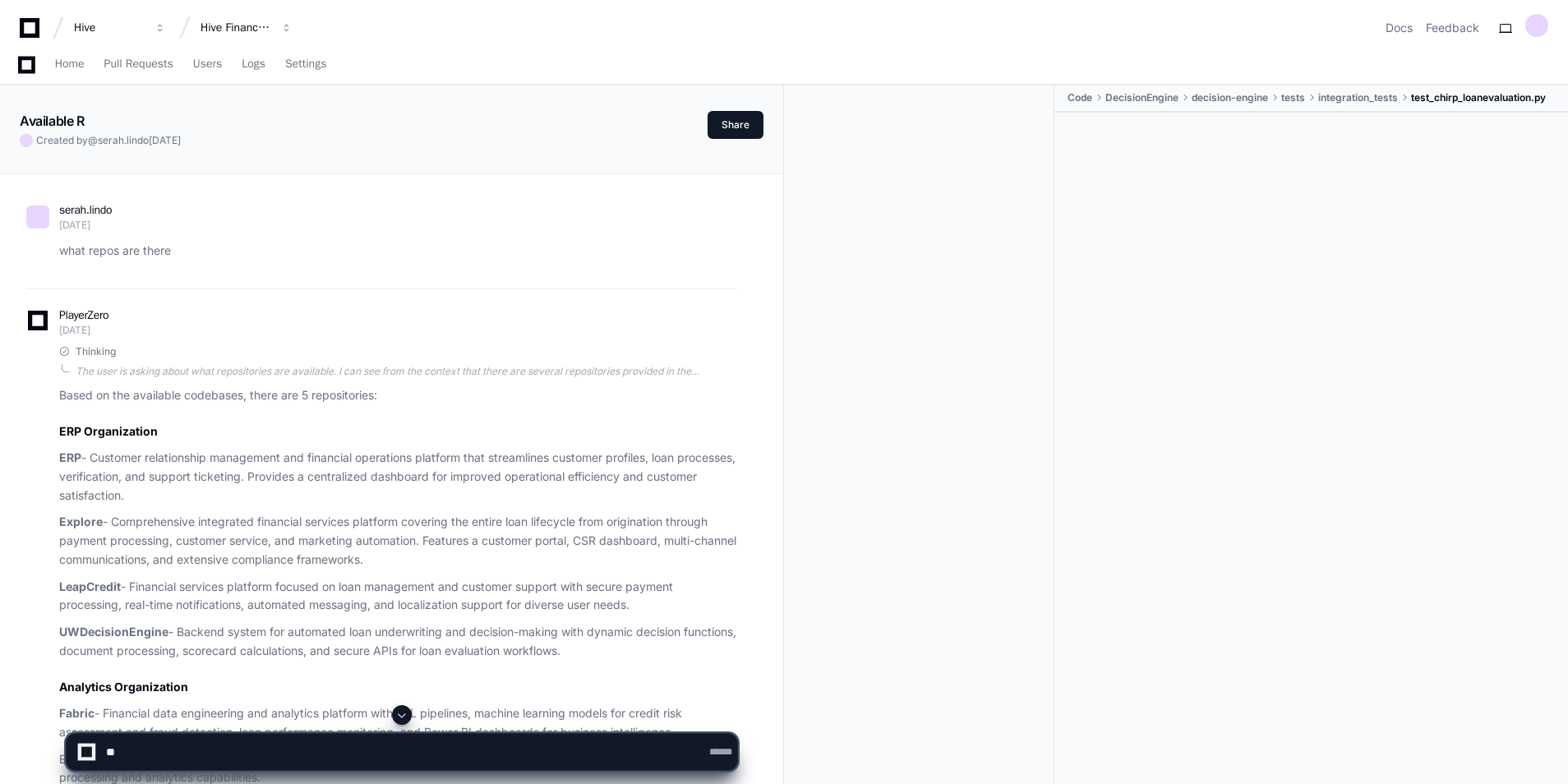 click 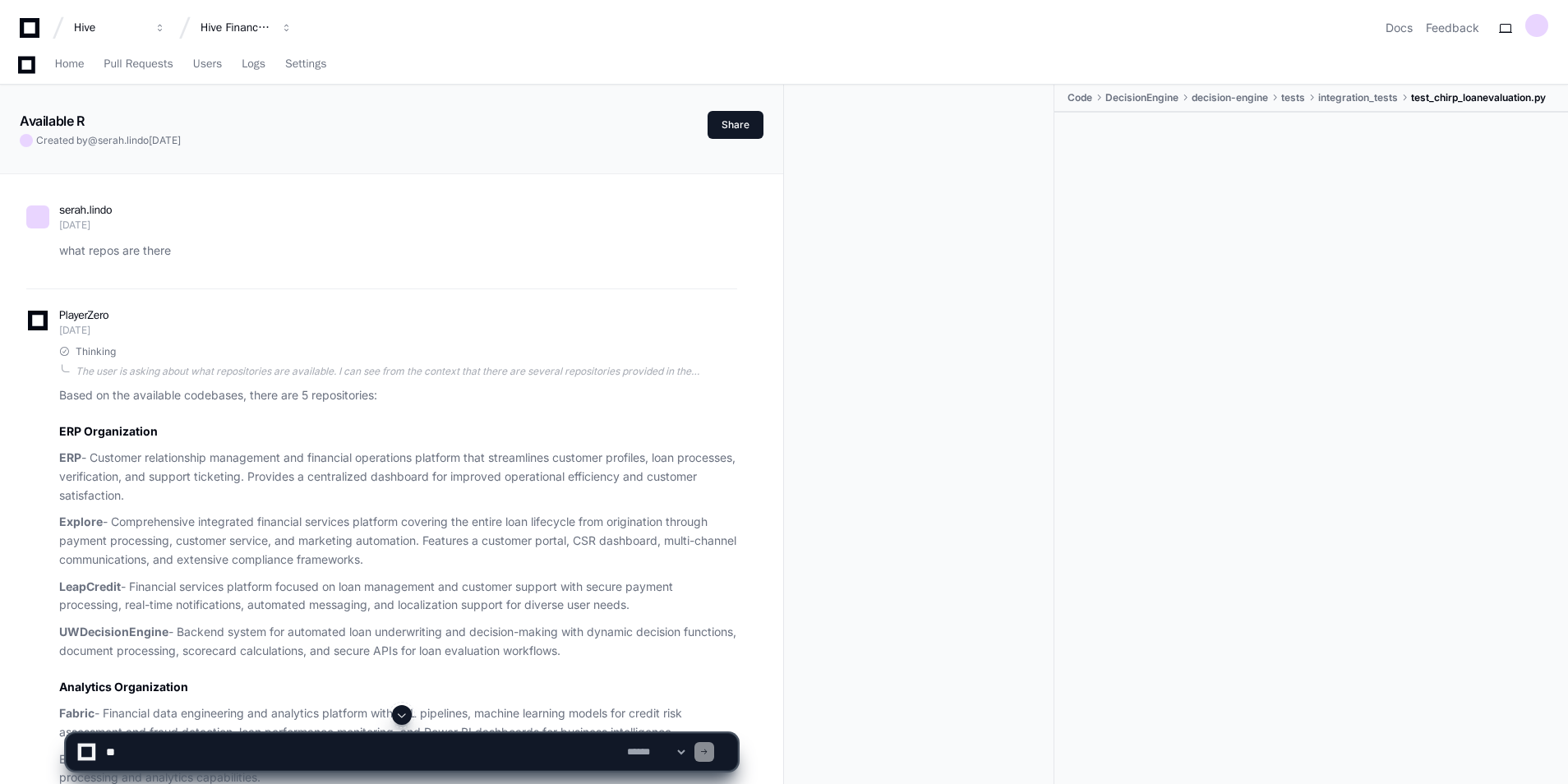 click 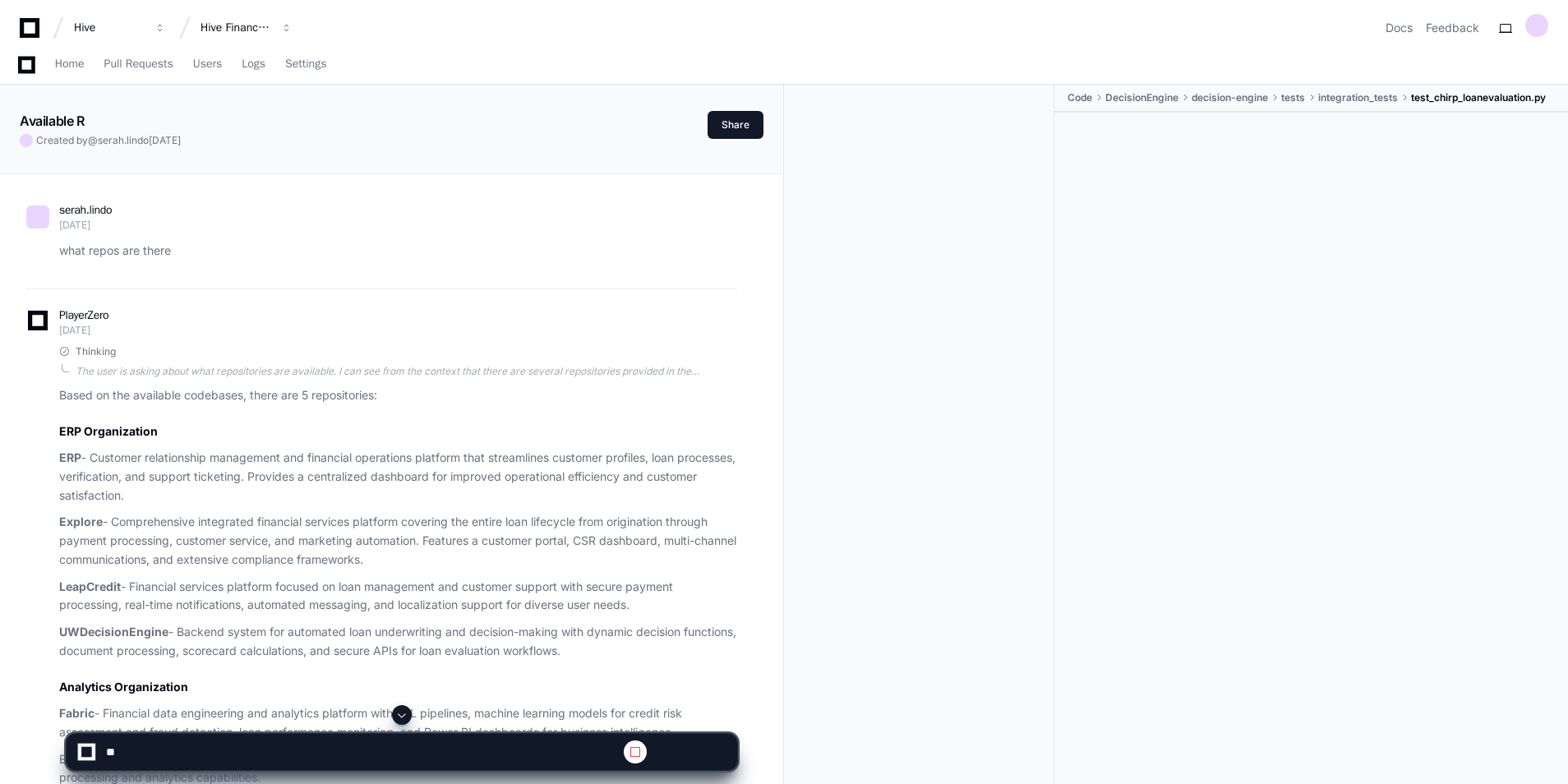 click 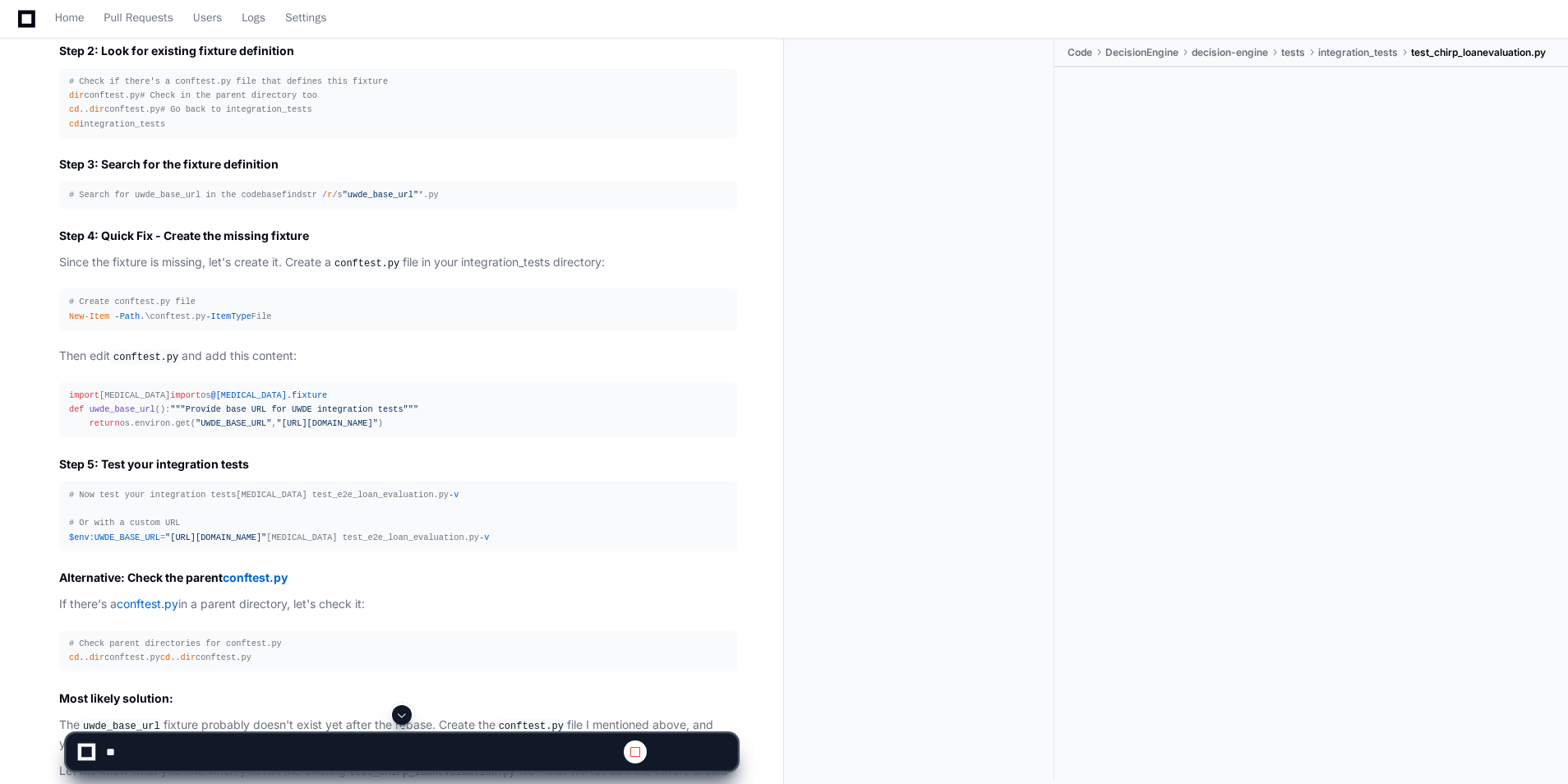 click 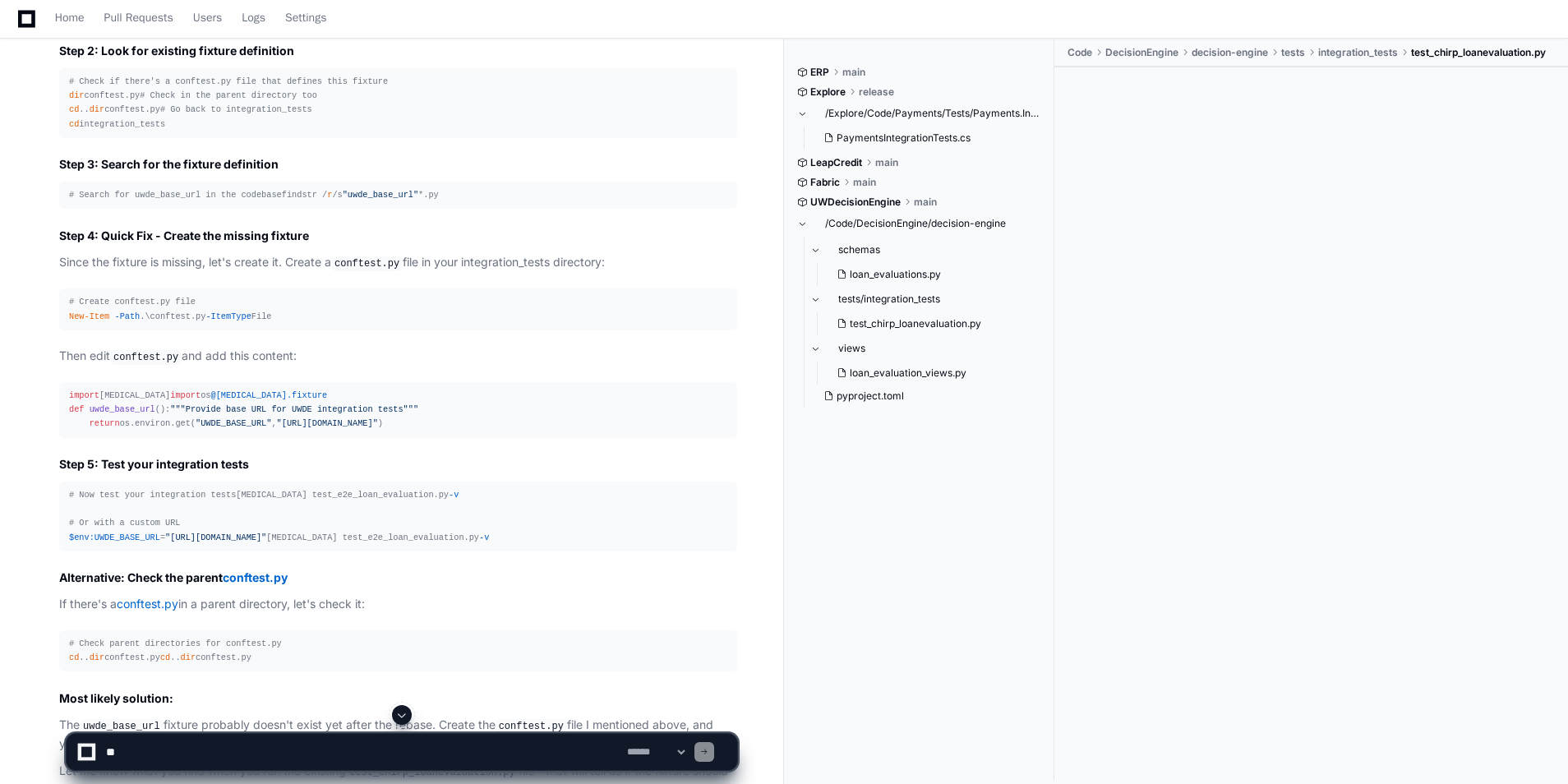 scroll, scrollTop: 126233, scrollLeft: 0, axis: vertical 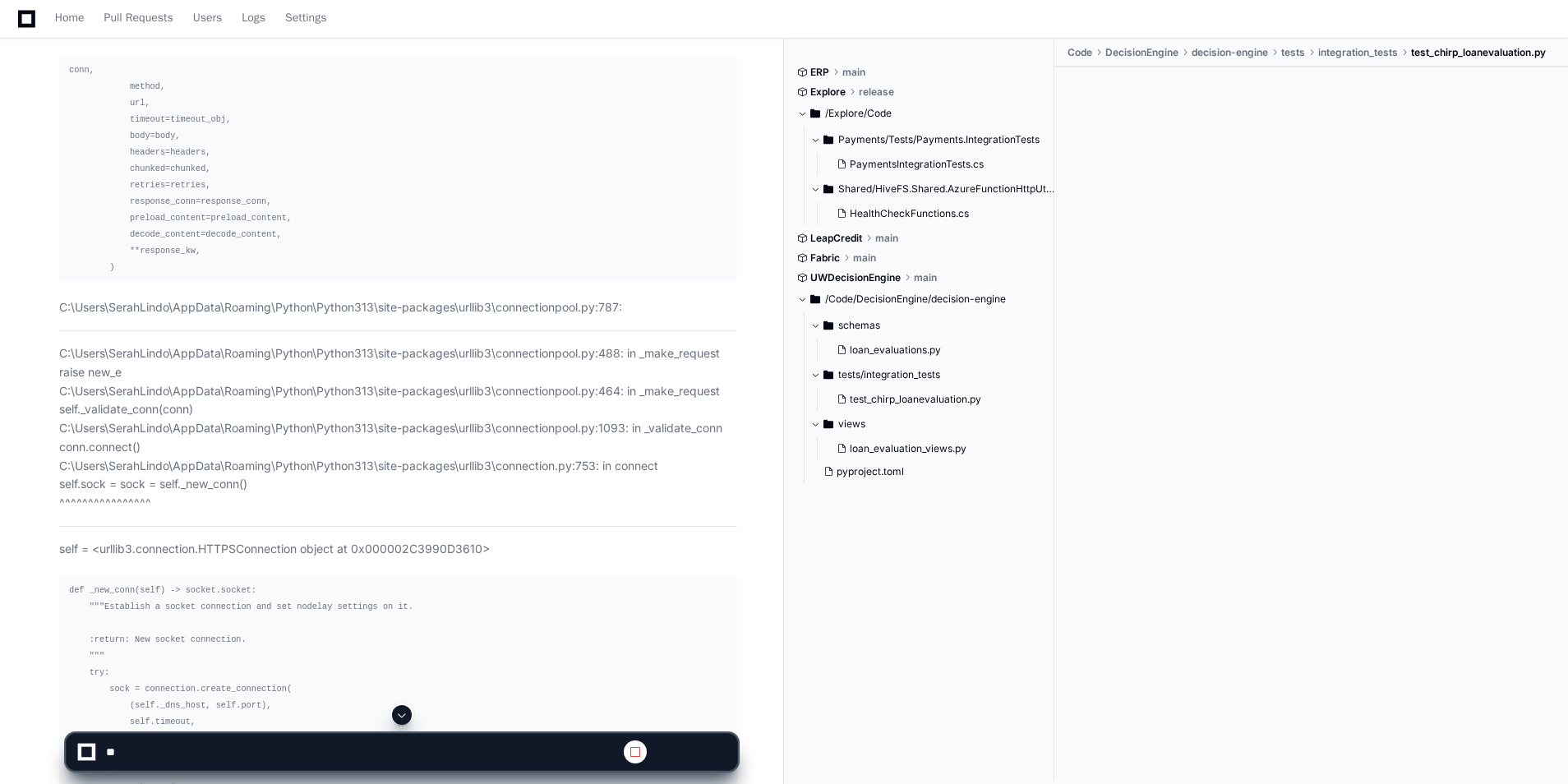 click 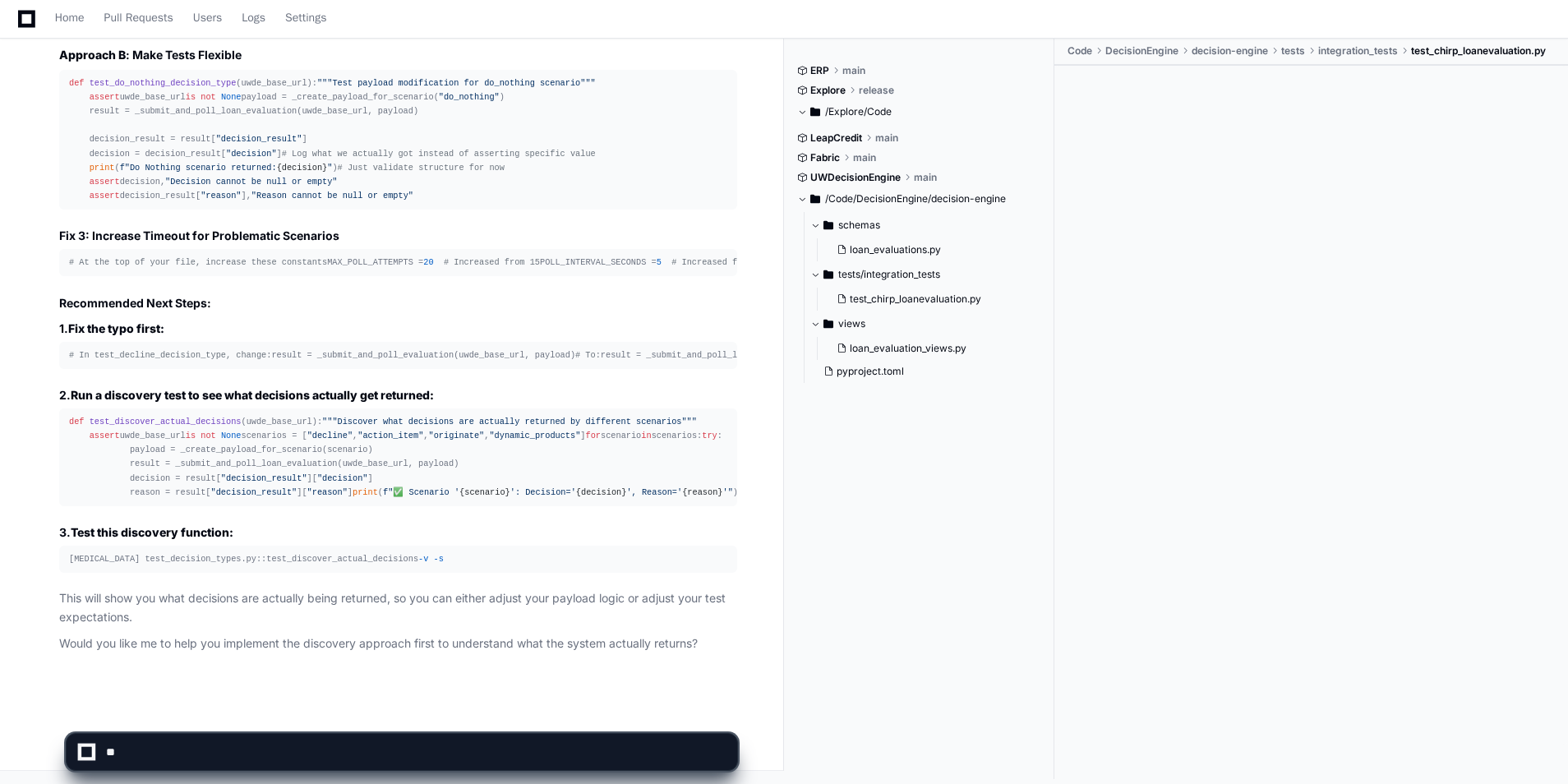 scroll, scrollTop: 199065, scrollLeft: 0, axis: vertical 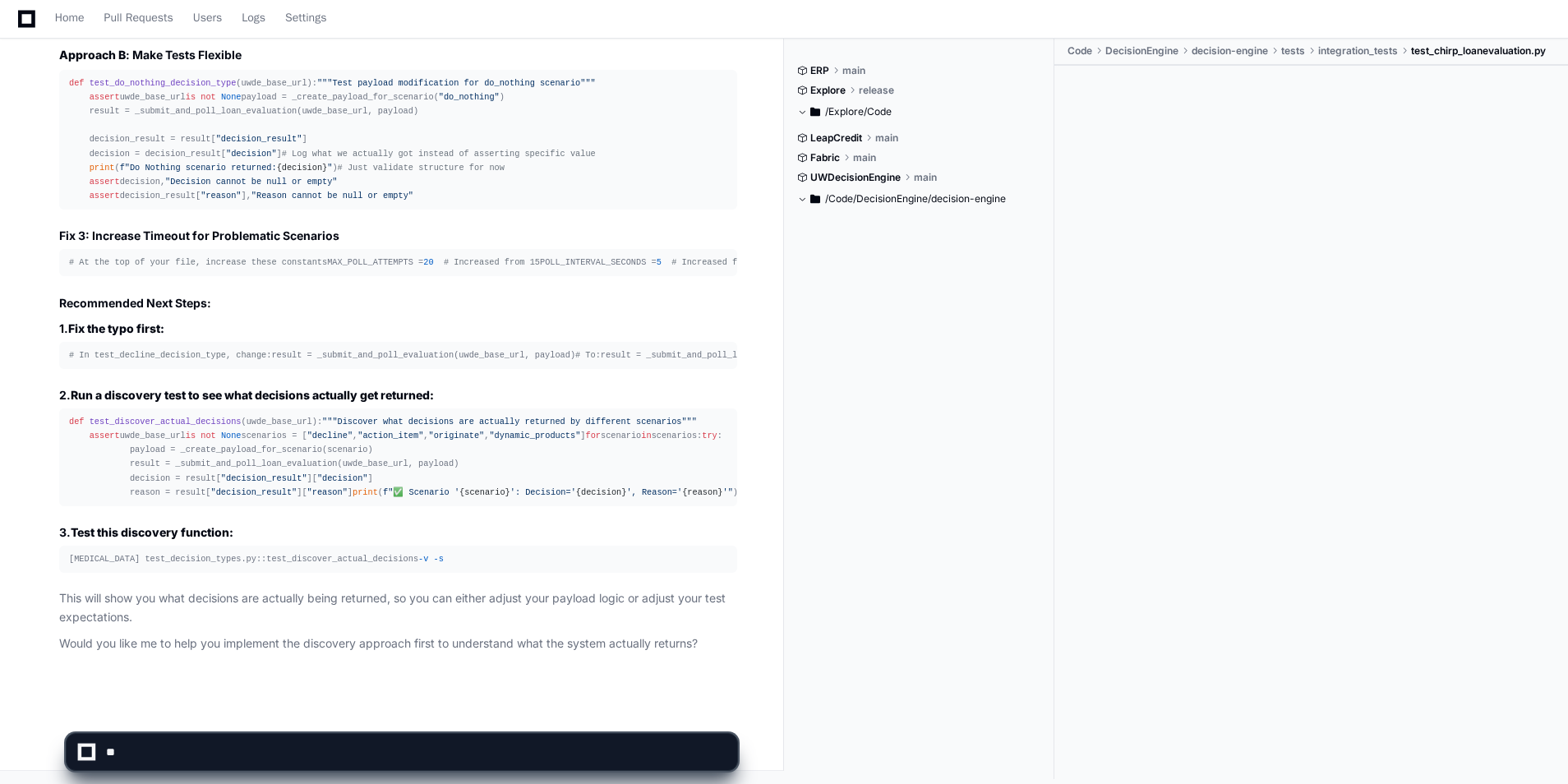 click 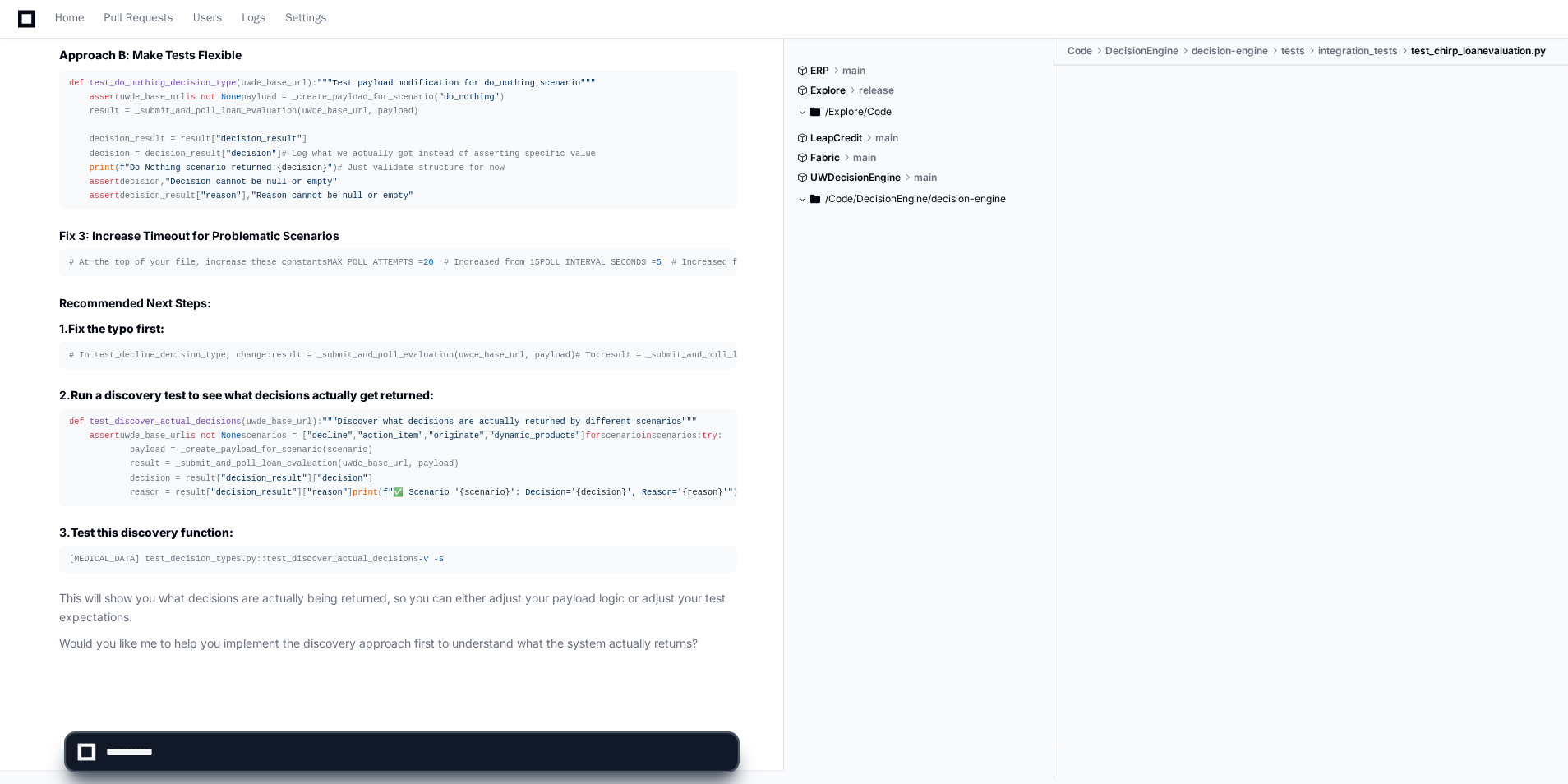 type on "**********" 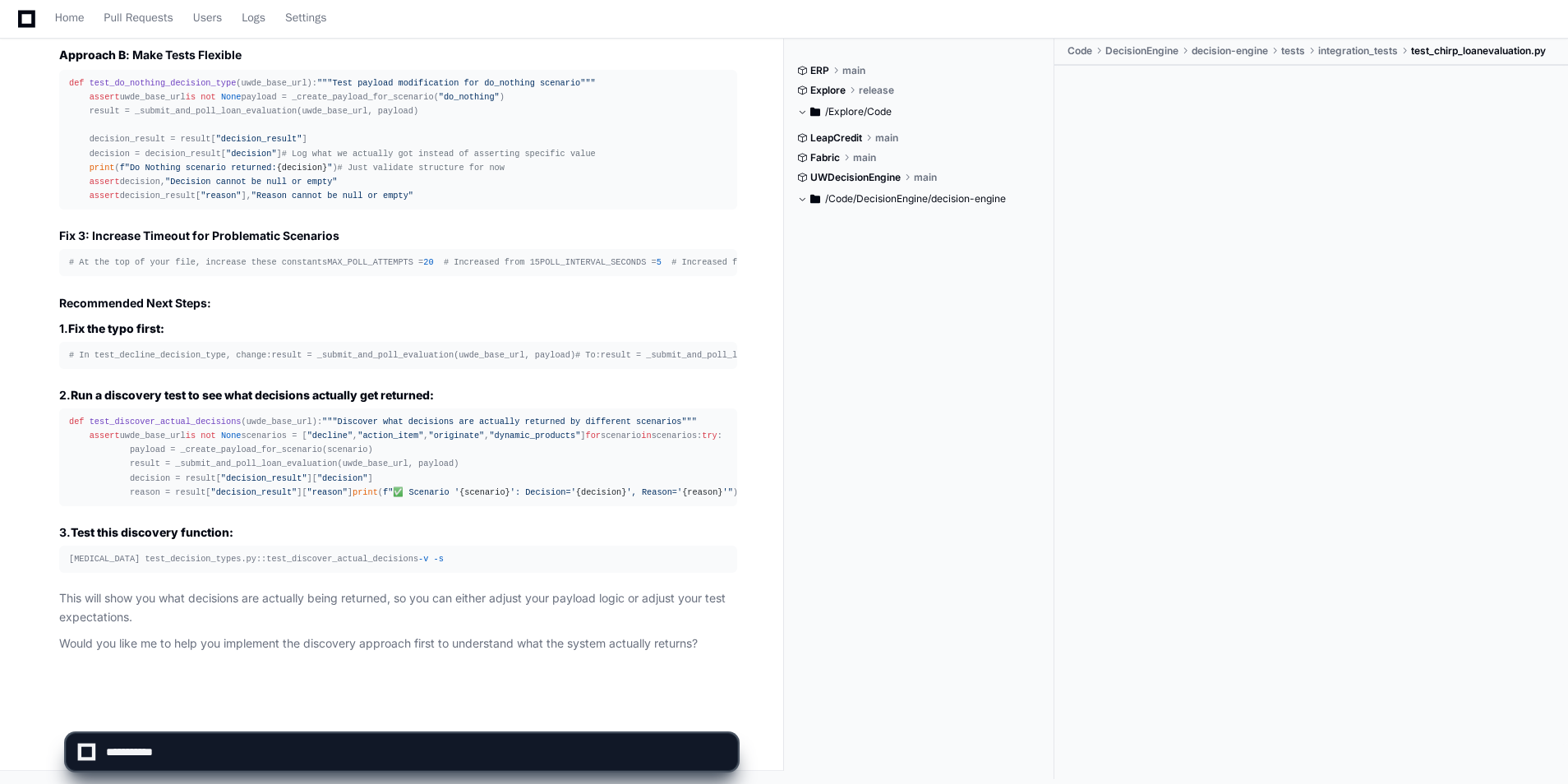 click 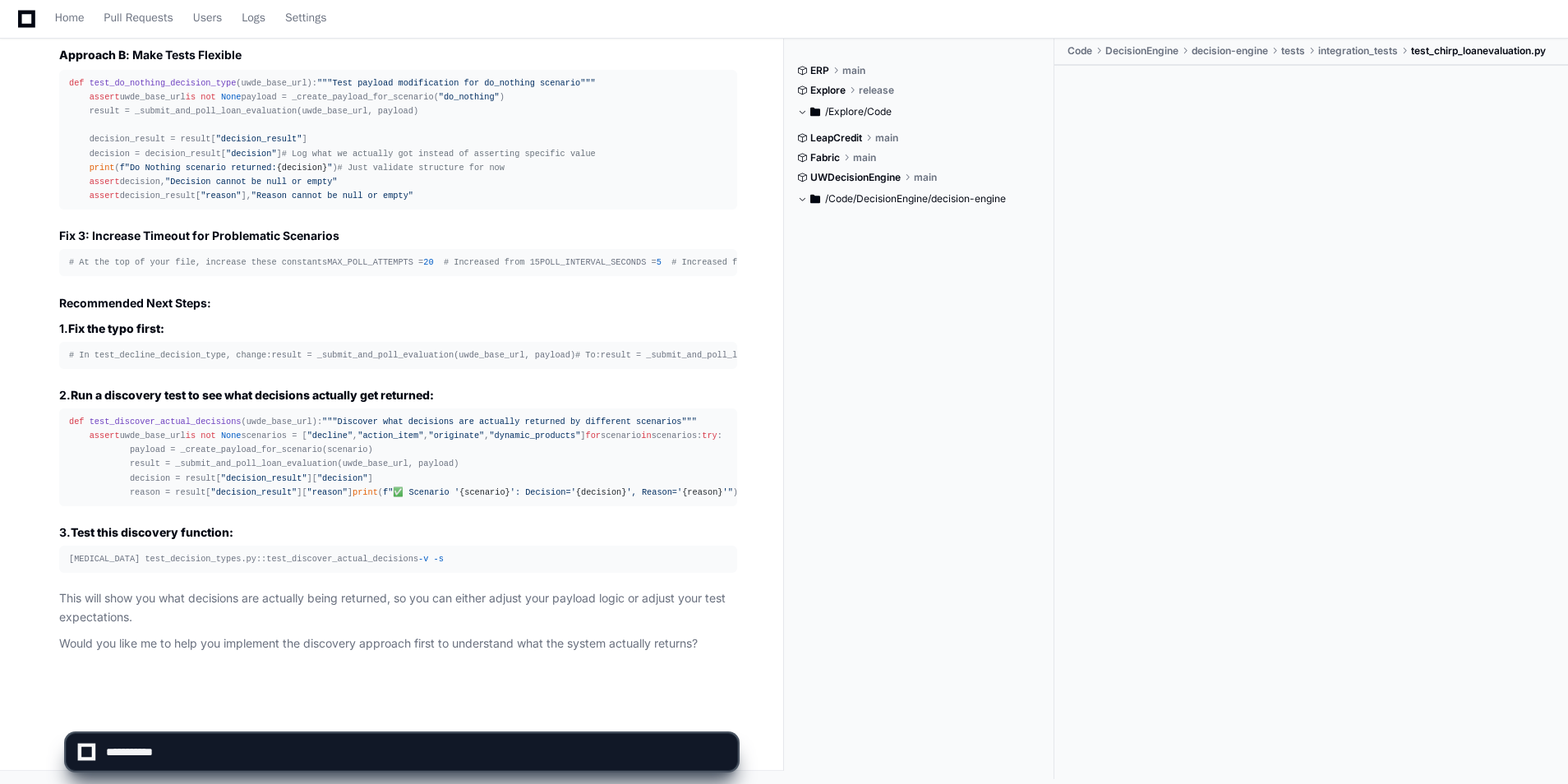 click 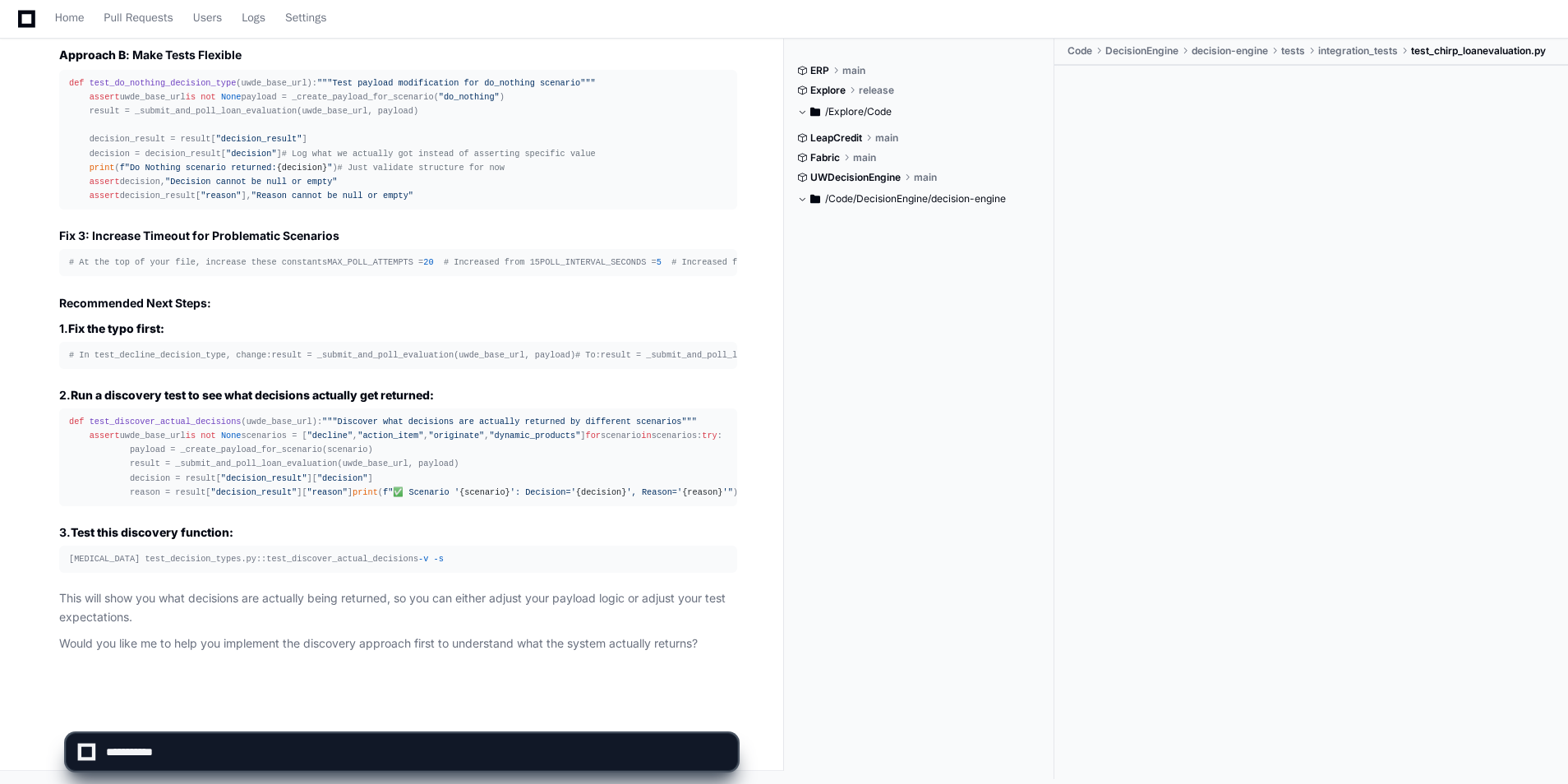 click 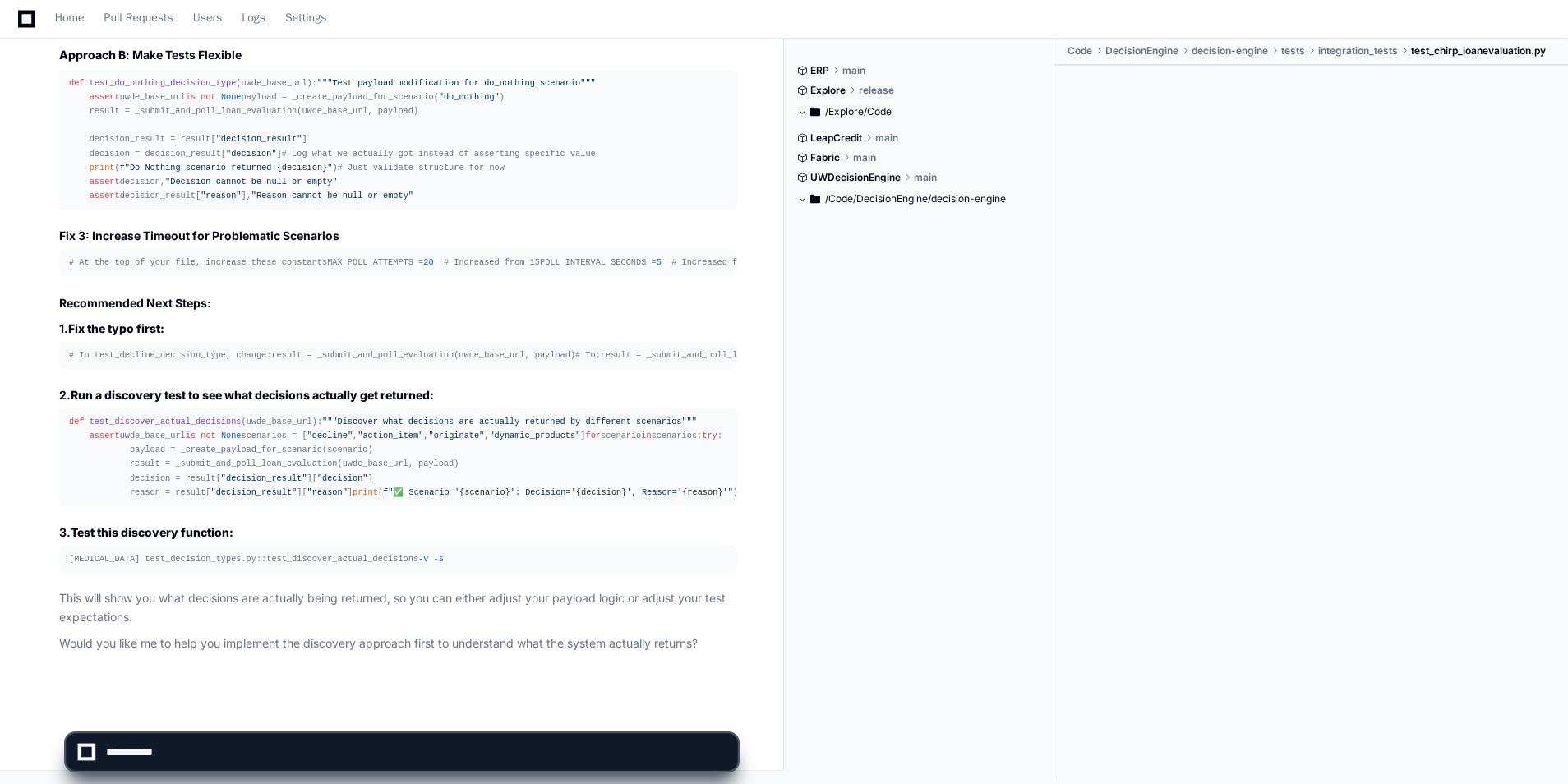 type 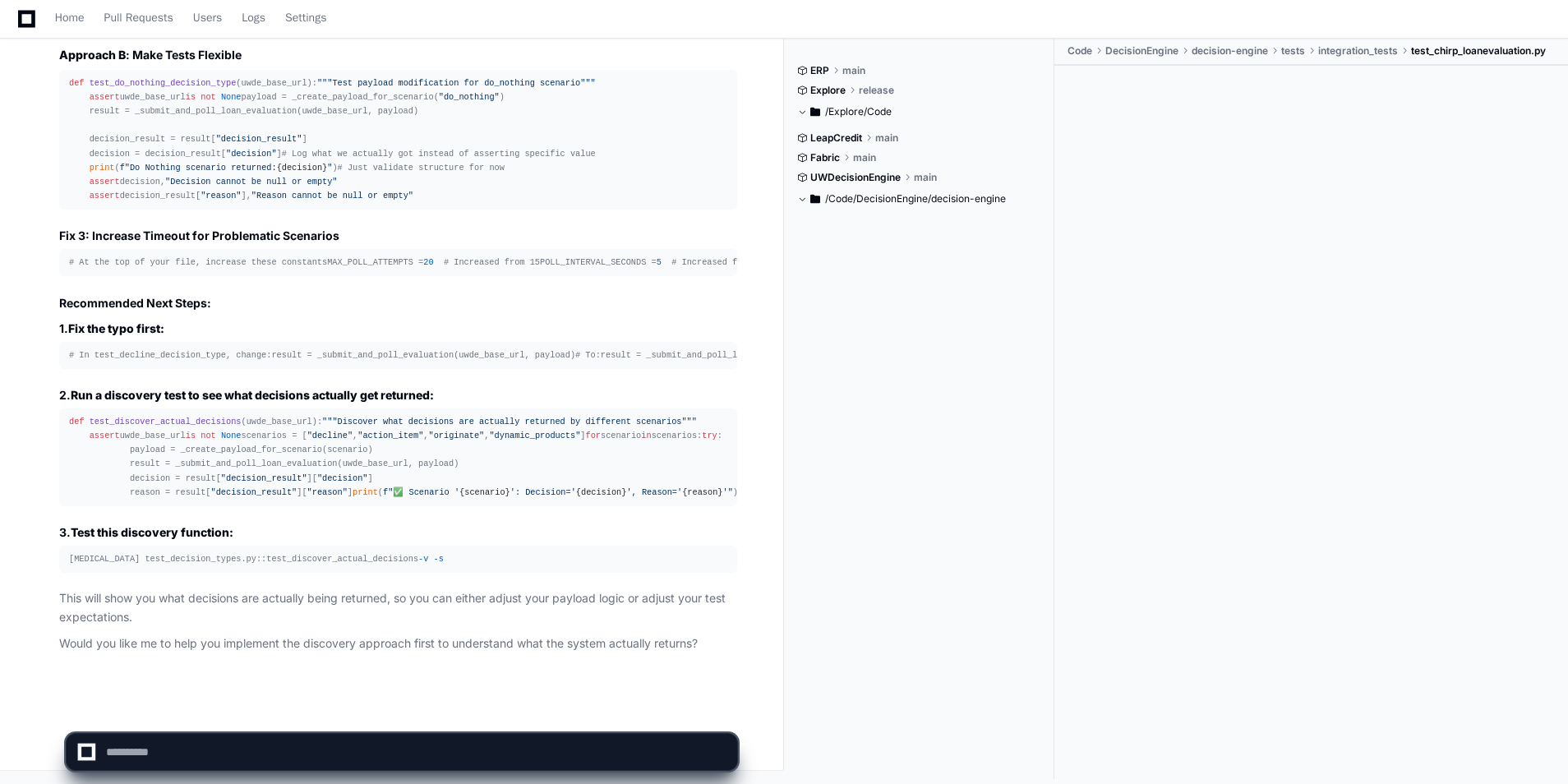 drag, startPoint x: 461, startPoint y: 515, endPoint x: 178, endPoint y: 488, distance: 284.28507 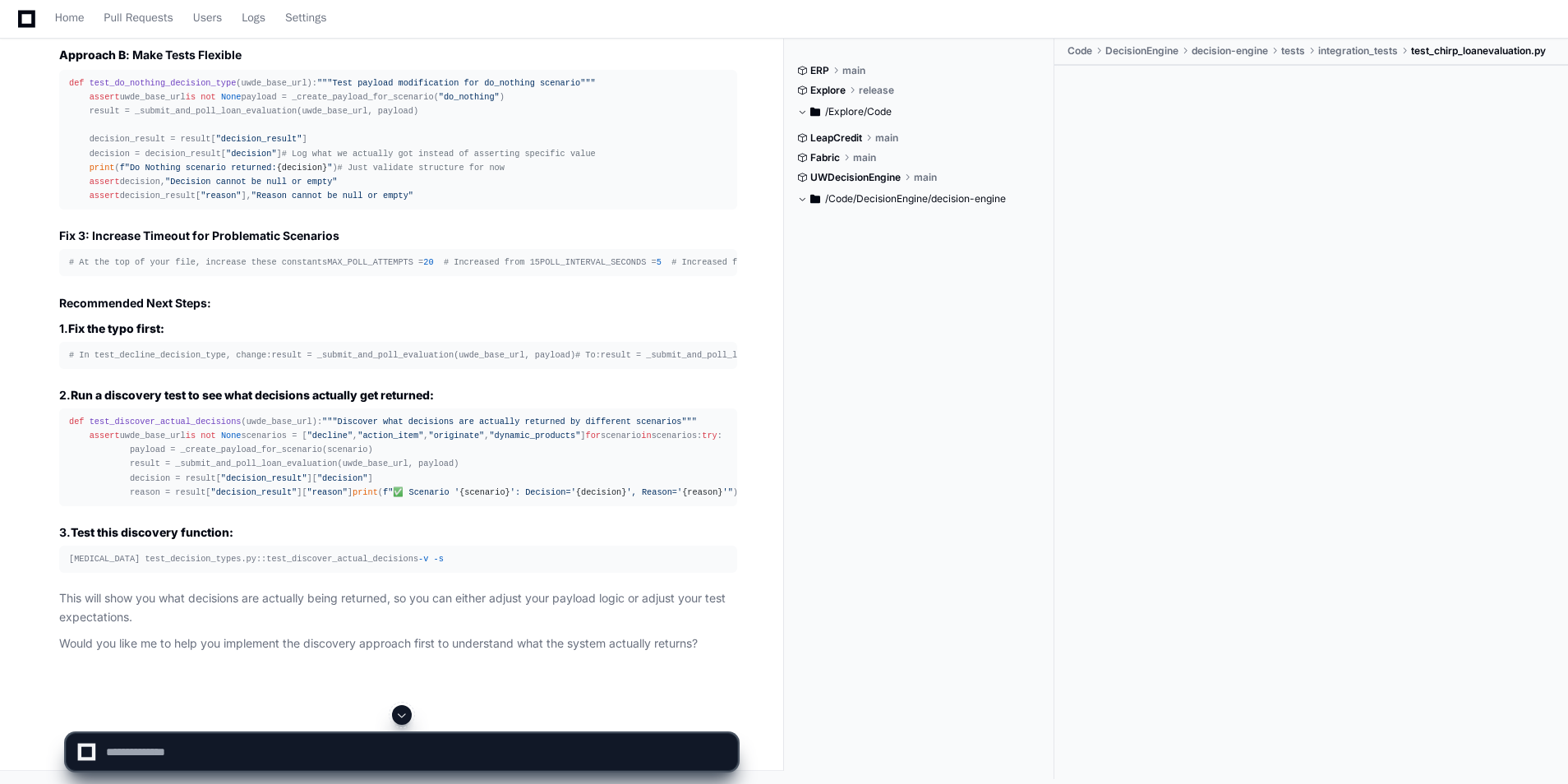 drag, startPoint x: 462, startPoint y: 510, endPoint x: 51, endPoint y: 216, distance: 505.3286 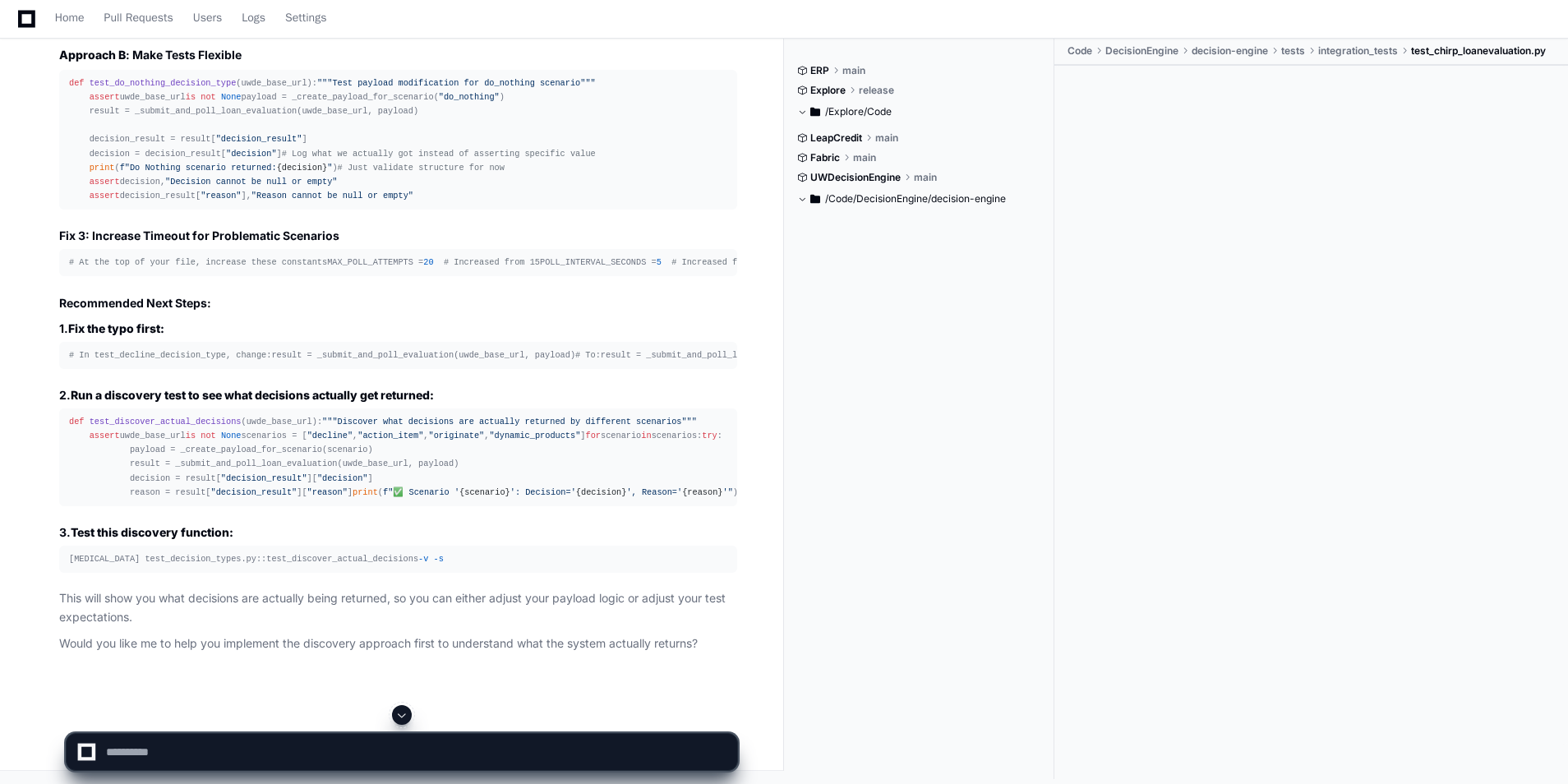 click 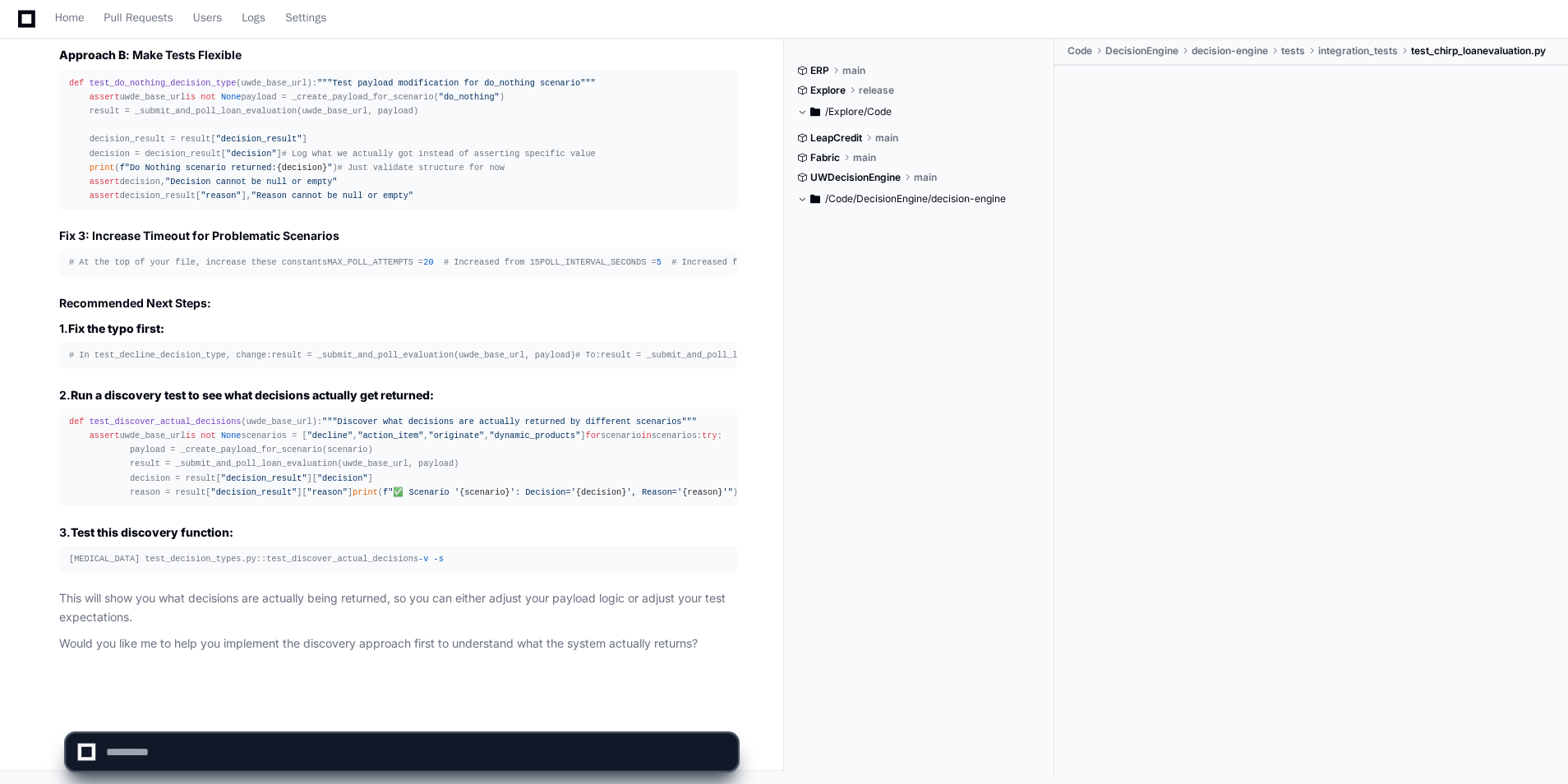 click 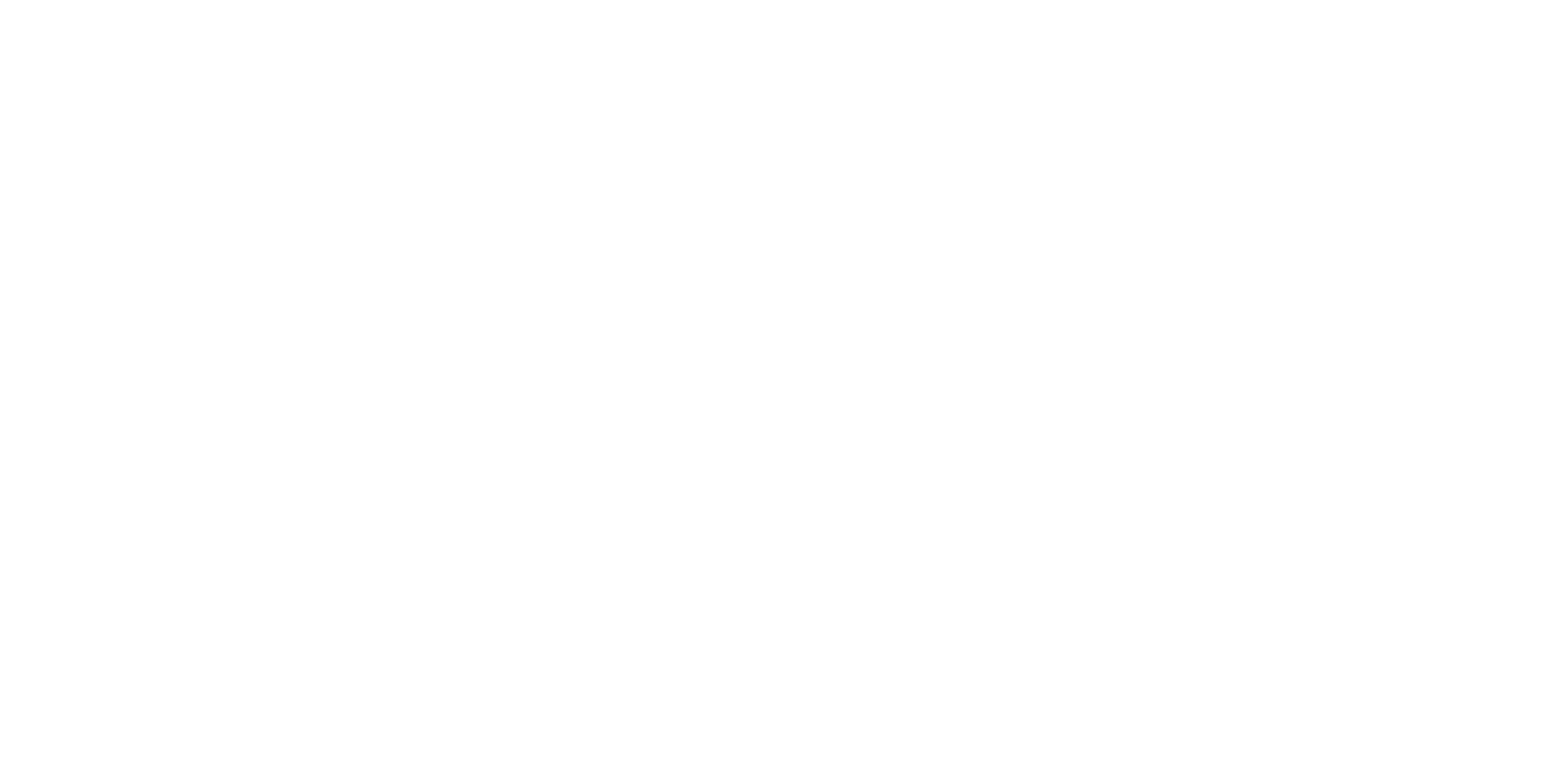 scroll, scrollTop: 0, scrollLeft: 0, axis: both 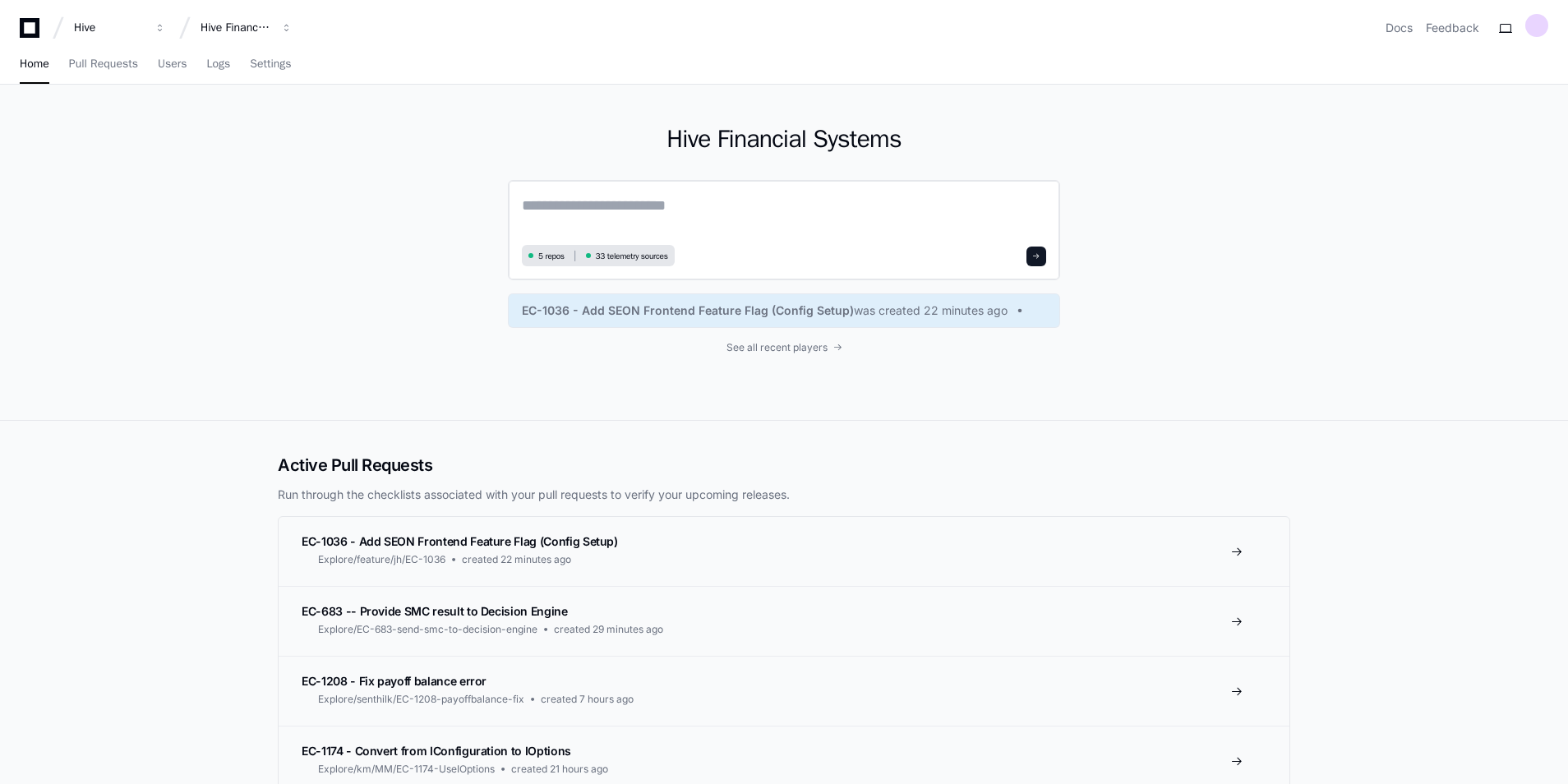 click 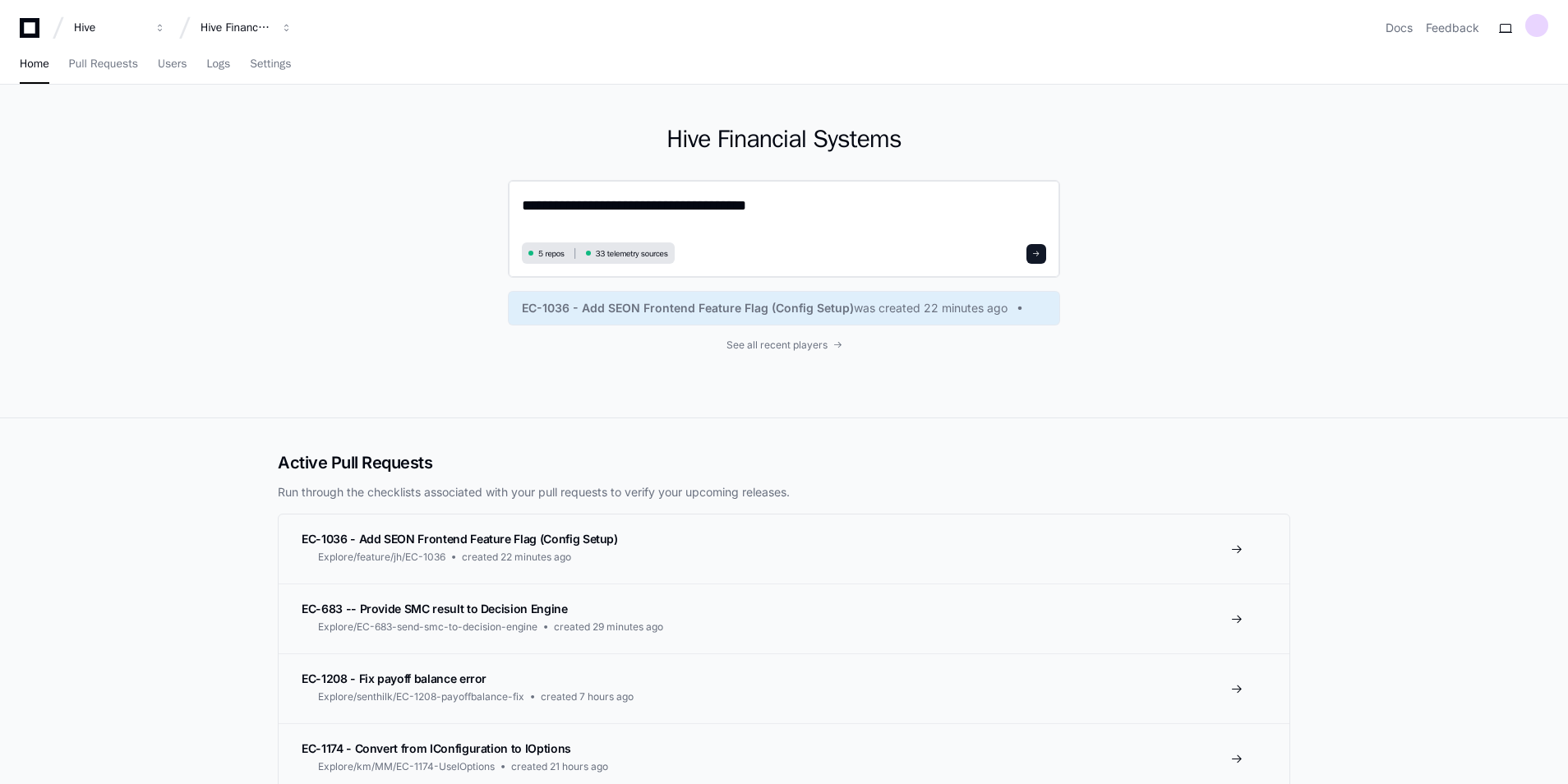 paste on "**********" 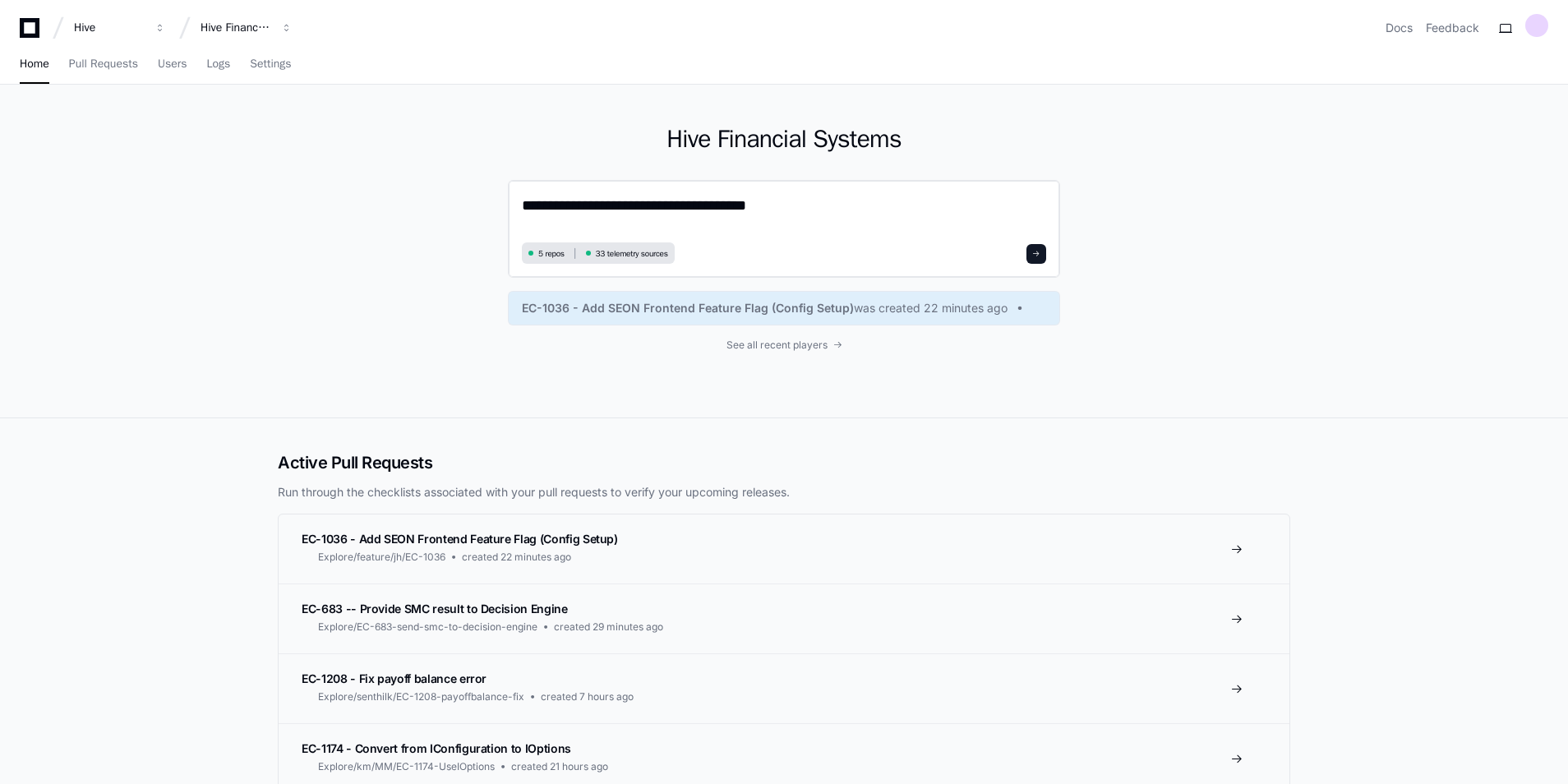 paste on "**********" 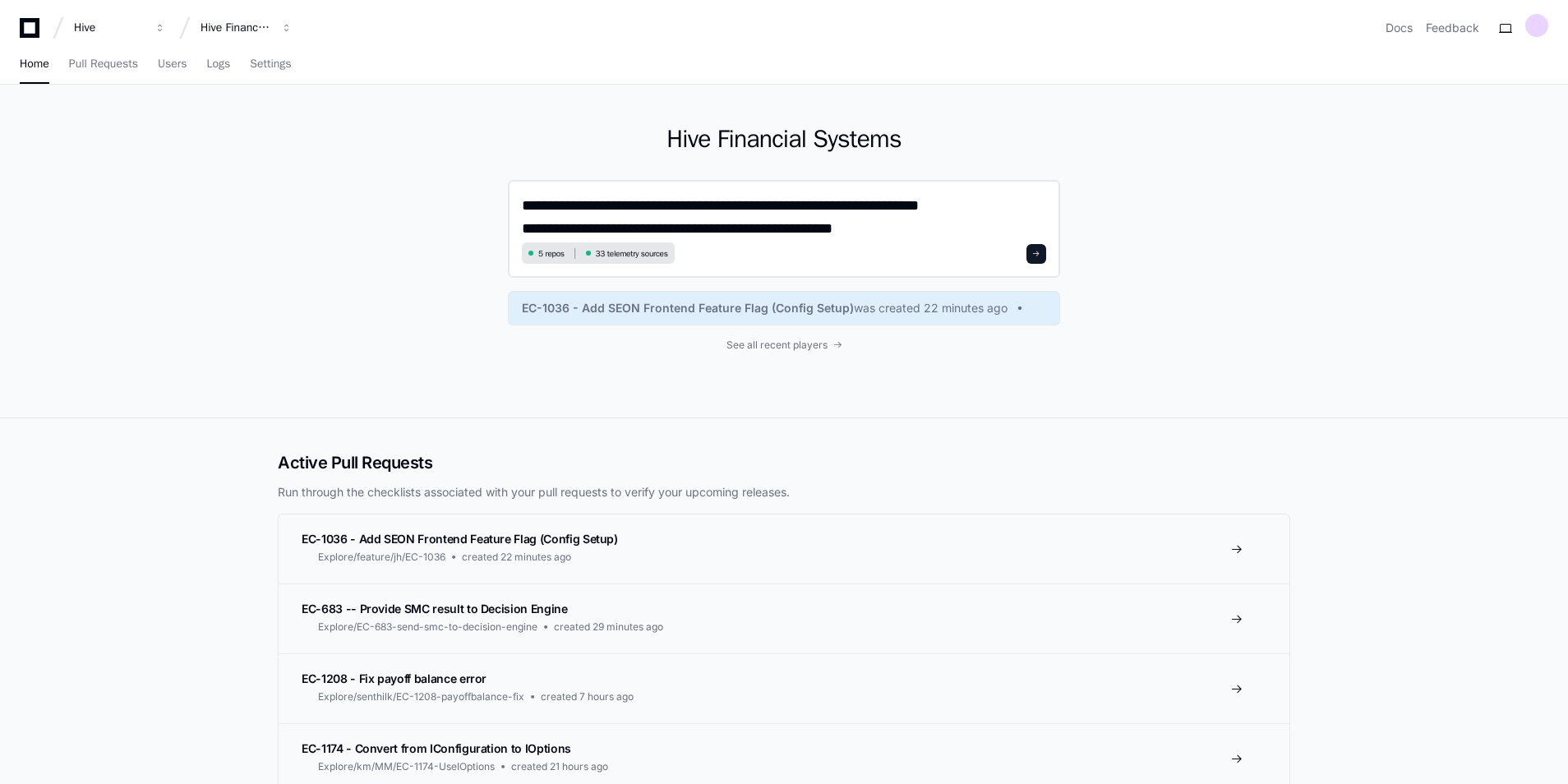 scroll, scrollTop: 0, scrollLeft: 0, axis: both 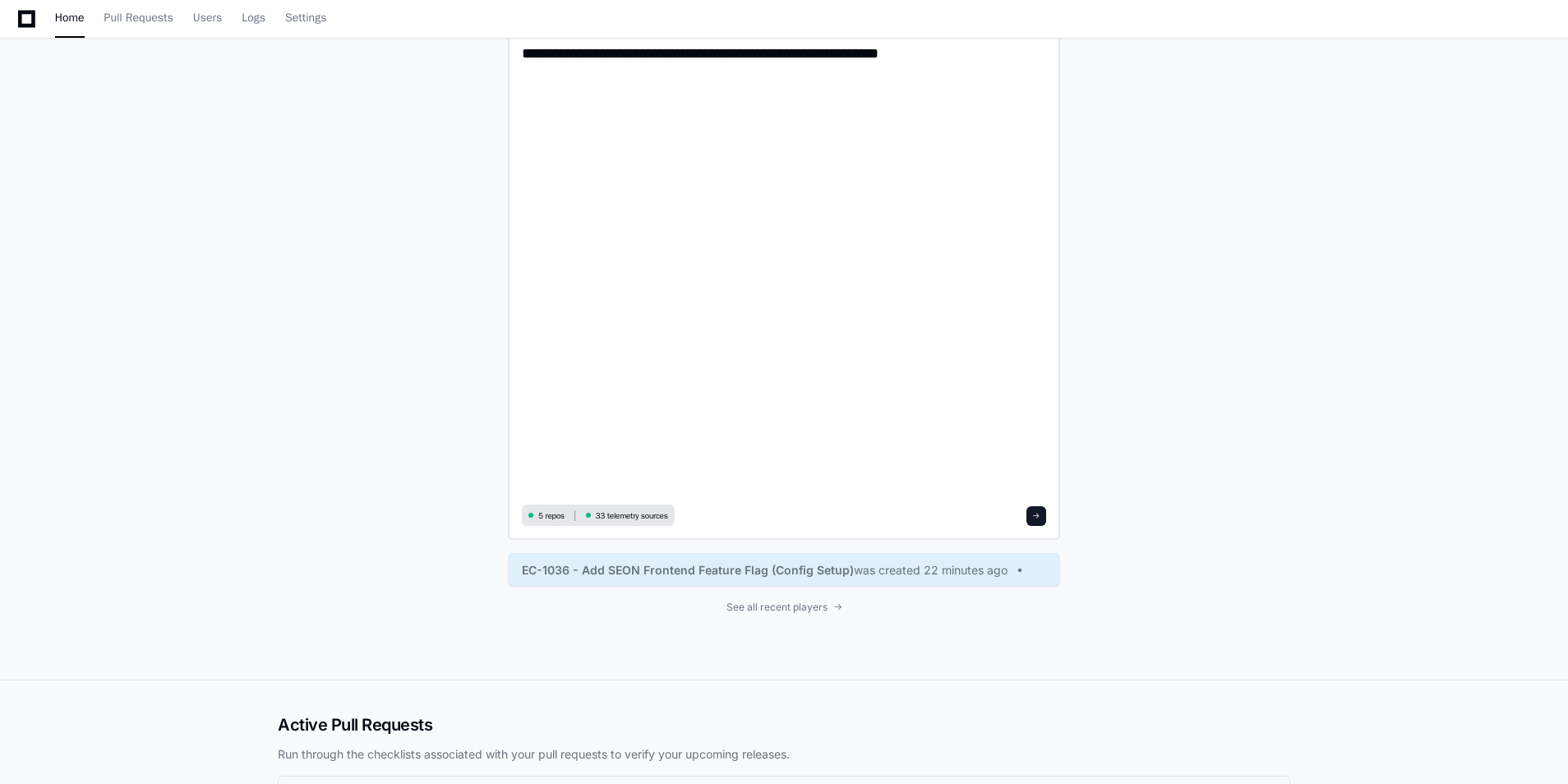 type on "**********" 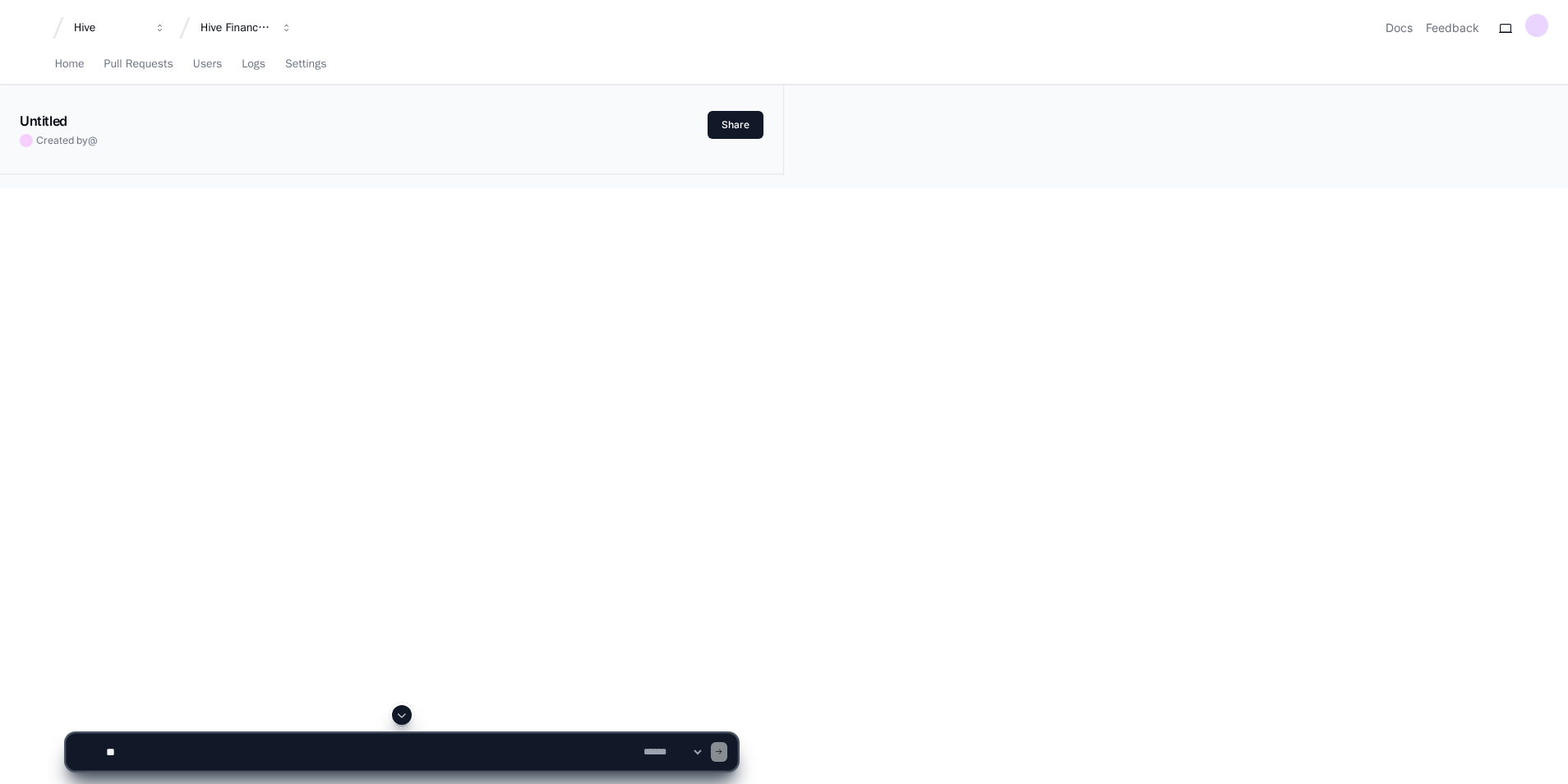 scroll, scrollTop: 0, scrollLeft: 0, axis: both 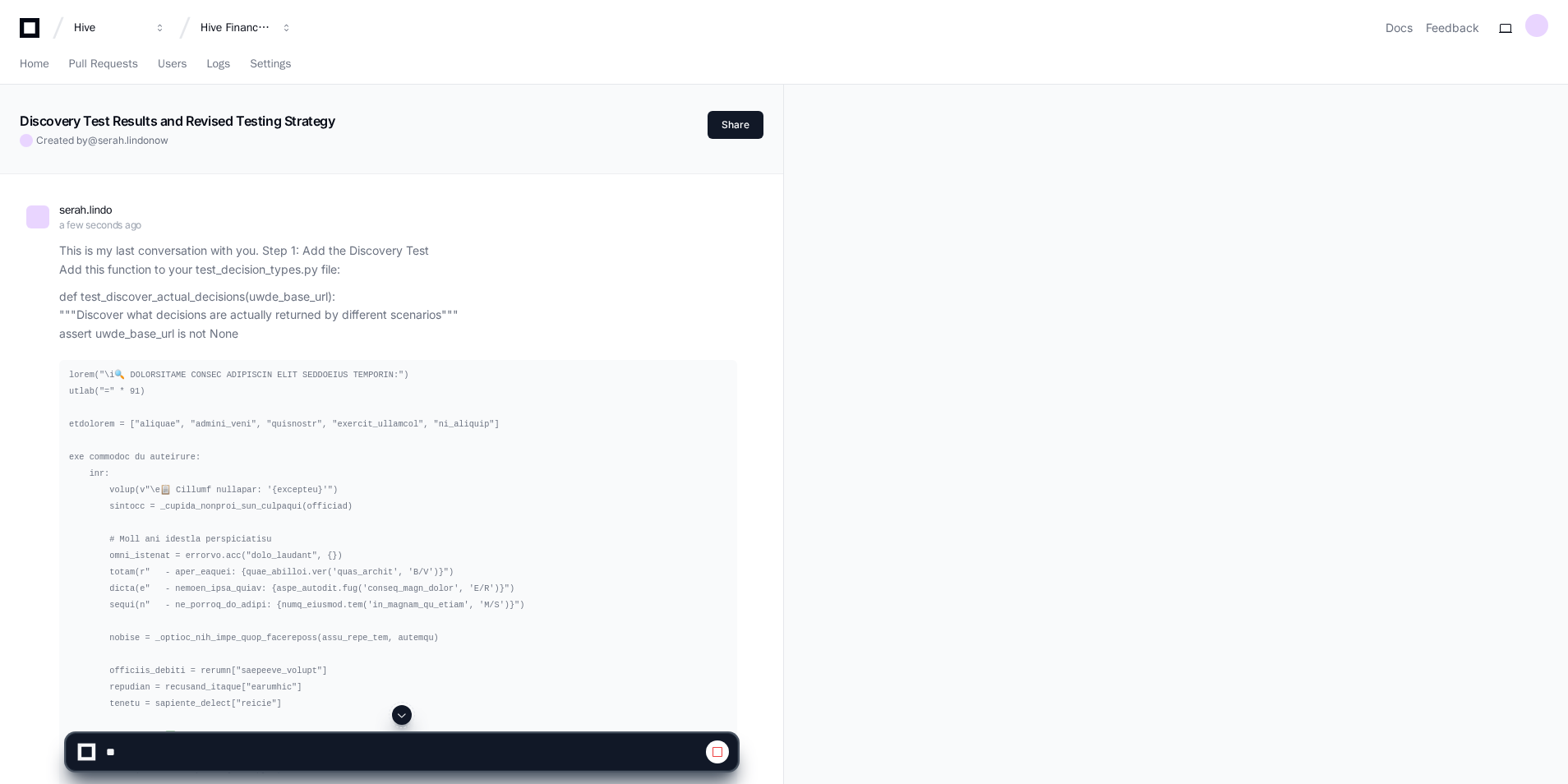 click 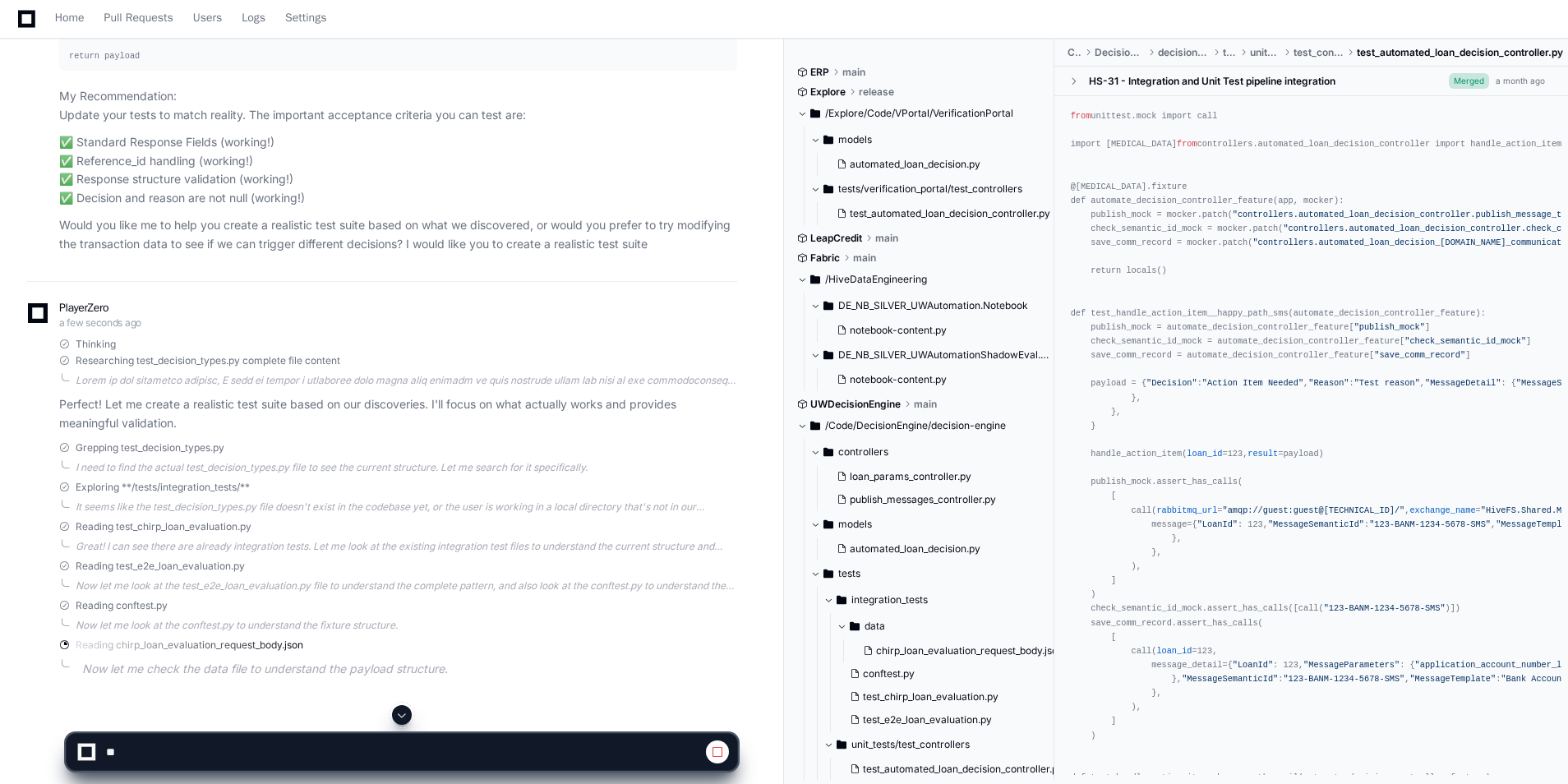 scroll, scrollTop: 6203, scrollLeft: 0, axis: vertical 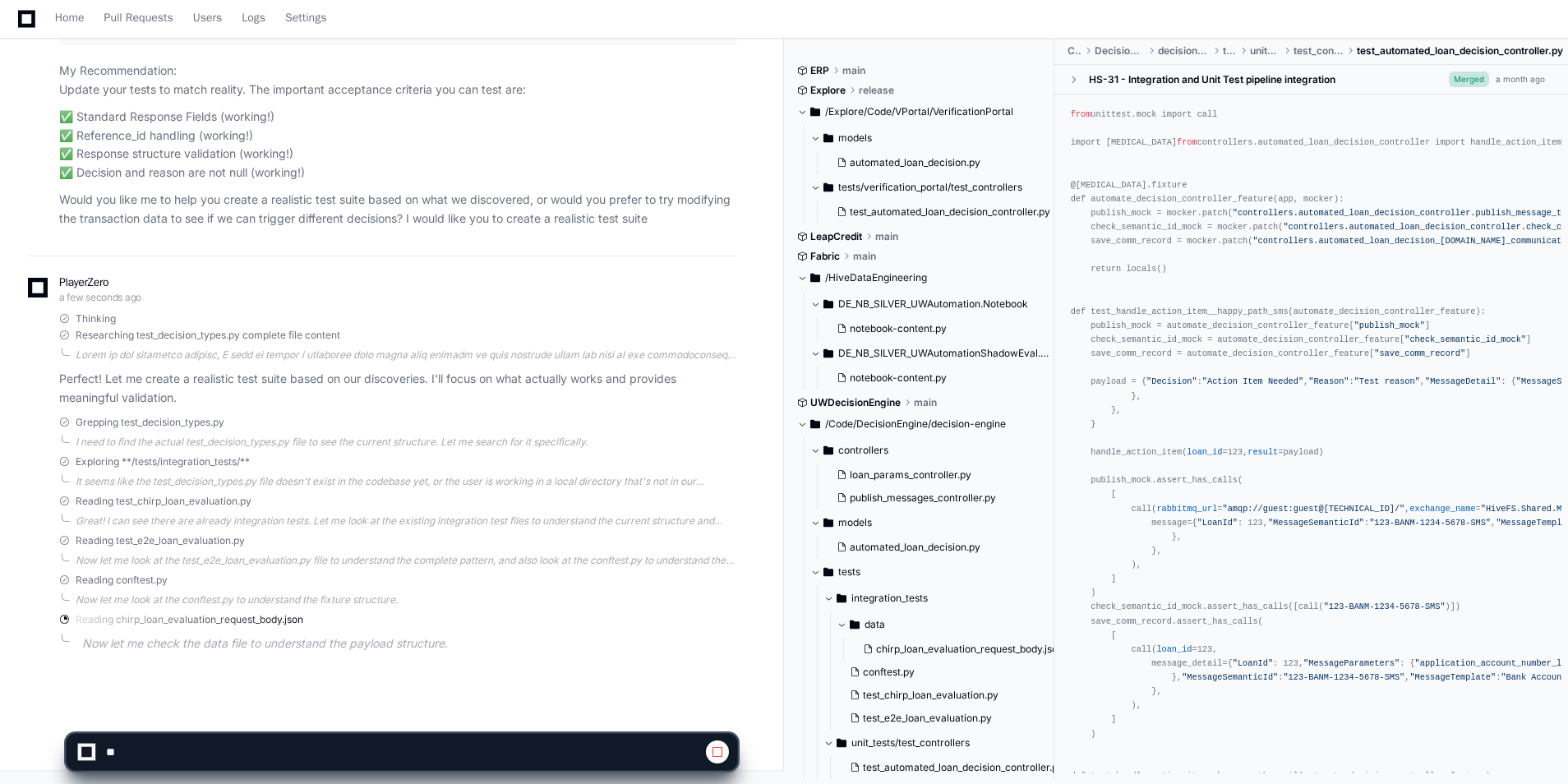 click 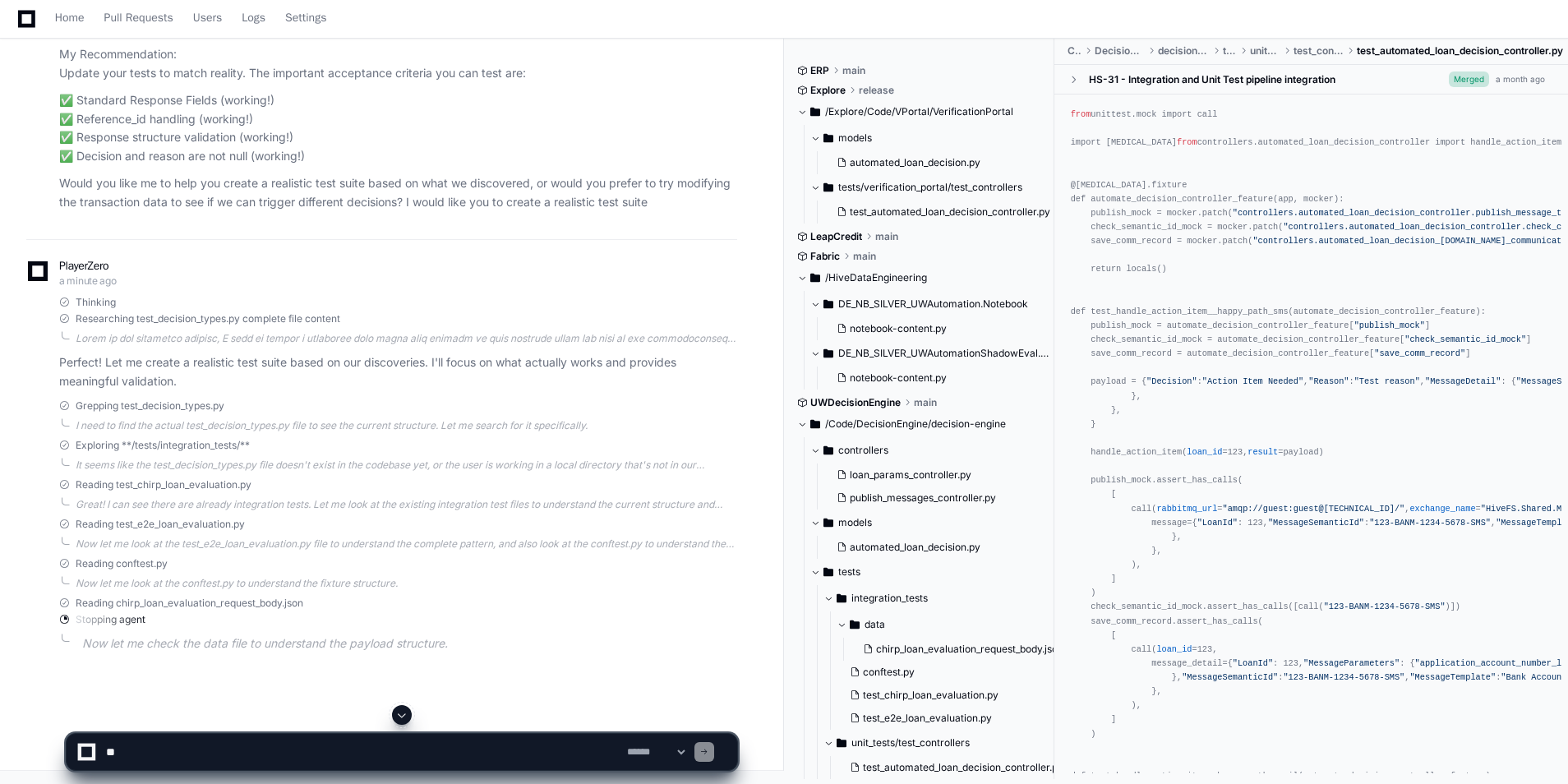 click 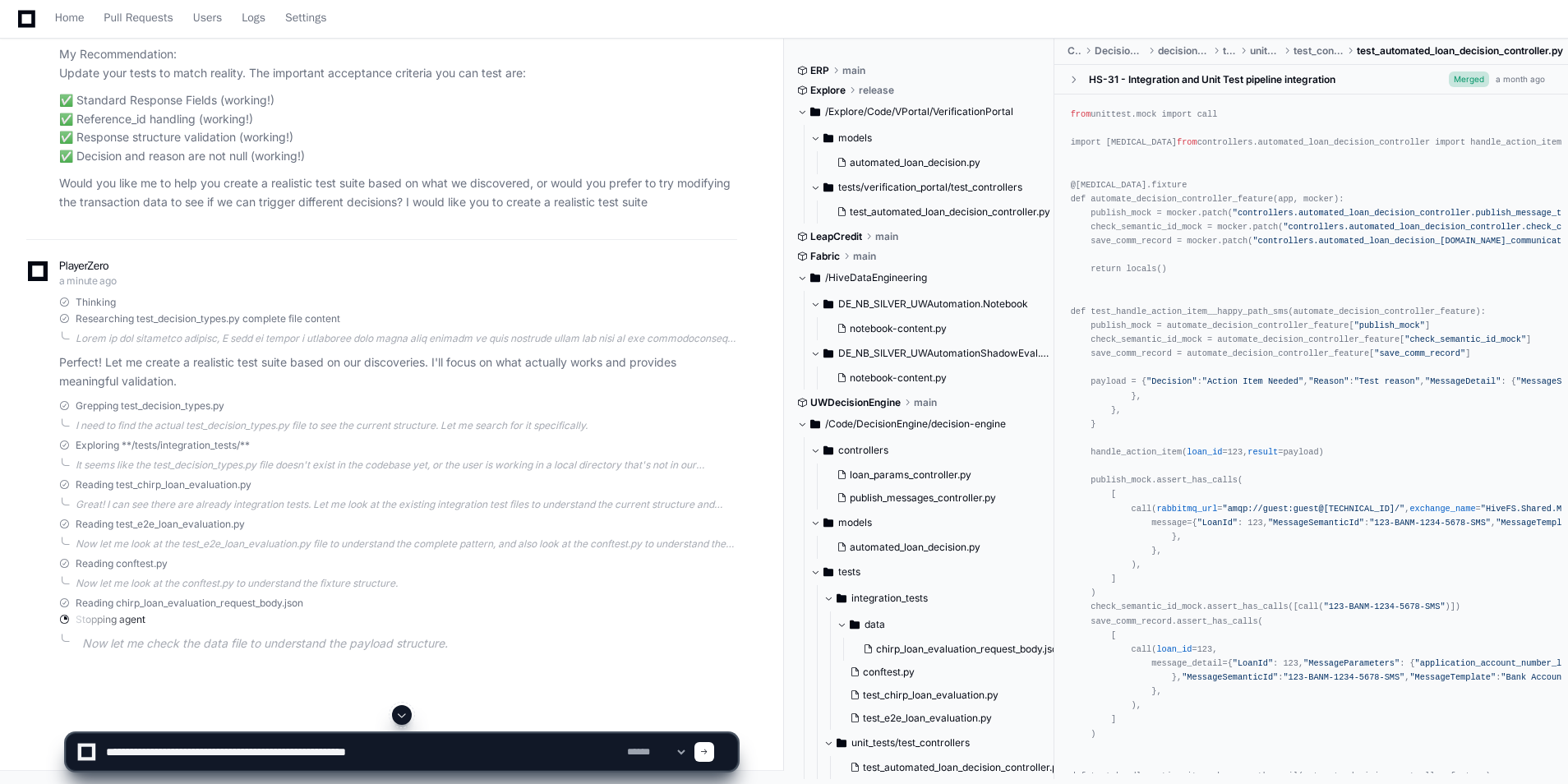 paste on "**********" 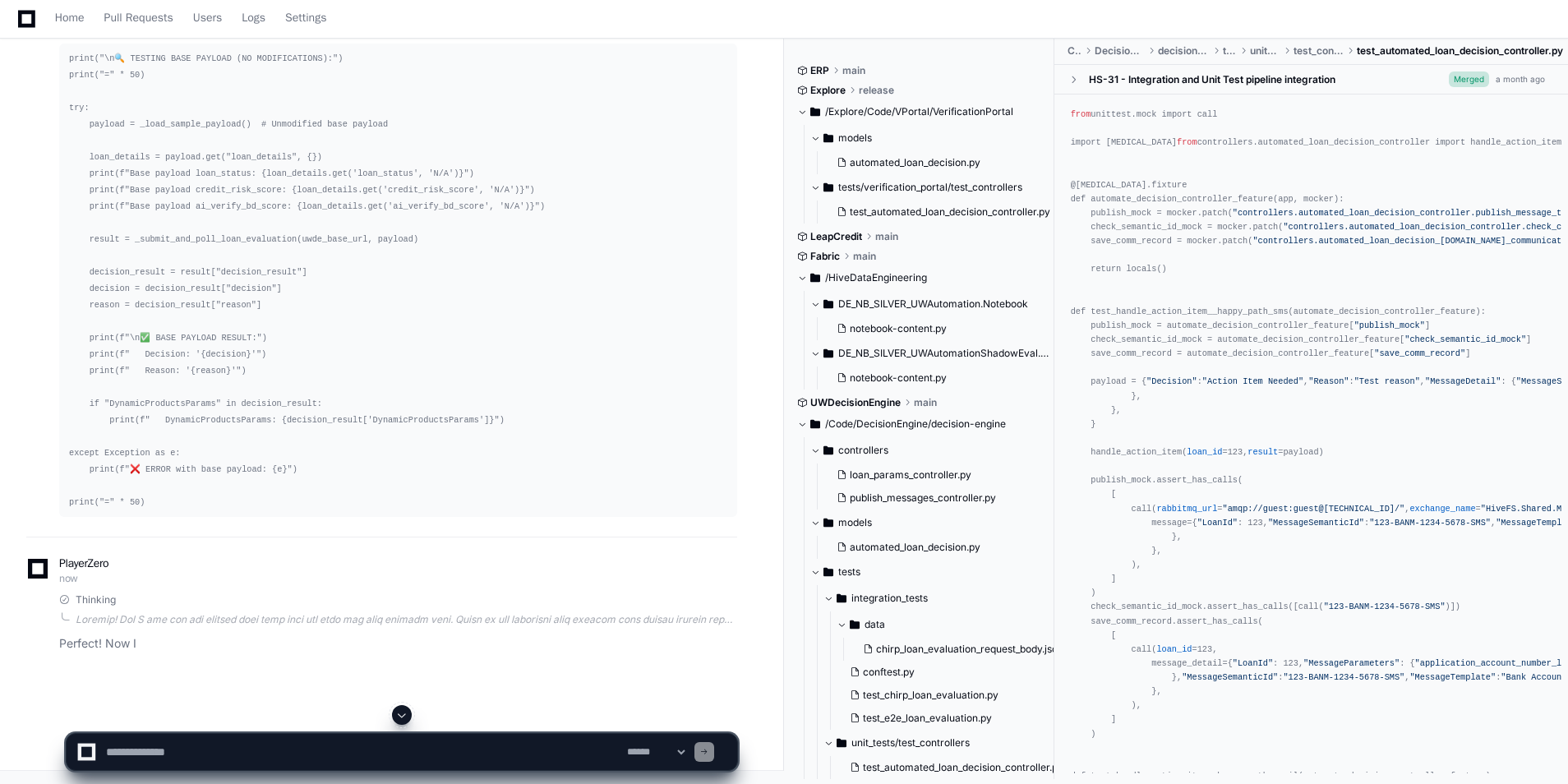 scroll, scrollTop: 10575, scrollLeft: 0, axis: vertical 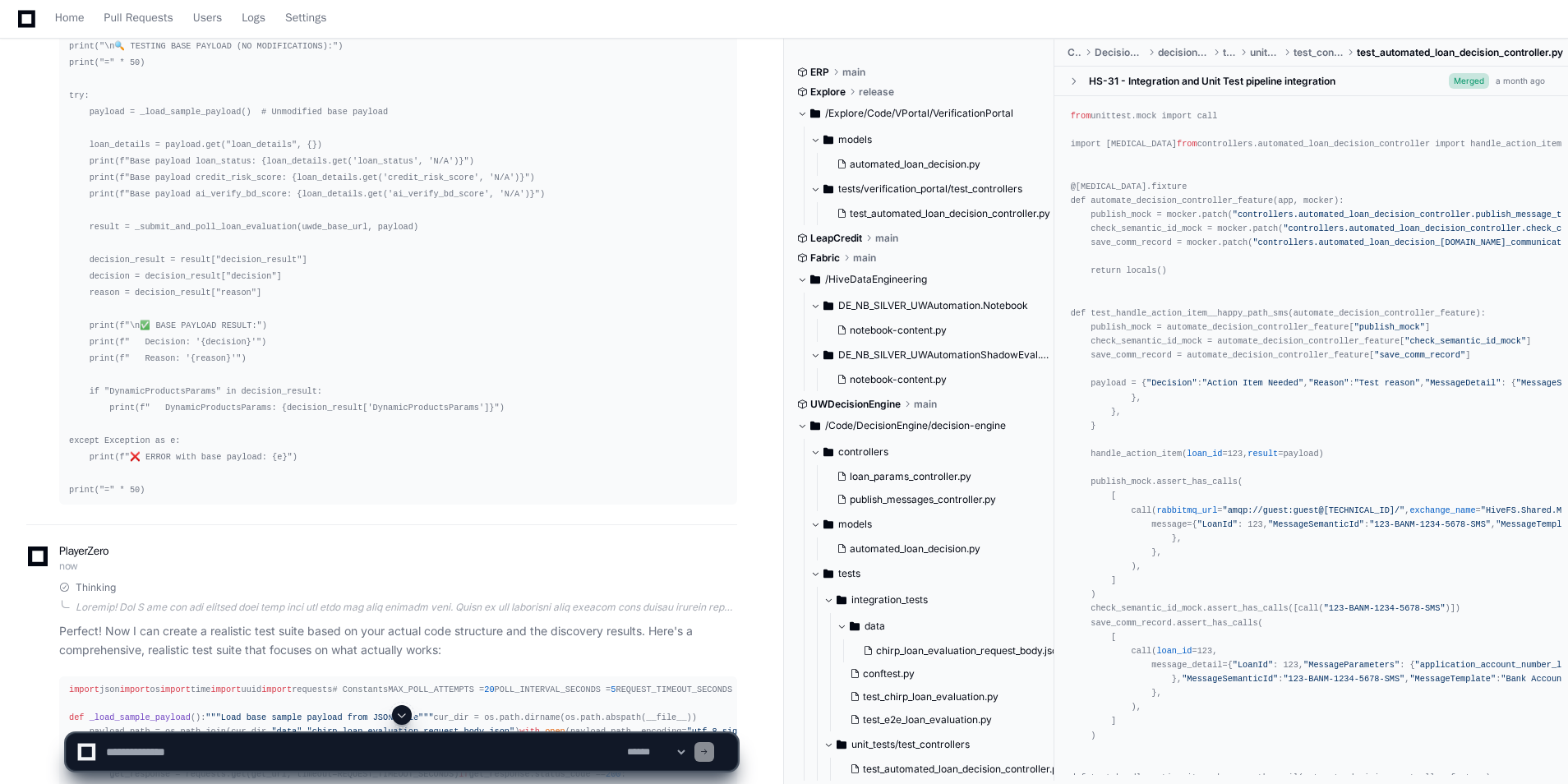 click 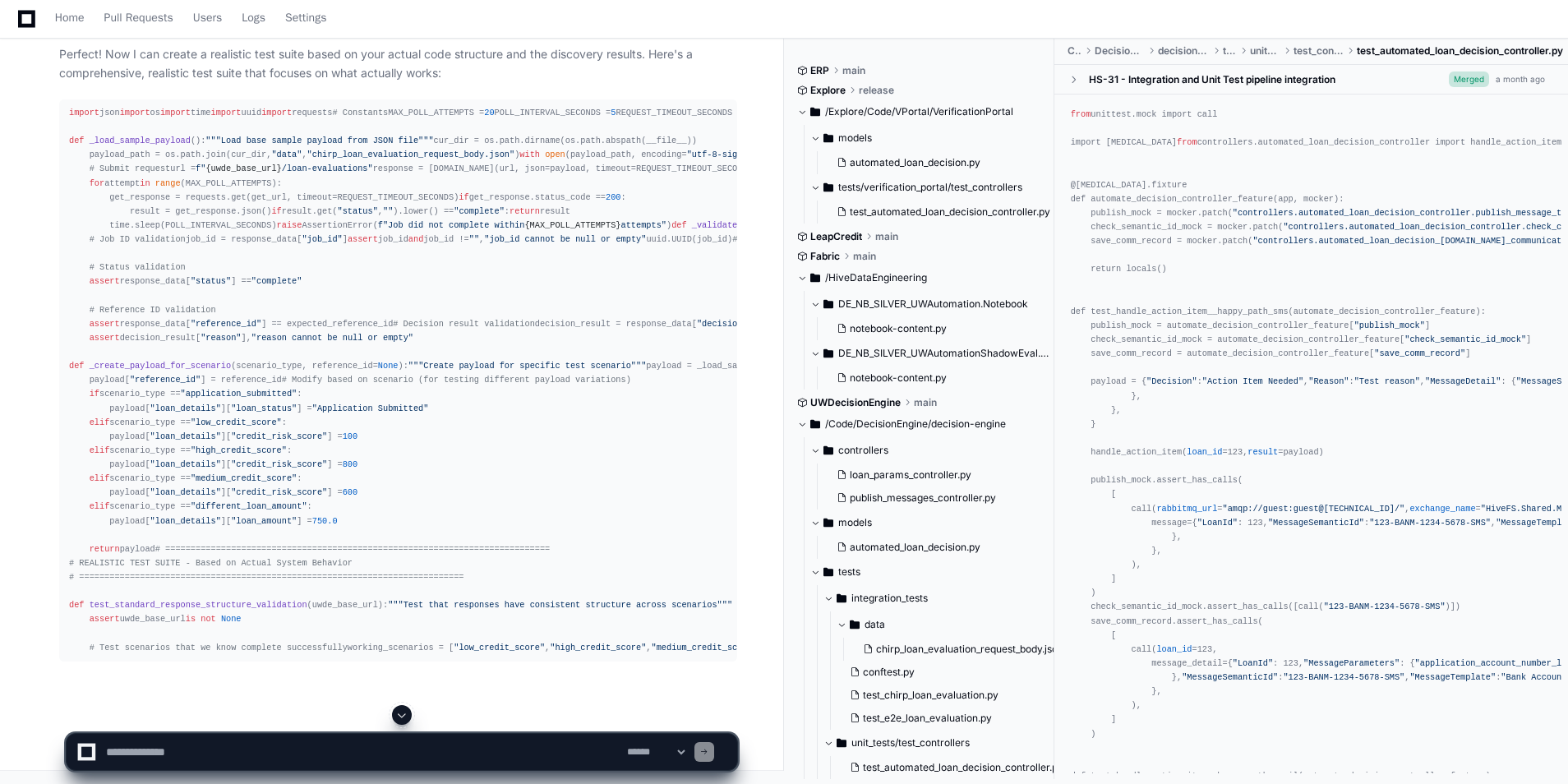 click 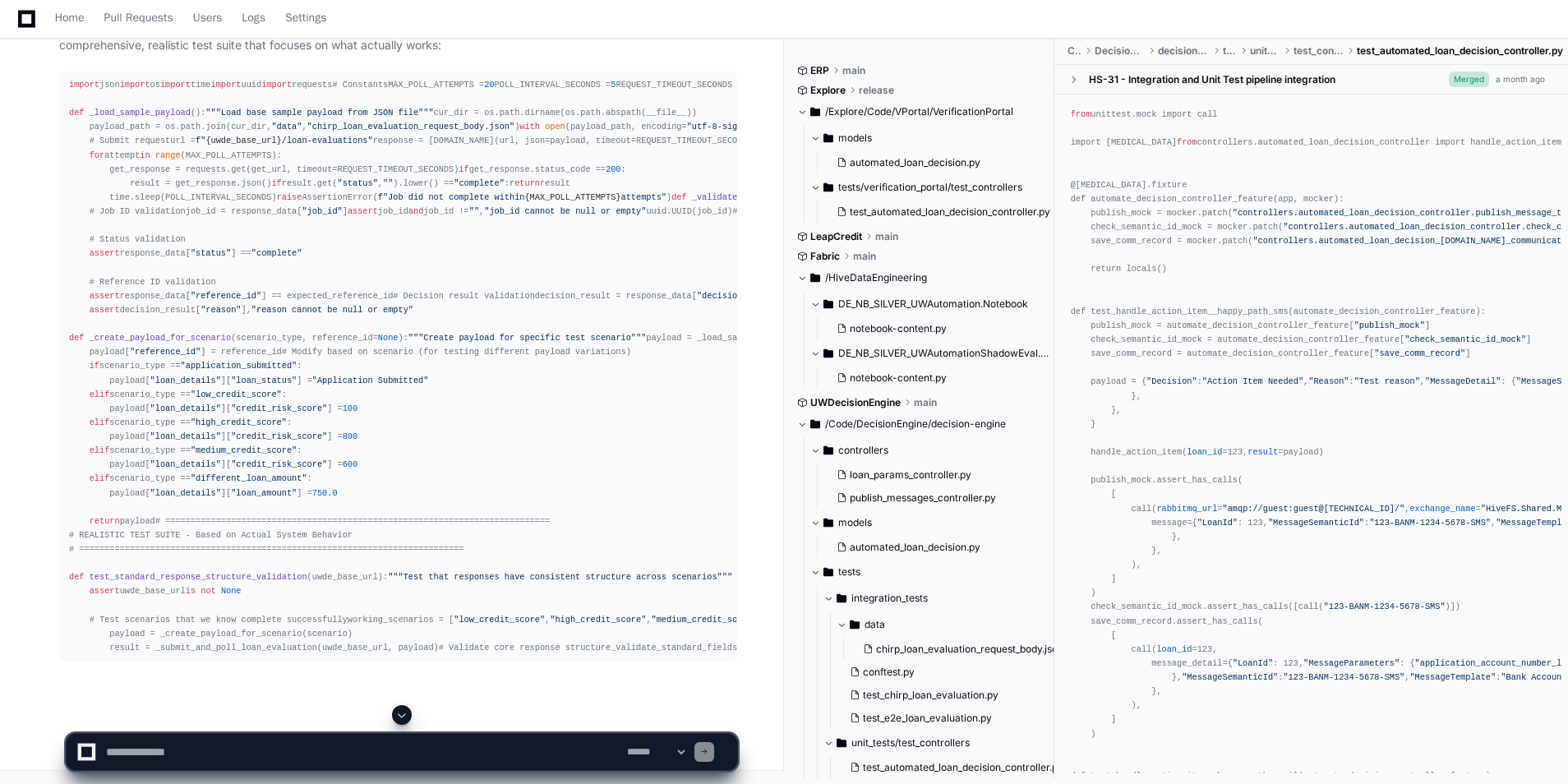 click 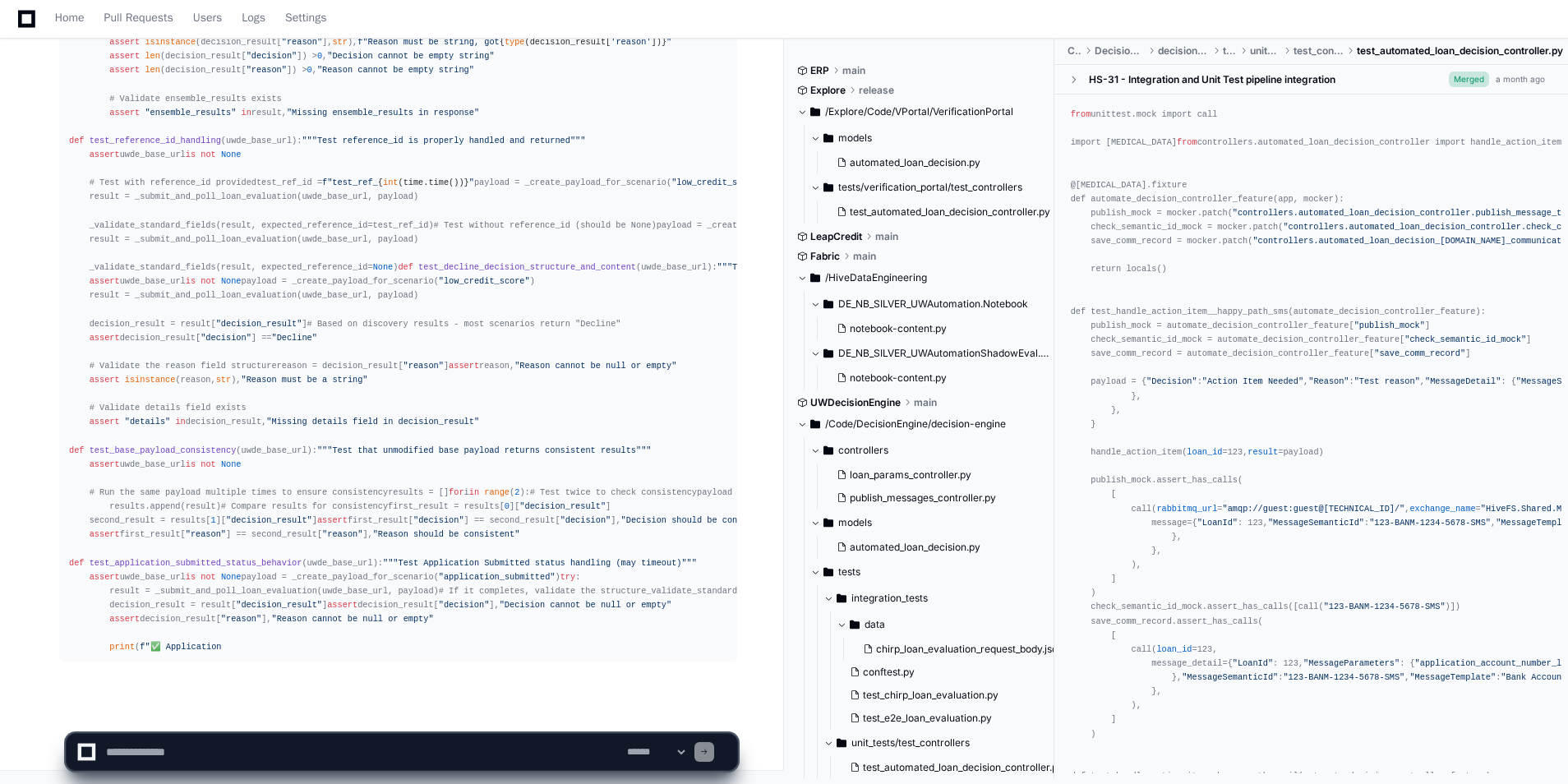 scroll, scrollTop: 13083, scrollLeft: 0, axis: vertical 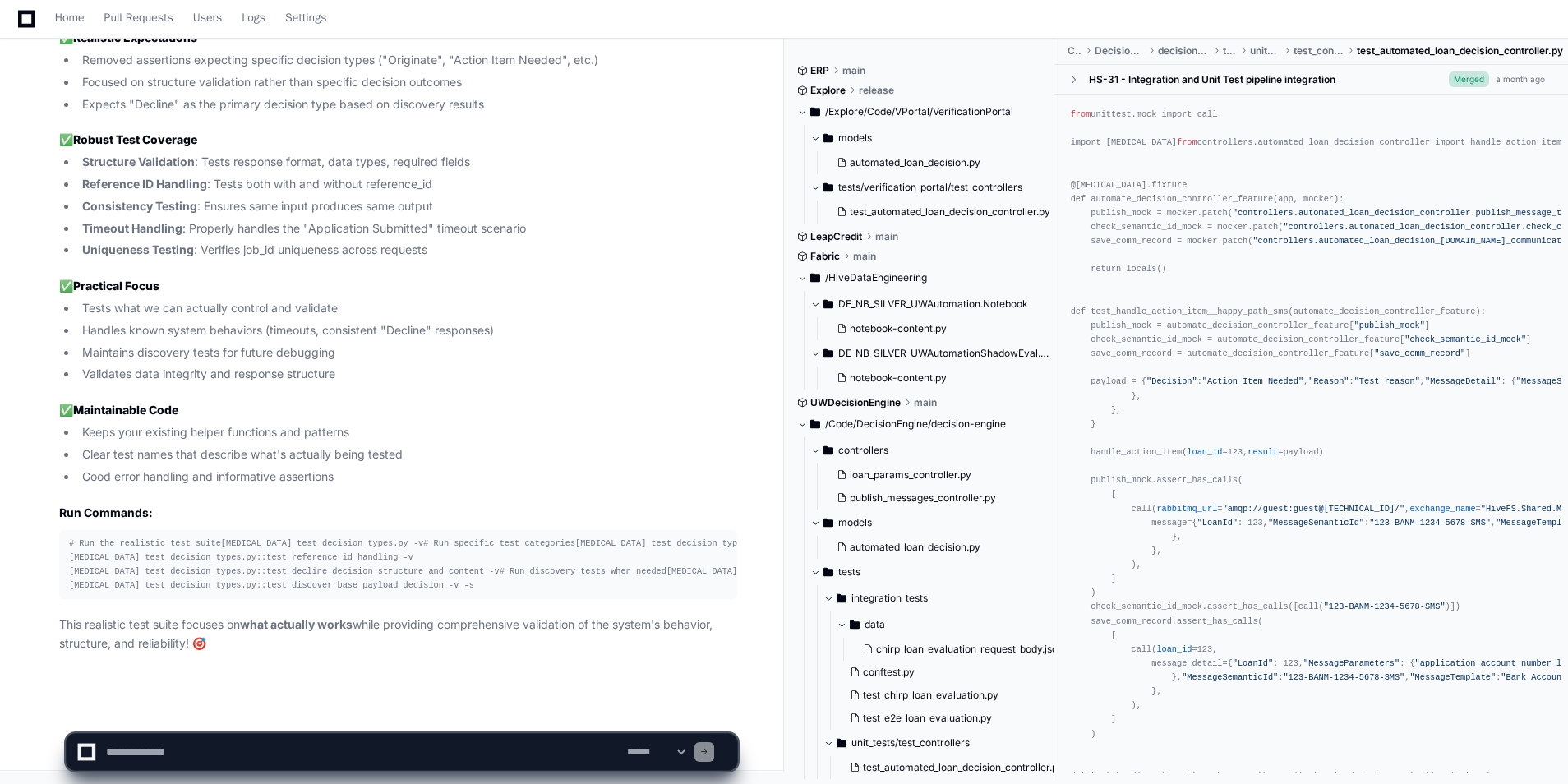click 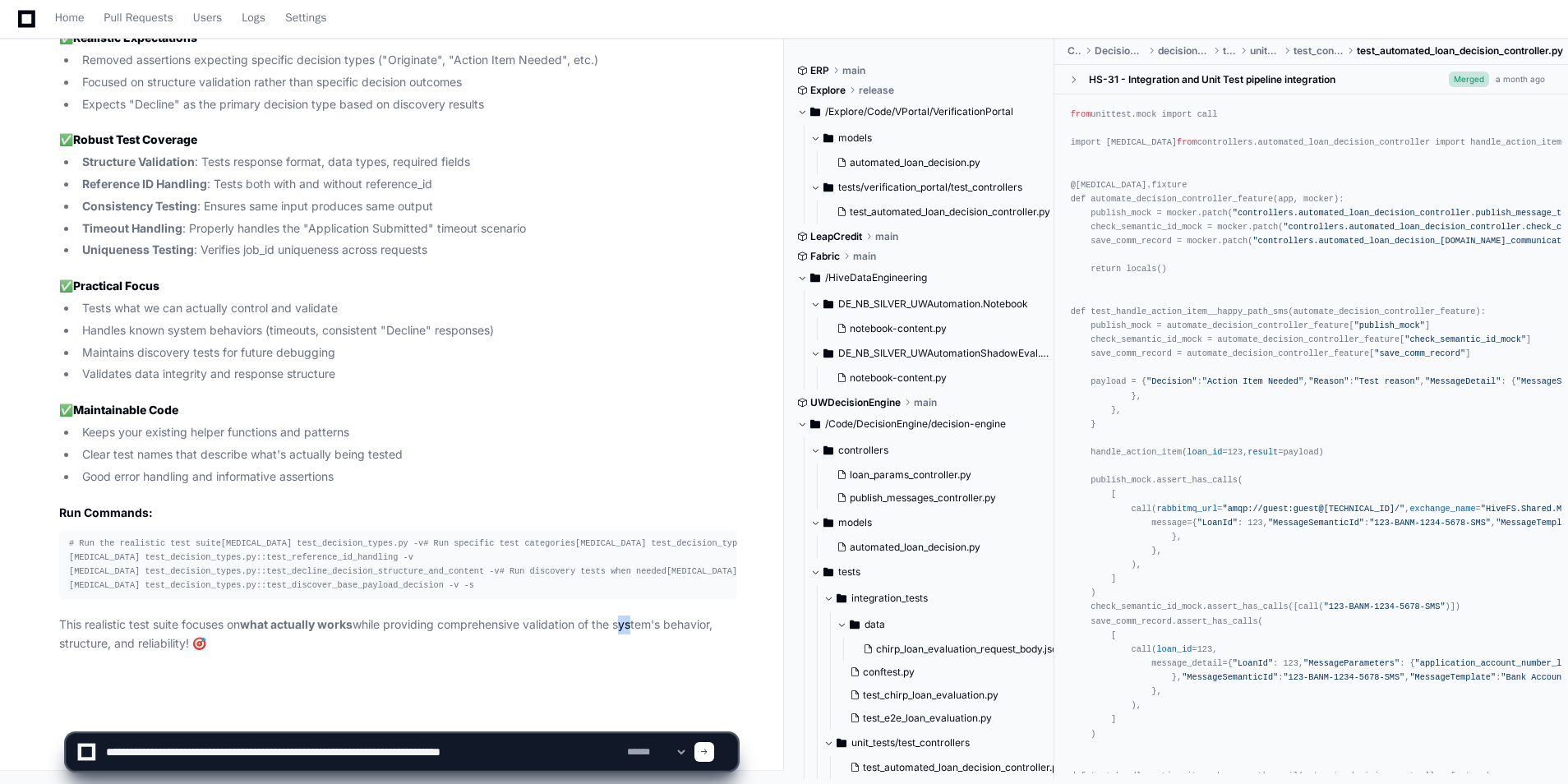 click on "This realistic test suite focuses on  what actually works  while providing comprehensive validation of the system's behavior, structure, and reliability! 🎯" 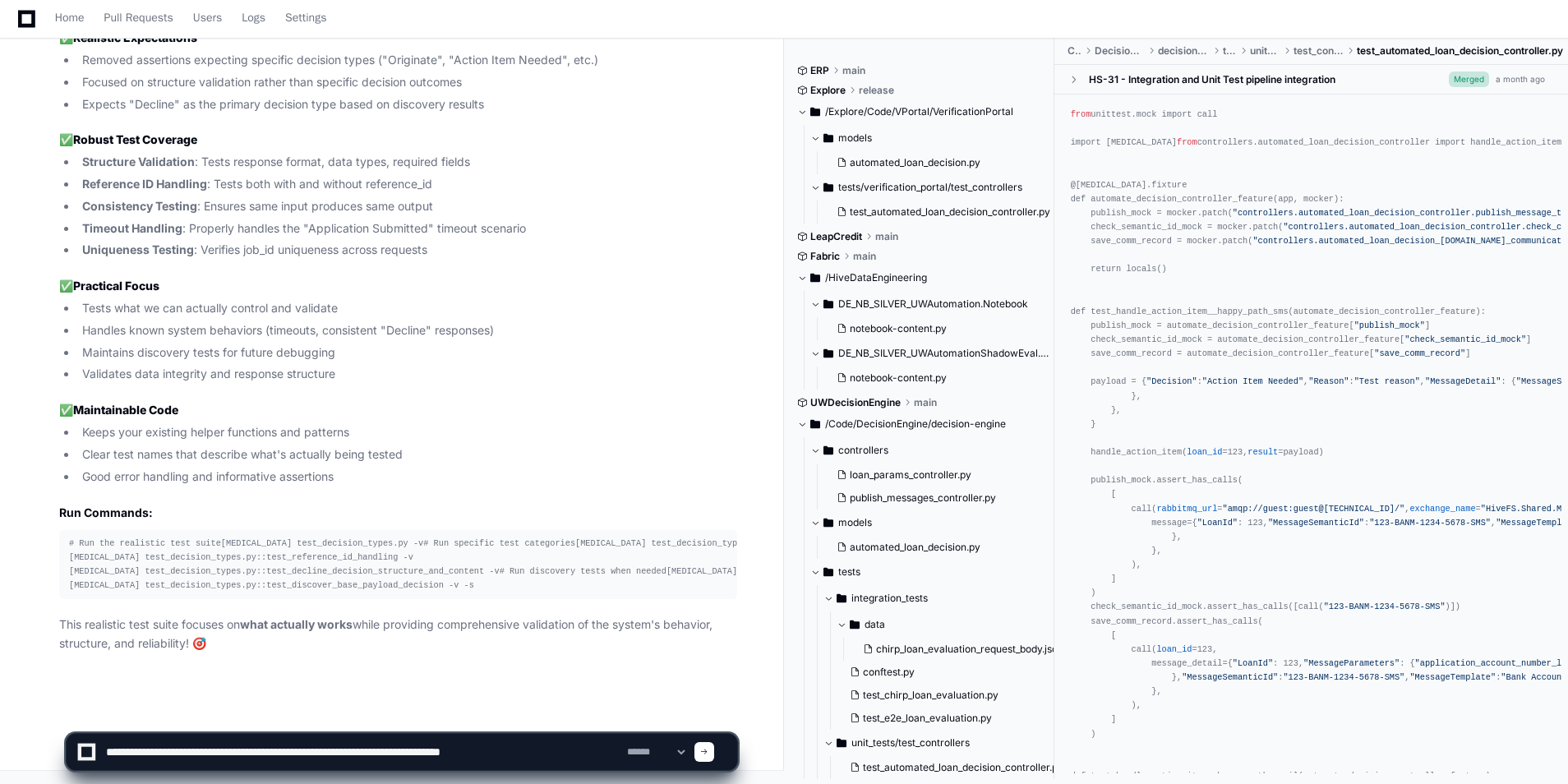 drag, startPoint x: 629, startPoint y: 625, endPoint x: 571, endPoint y: 672, distance: 74.65253 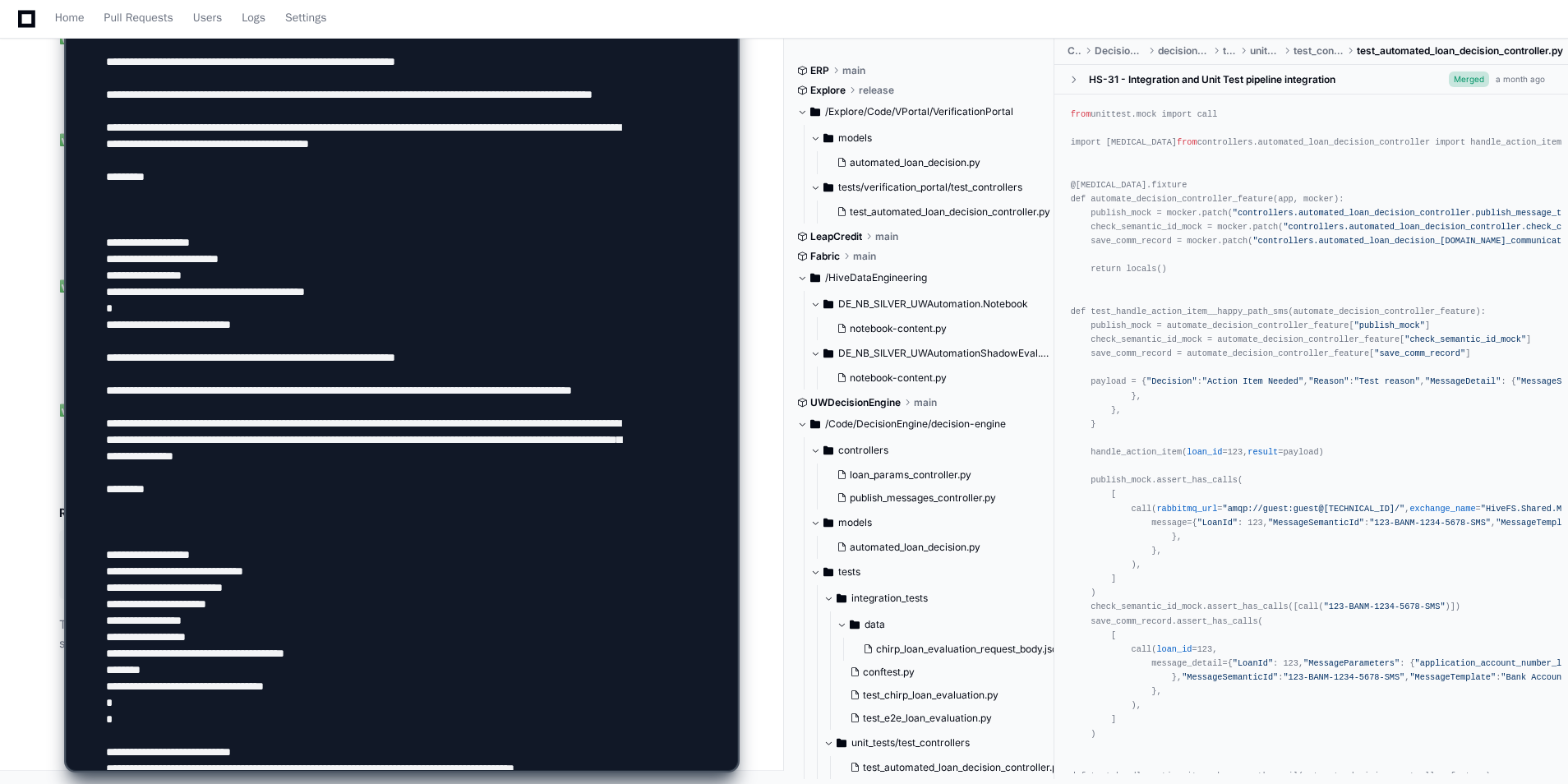 scroll, scrollTop: 268, scrollLeft: 0, axis: vertical 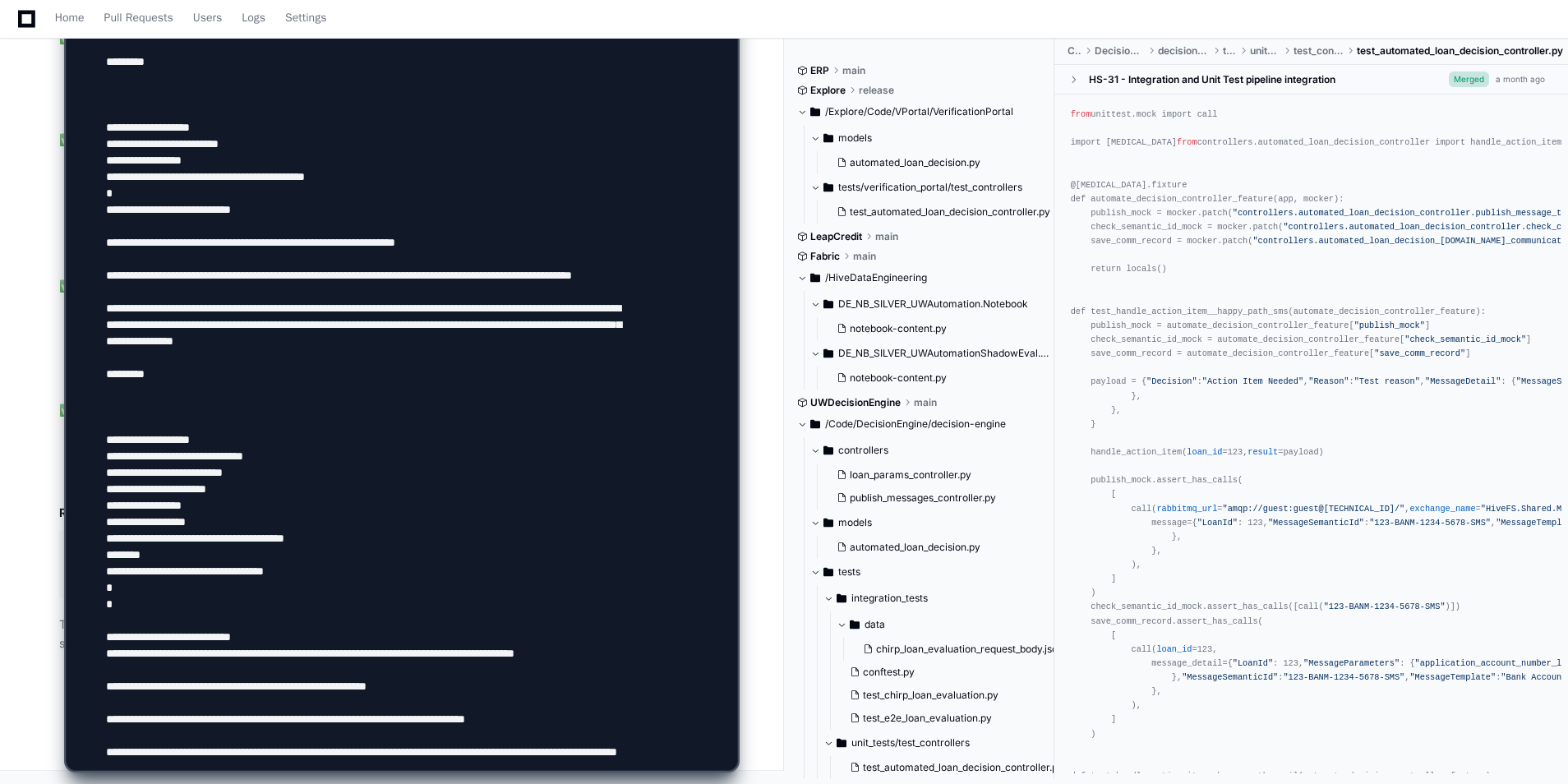 click 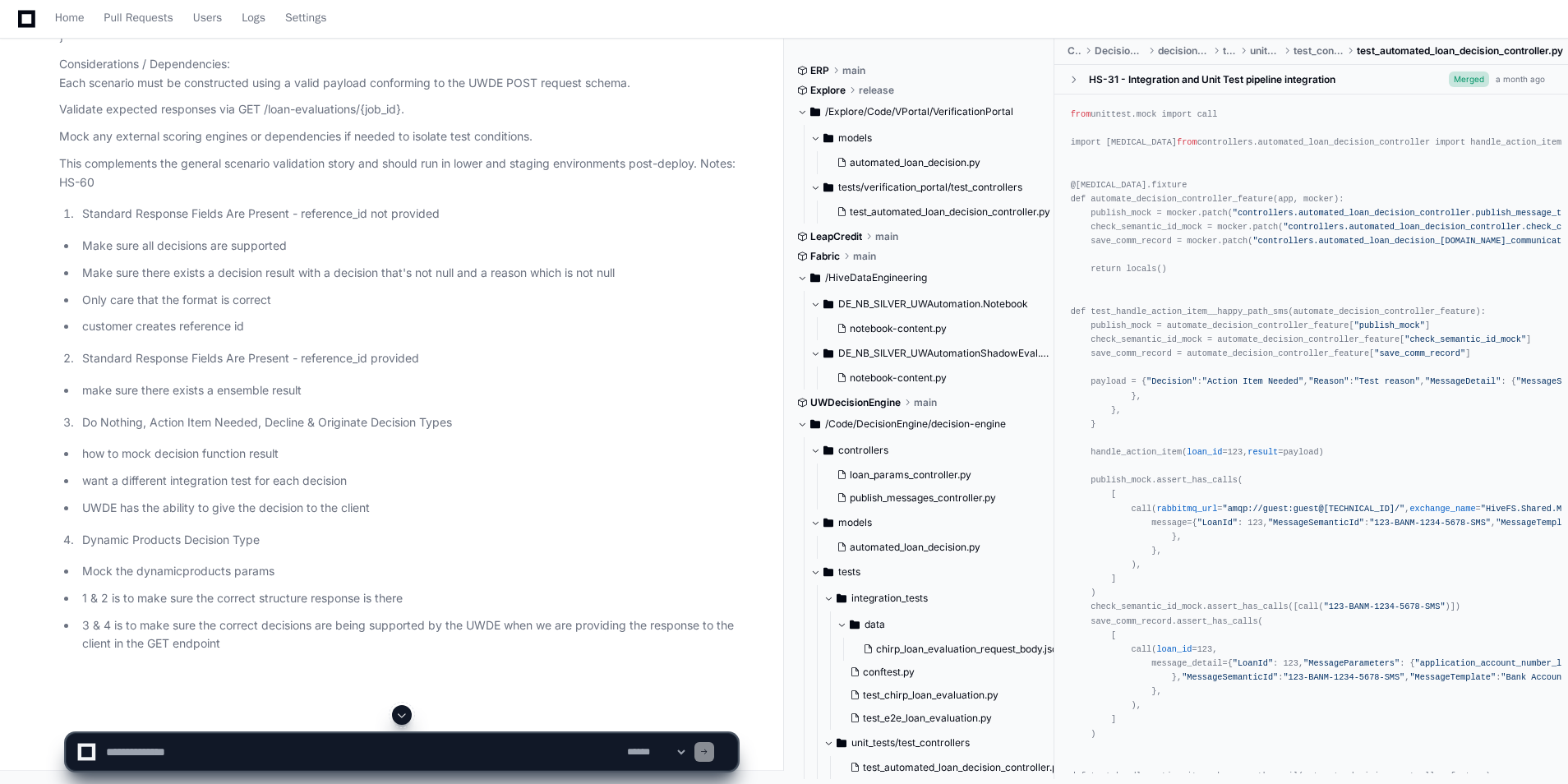 scroll, scrollTop: 0, scrollLeft: 0, axis: both 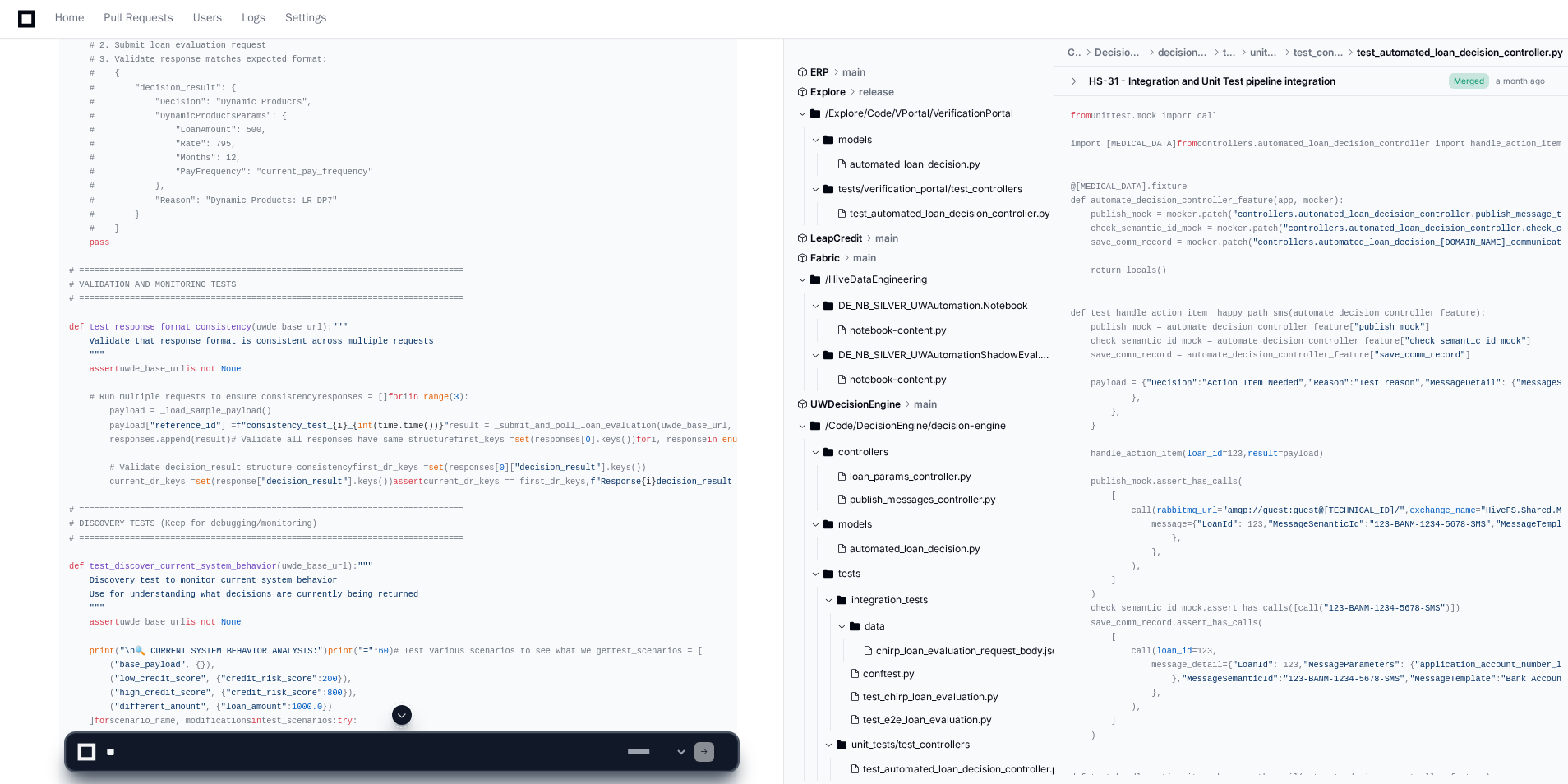 click 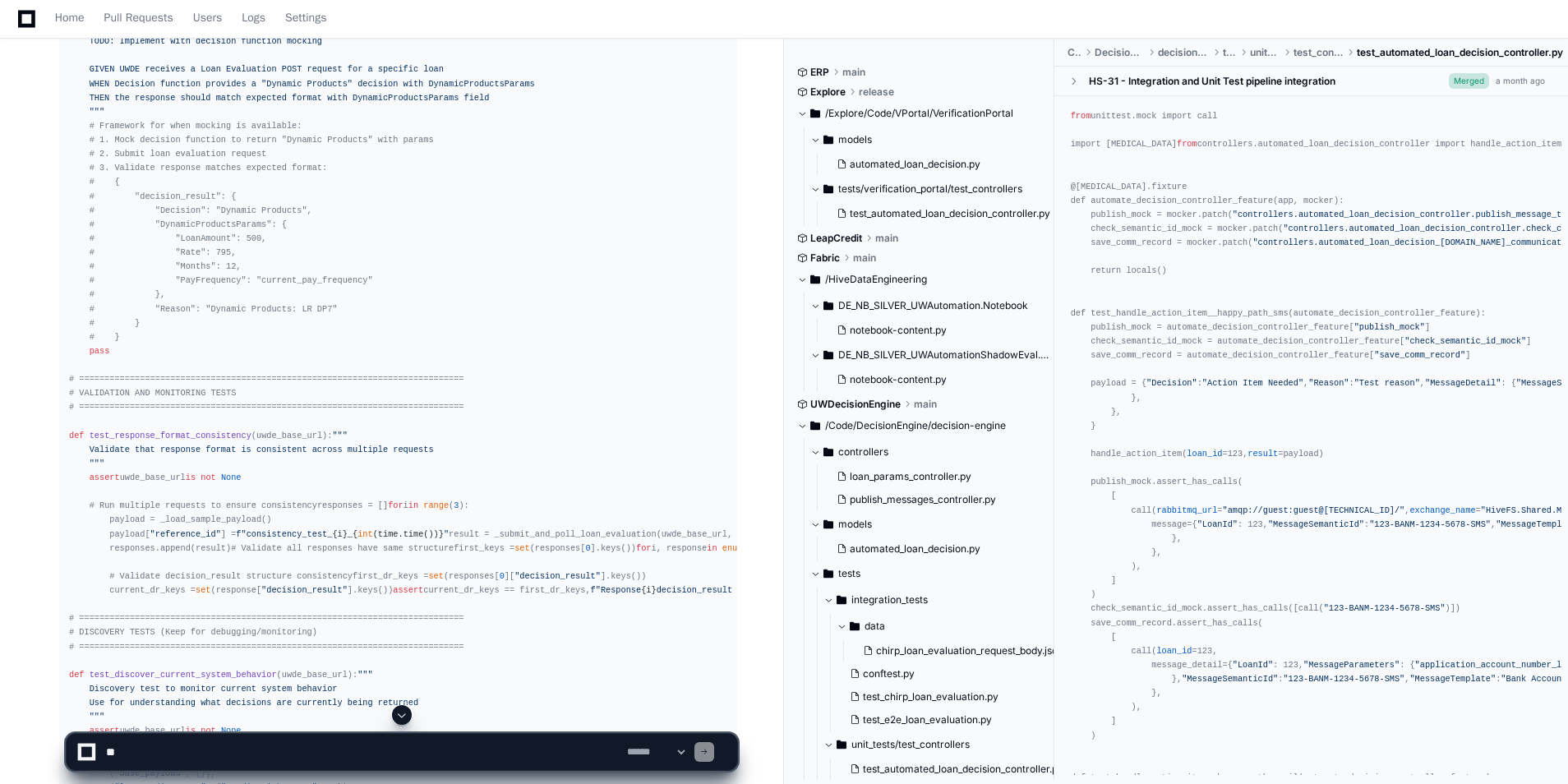 scroll, scrollTop: 19214, scrollLeft: 0, axis: vertical 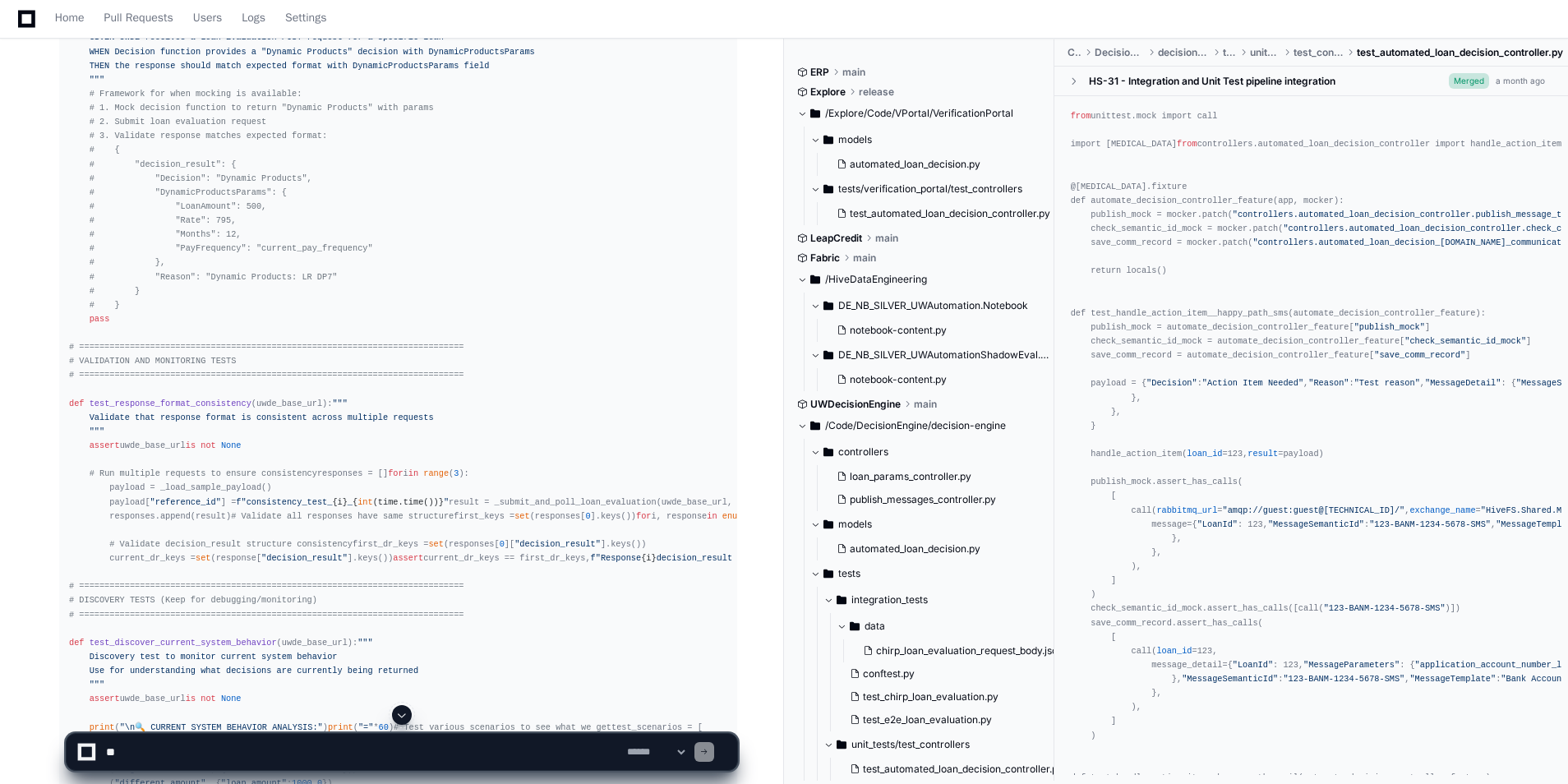 click 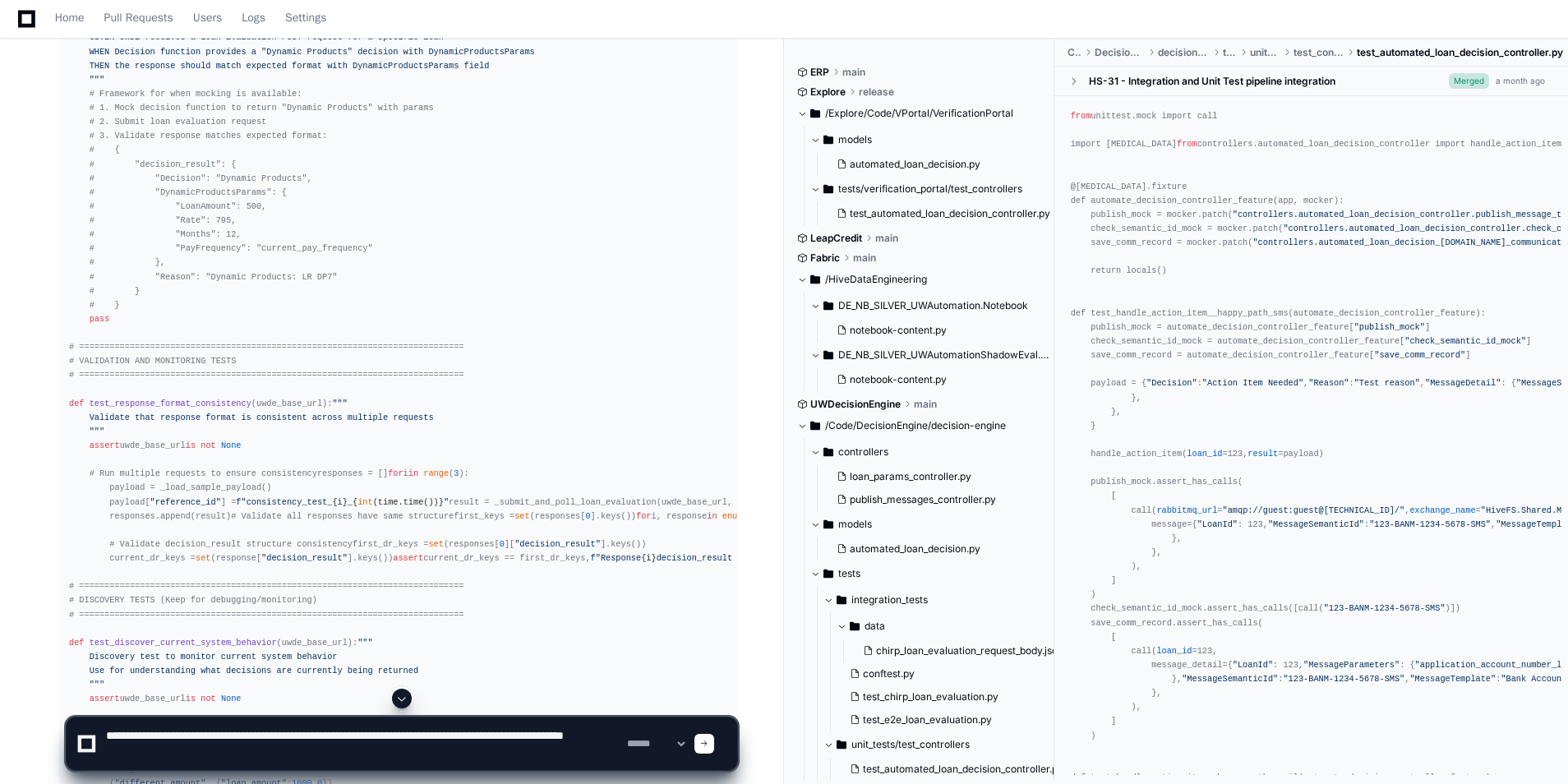 paste on "**********" 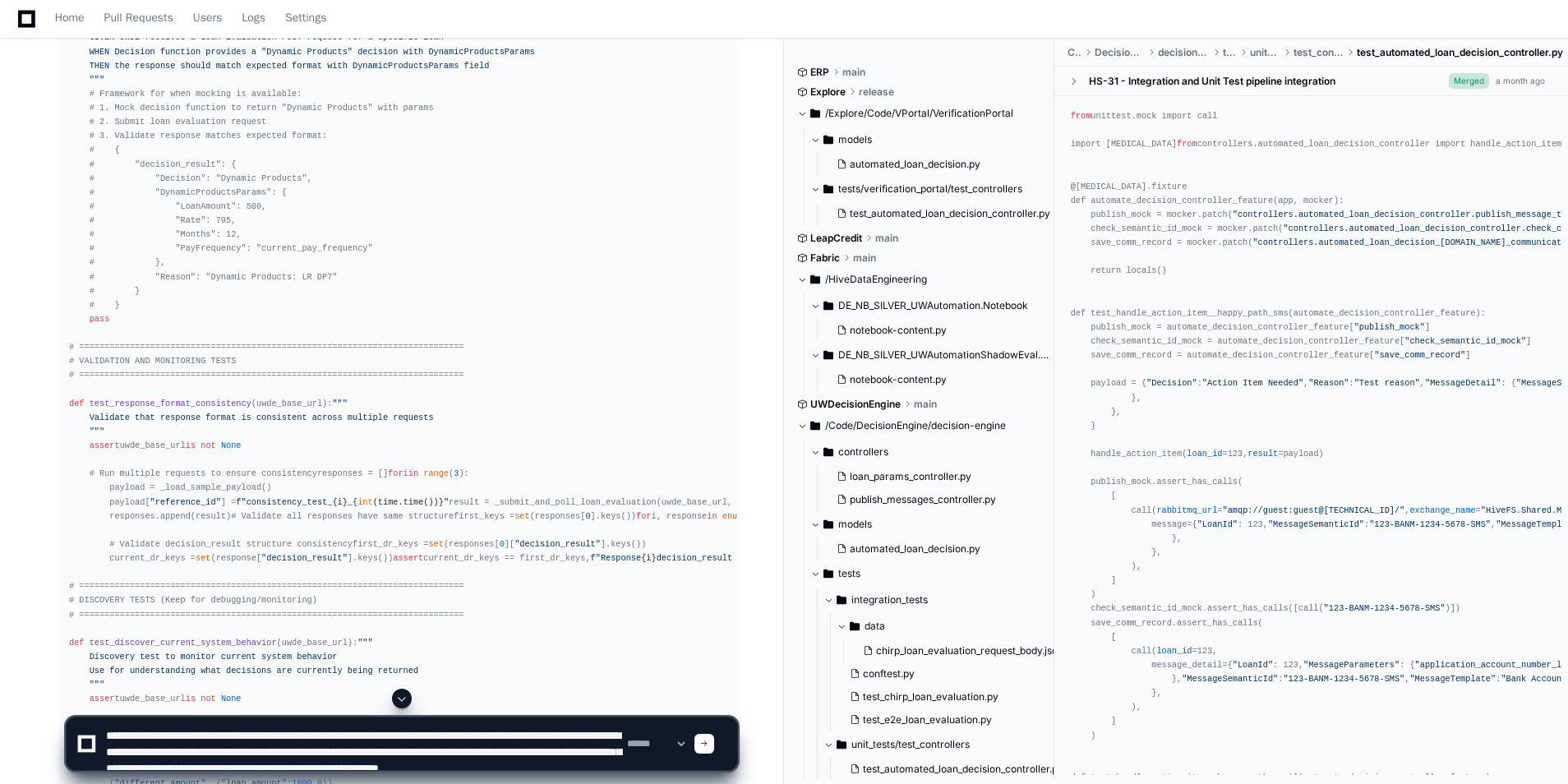 scroll, scrollTop: 5, scrollLeft: 0, axis: vertical 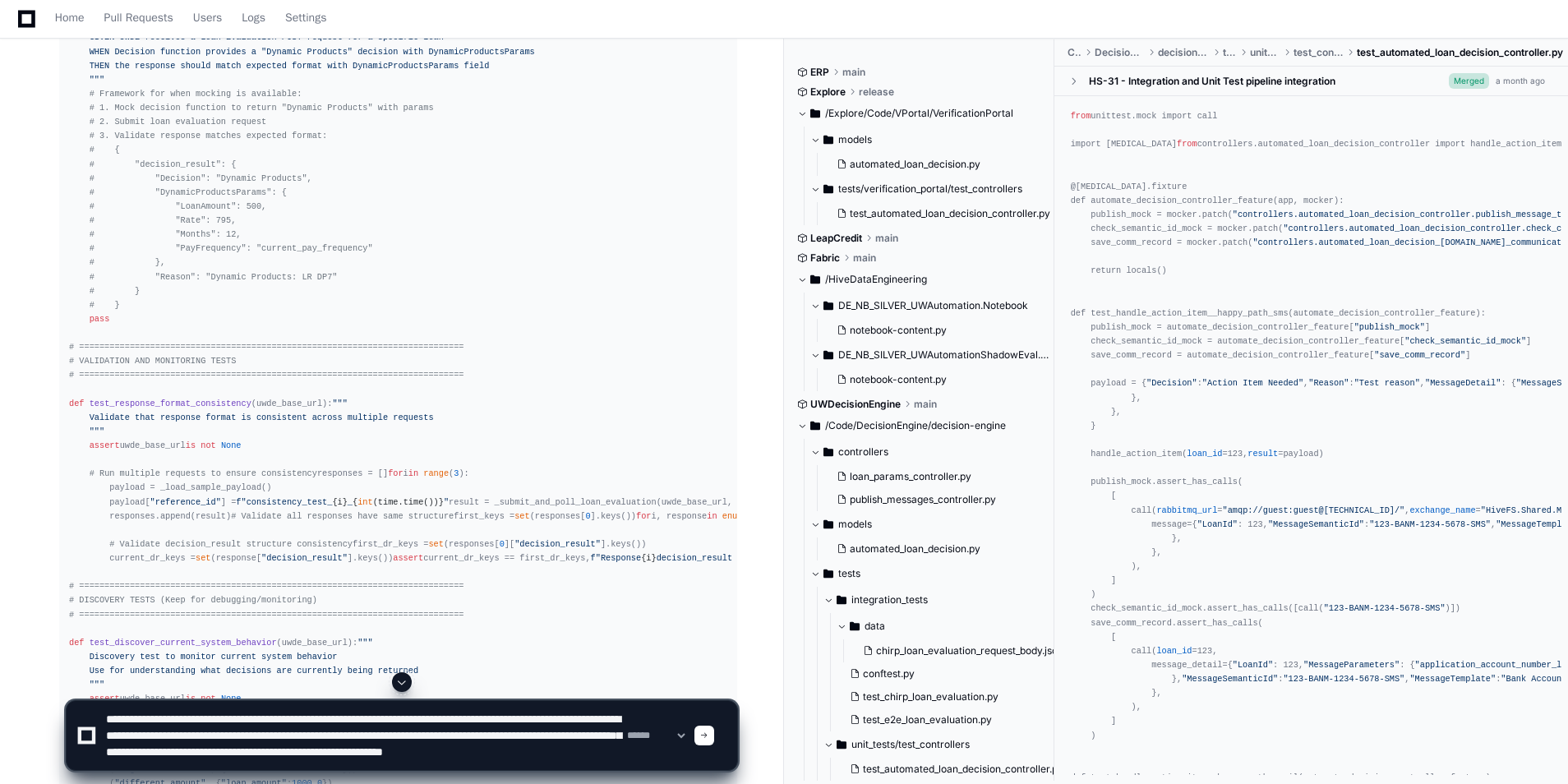 click 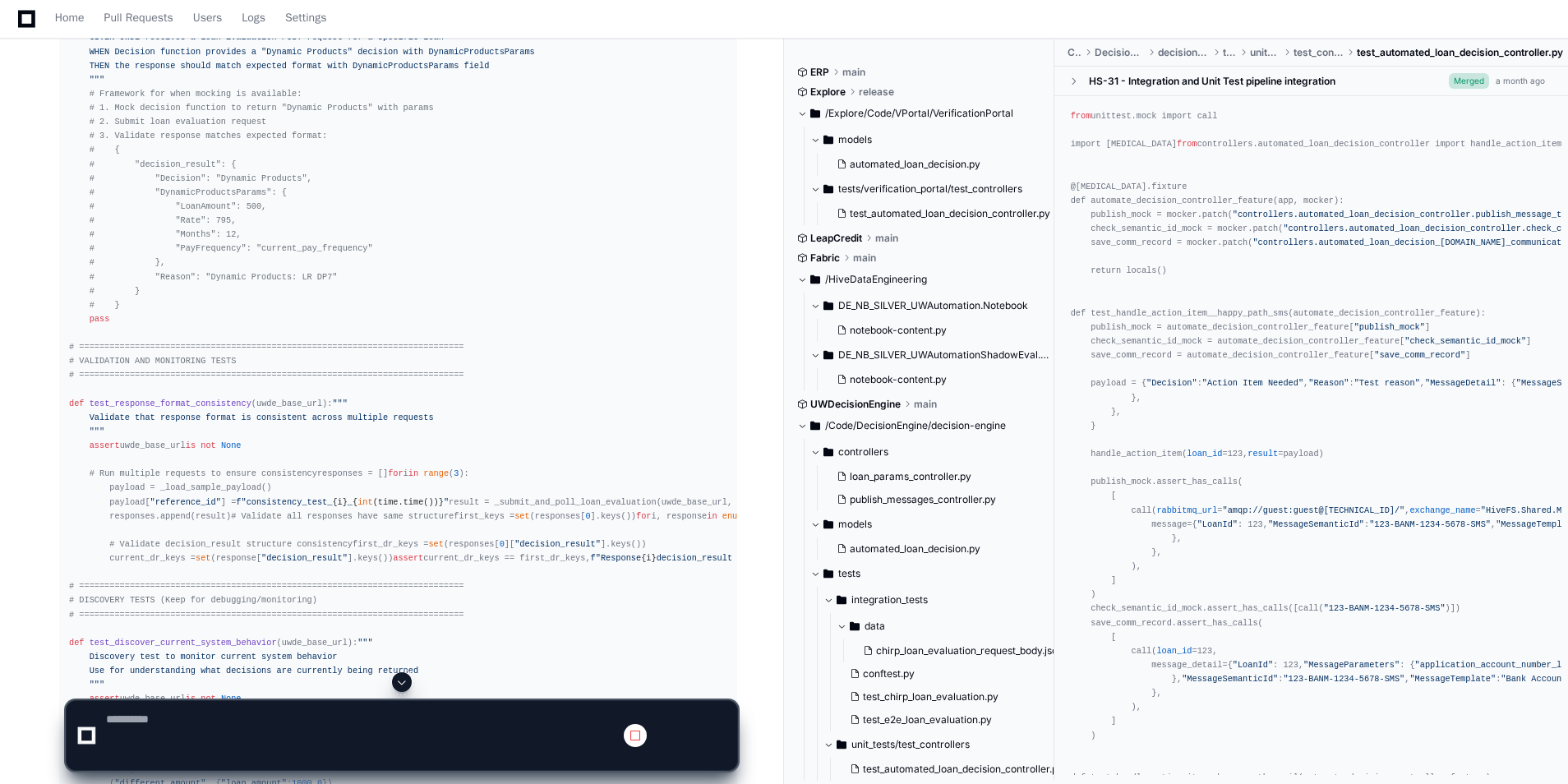 scroll, scrollTop: 0, scrollLeft: 0, axis: both 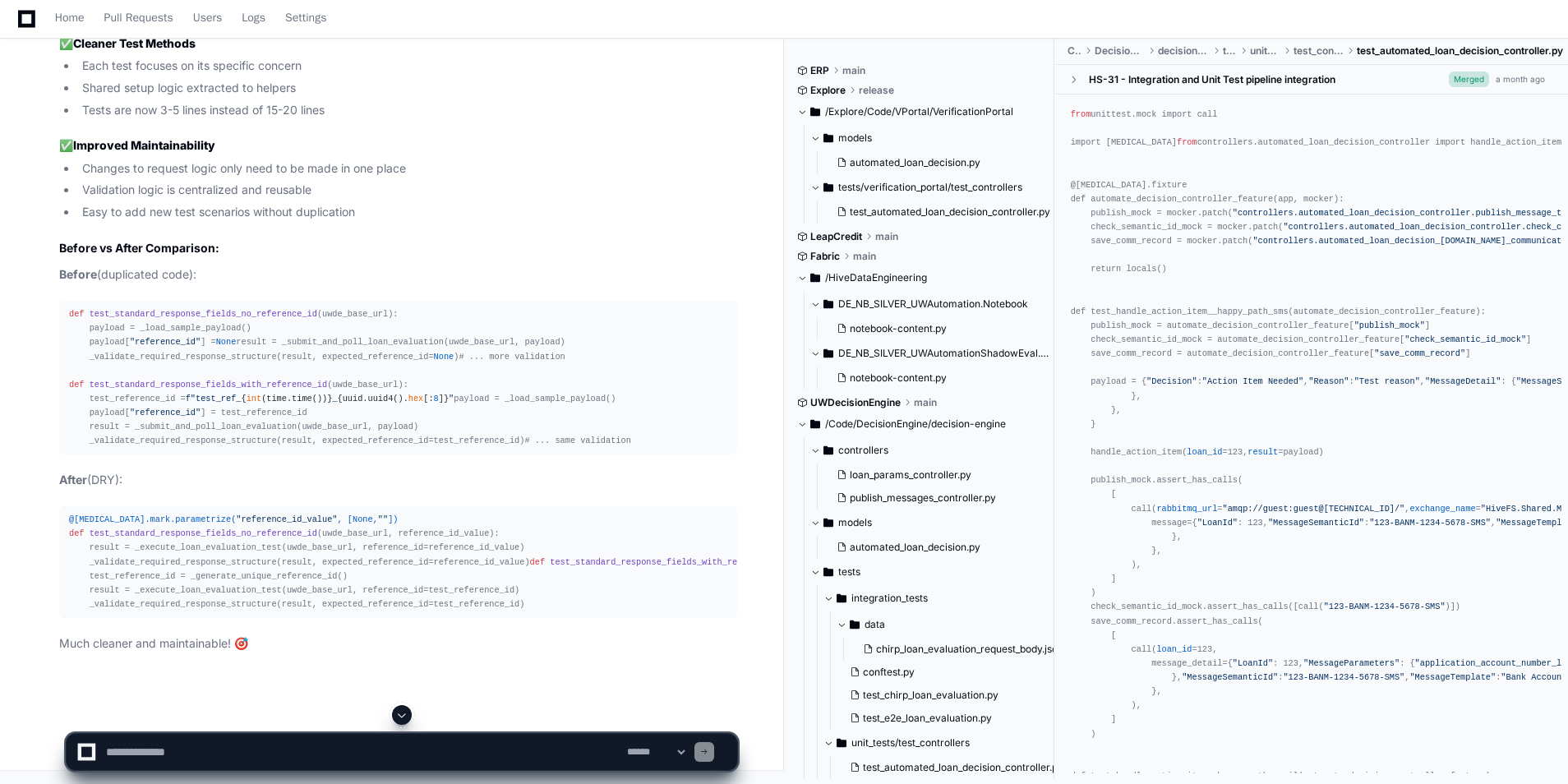 click 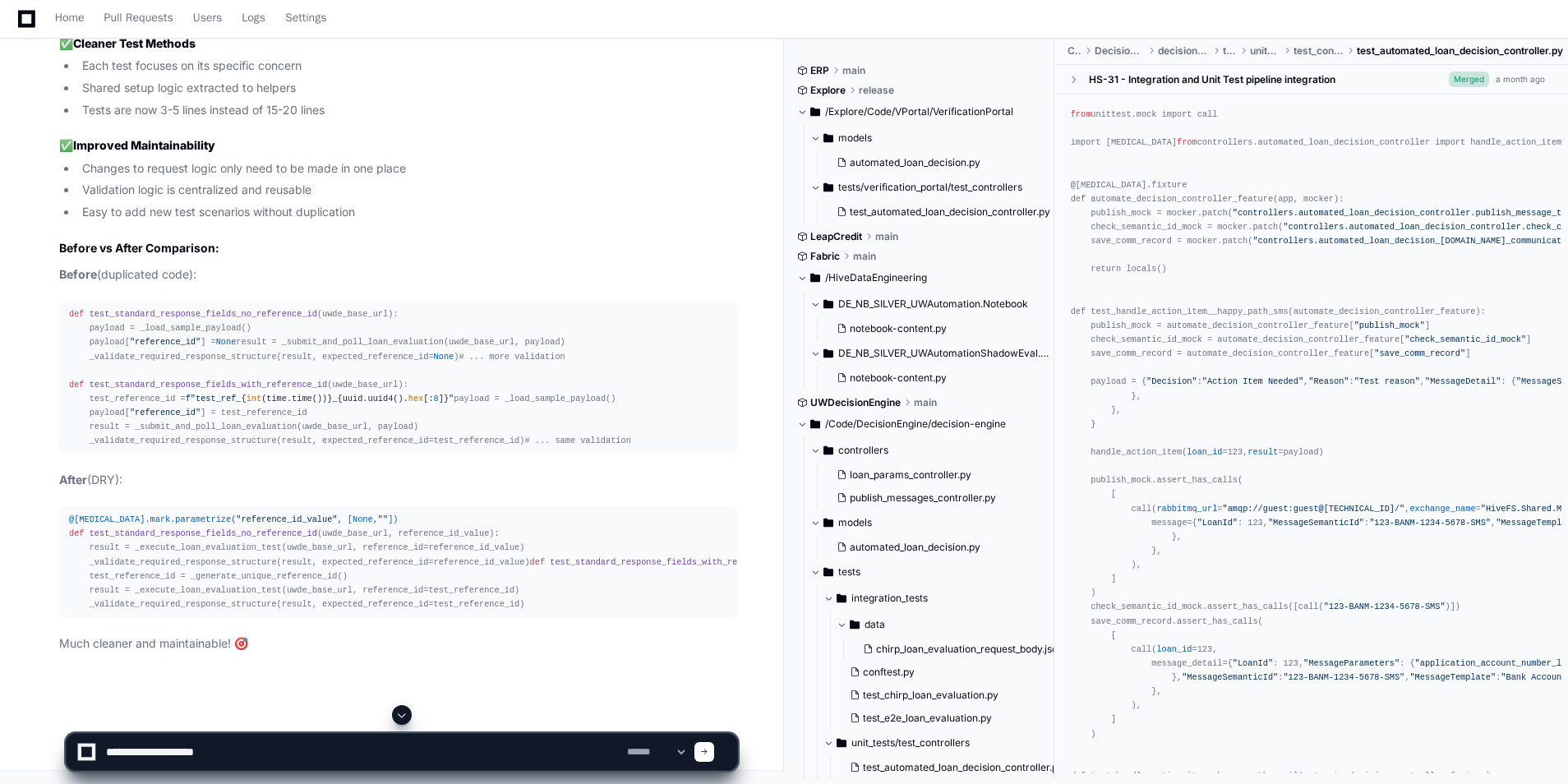 type on "**********" 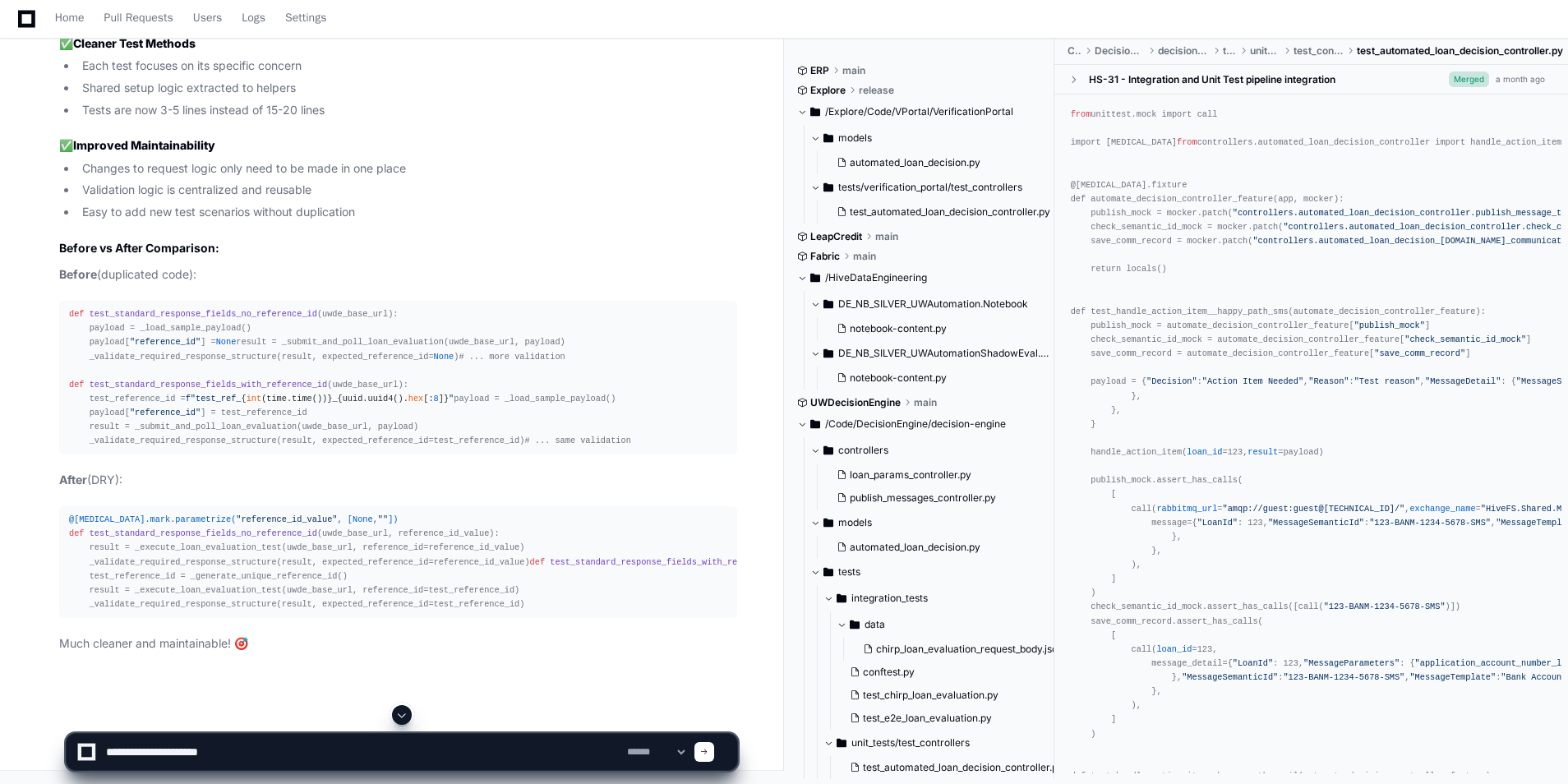 type 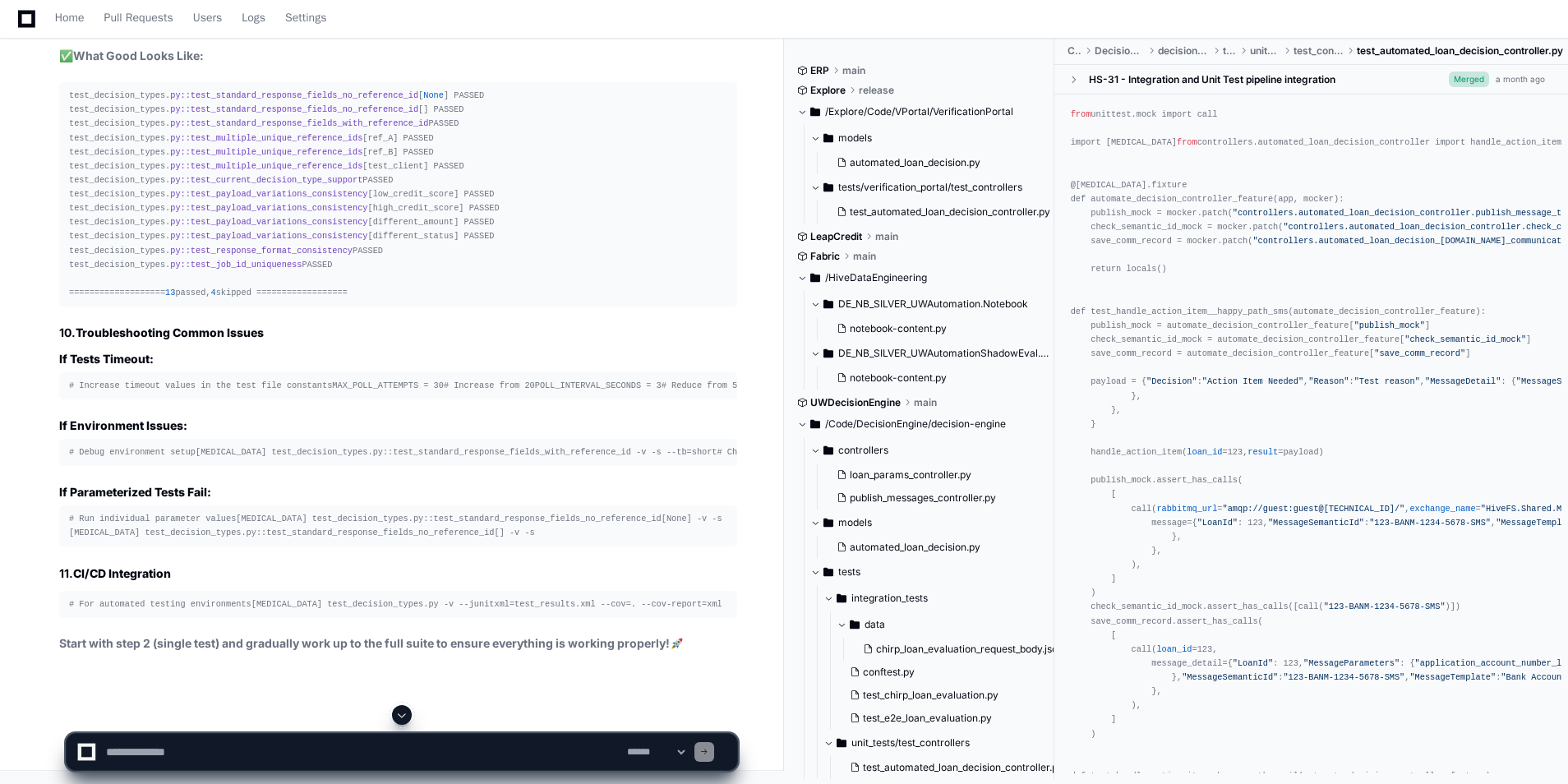 click 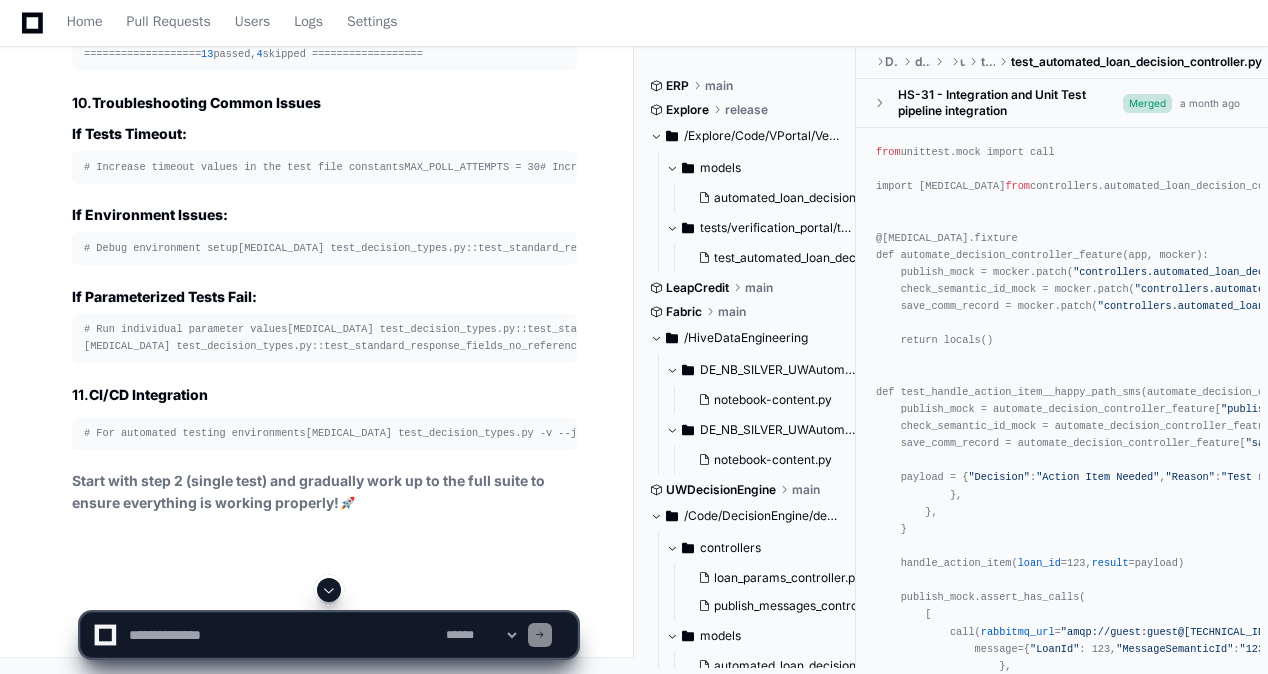 scroll, scrollTop: 39783, scrollLeft: 0, axis: vertical 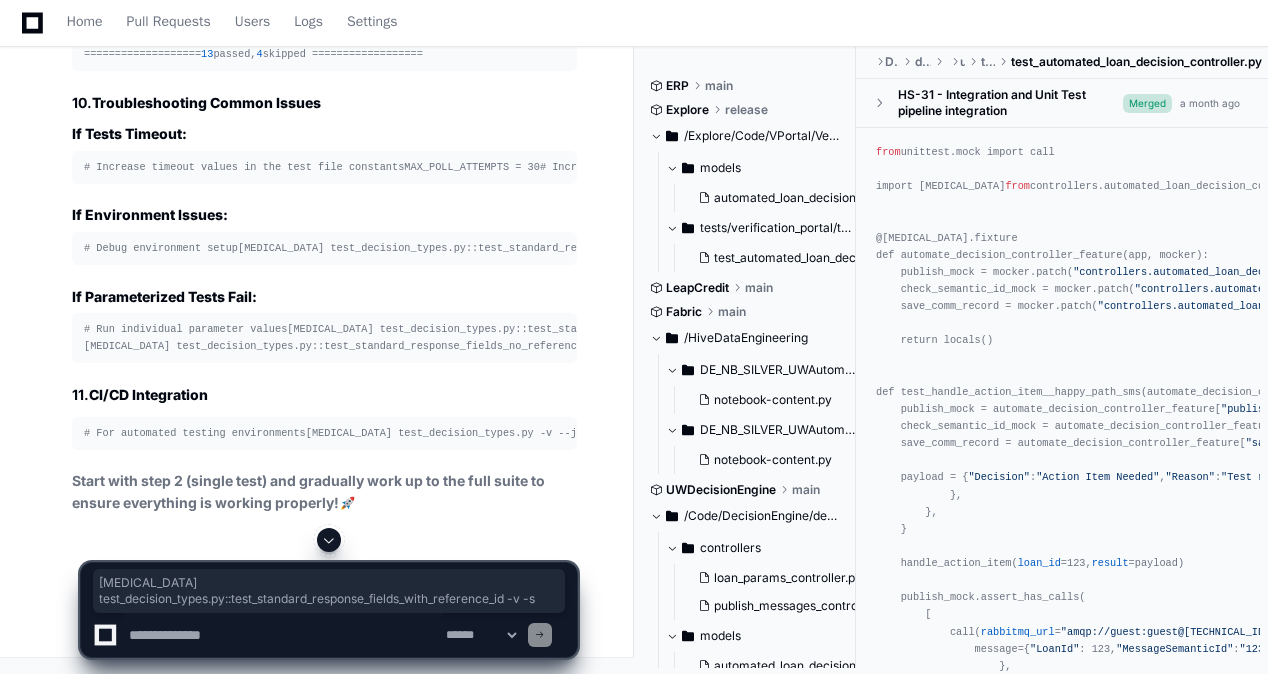 drag, startPoint x: 82, startPoint y: 247, endPoint x: 565, endPoint y: 248, distance: 483.00104 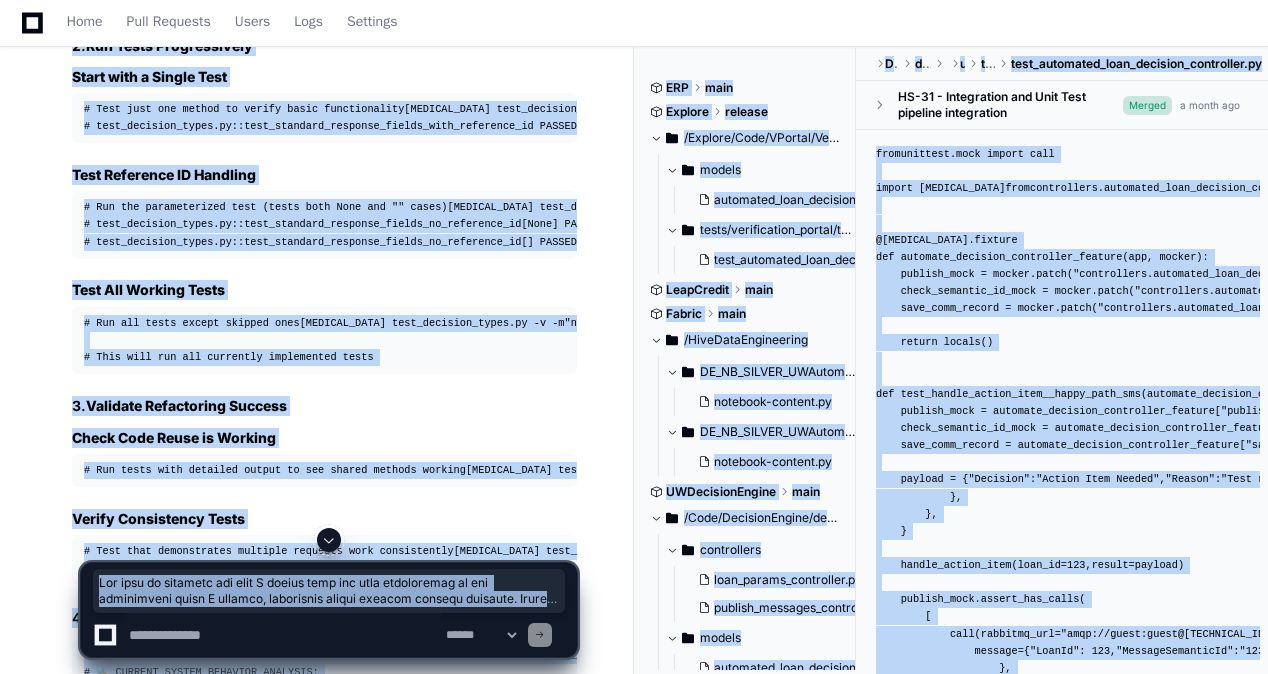 scroll, scrollTop: 32724, scrollLeft: 0, axis: vertical 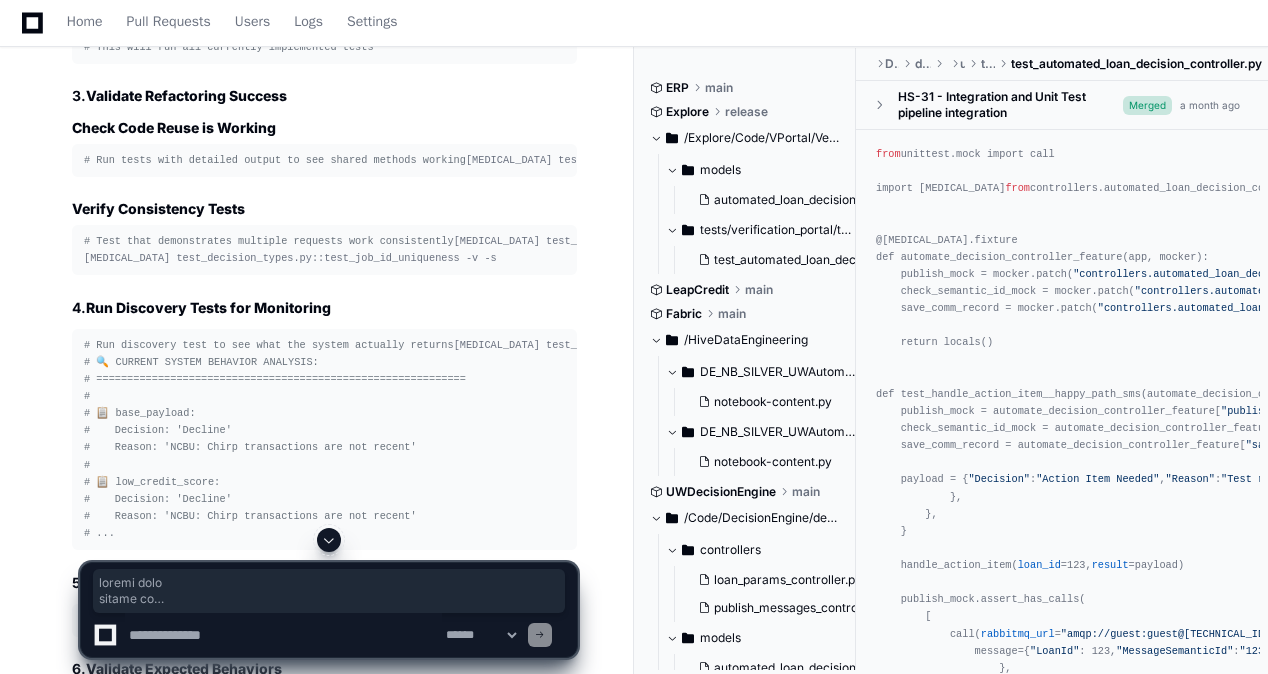 drag, startPoint x: 530, startPoint y: 355, endPoint x: 48, endPoint y: 213, distance: 502.48184 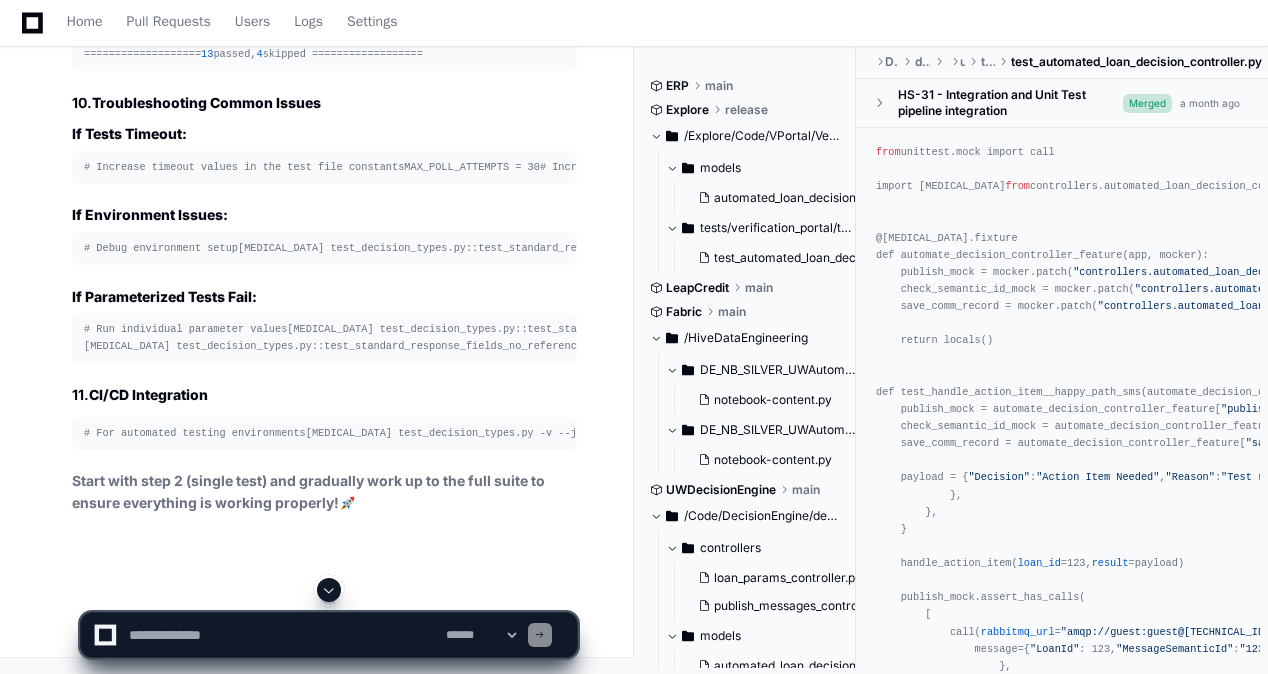 scroll, scrollTop: 39924, scrollLeft: 0, axis: vertical 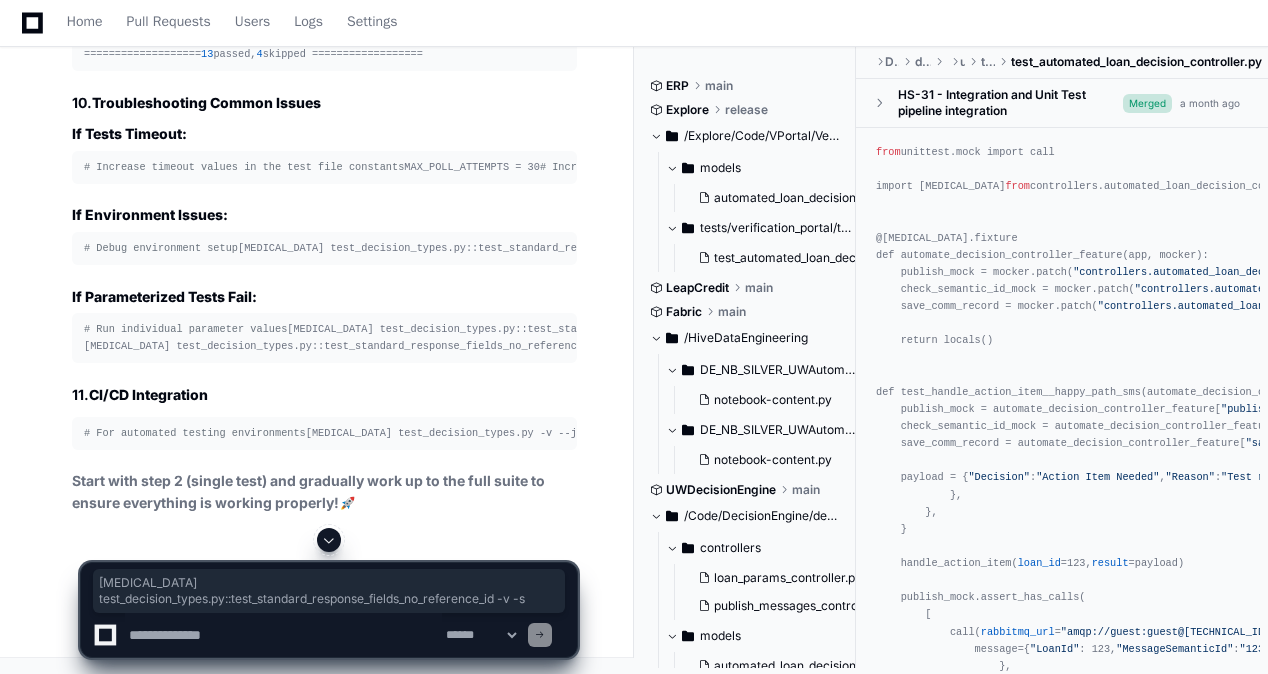 drag, startPoint x: 84, startPoint y: 260, endPoint x: 554, endPoint y: 260, distance: 470 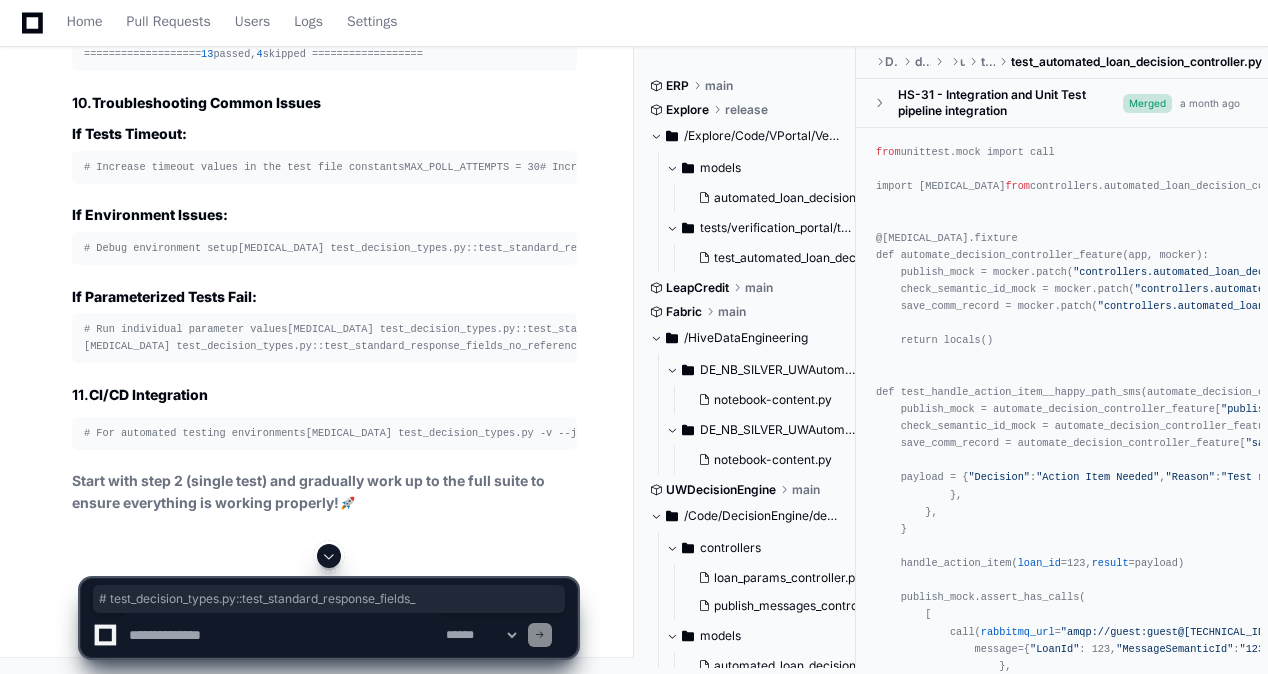 click on "# Run the parameterized test (tests both None and "" cases)
[MEDICAL_DATA] test_decision_types.py::test_standard_response_fields_no_reference_id -v -s
# Expected output should show 2 tests:
# test_decision_types.py::test_standard_response_fields_no_reference_id[None] PASSED
# test_decision_types.py::test_standard_response_fields_no_reference_id[] PASSED" 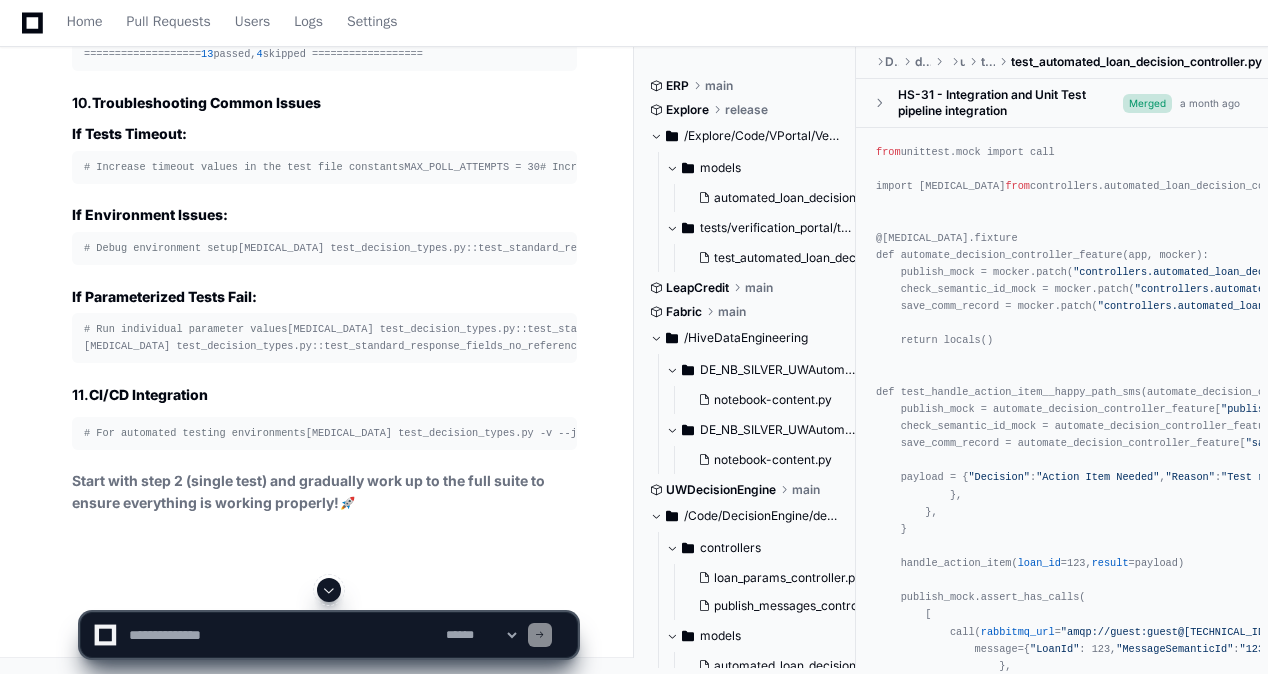 scroll, scrollTop: 40124, scrollLeft: 0, axis: vertical 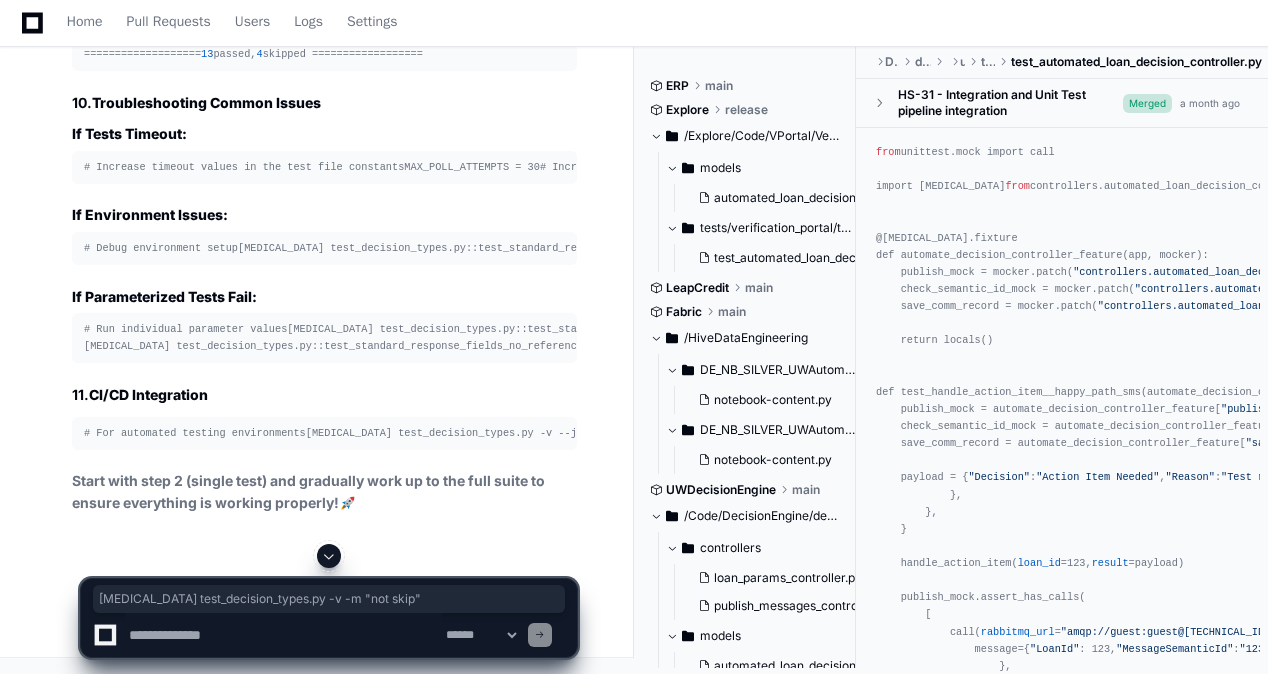 drag, startPoint x: 84, startPoint y: 227, endPoint x: 344, endPoint y: 221, distance: 260.0692 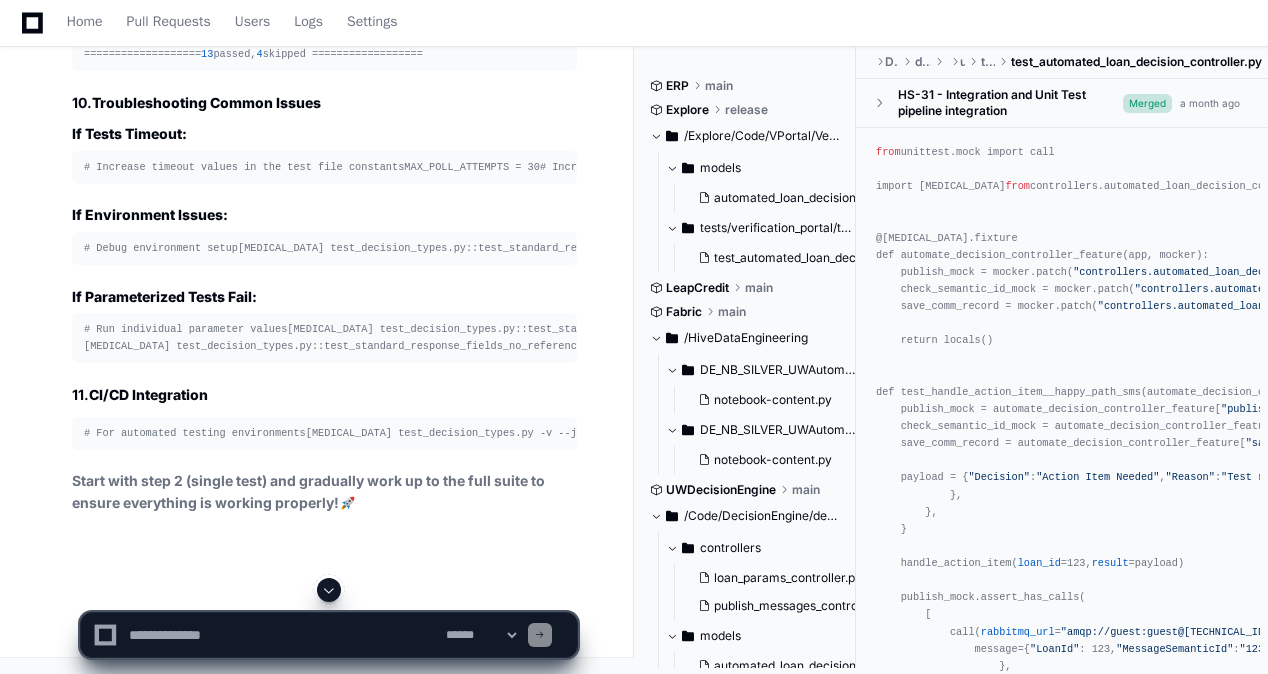 scroll, scrollTop: 40324, scrollLeft: 0, axis: vertical 